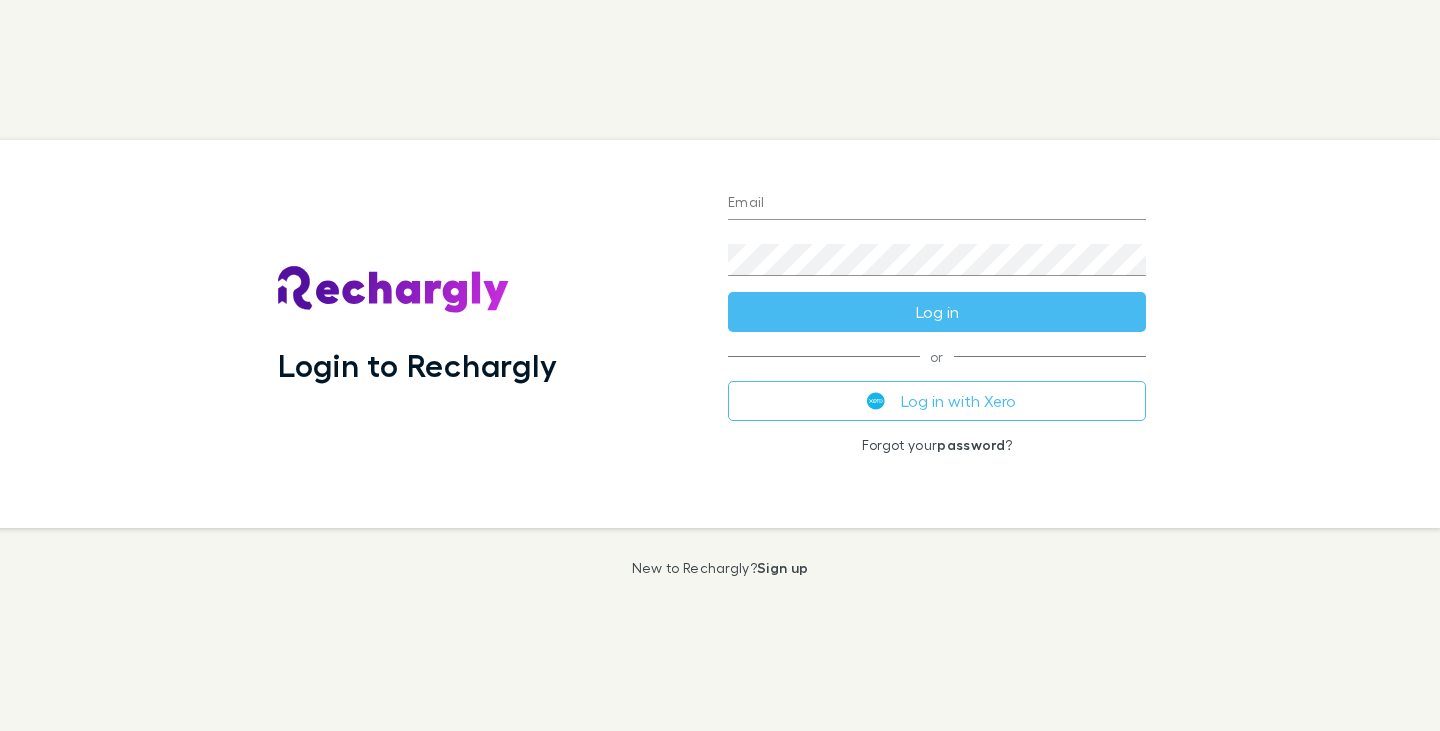 type on "**********" 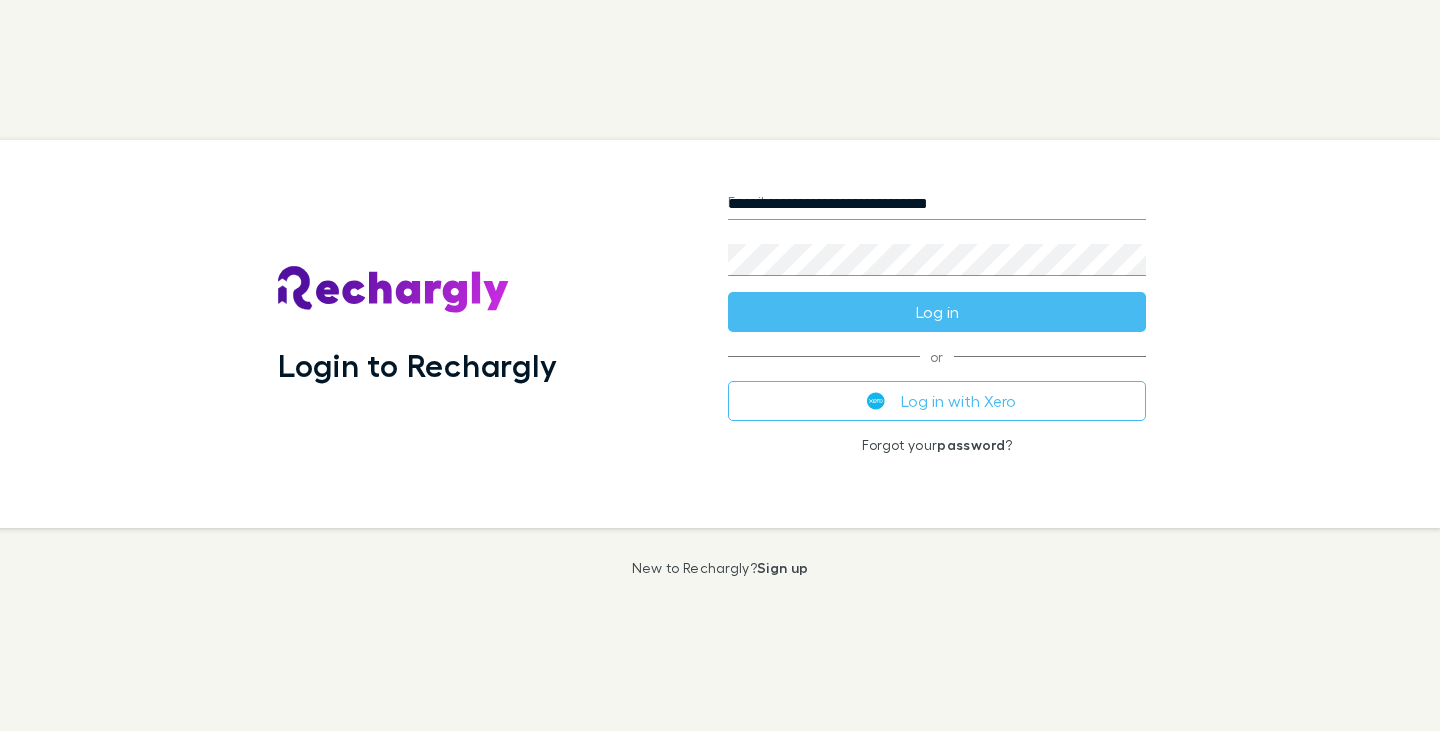 click on "Log in" at bounding box center (937, 312) 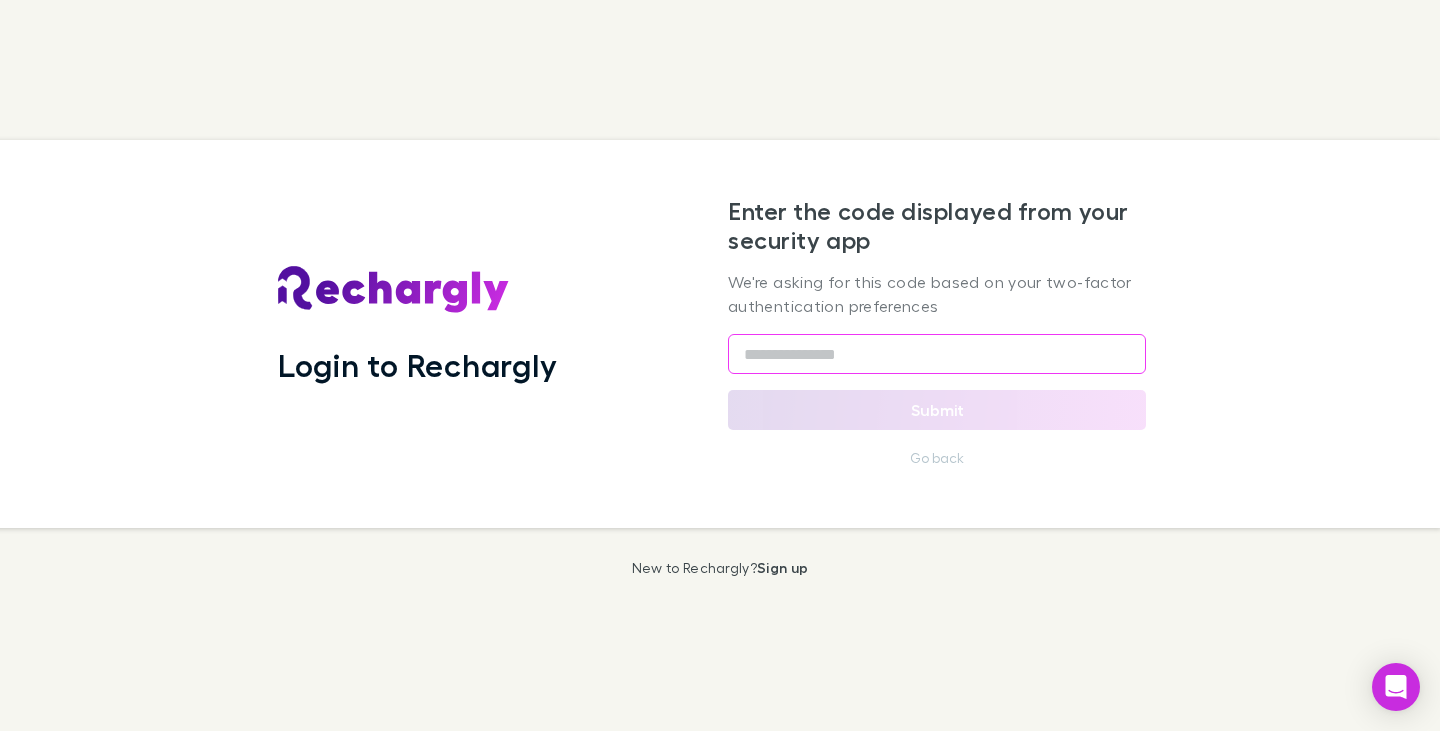 click at bounding box center [937, 354] 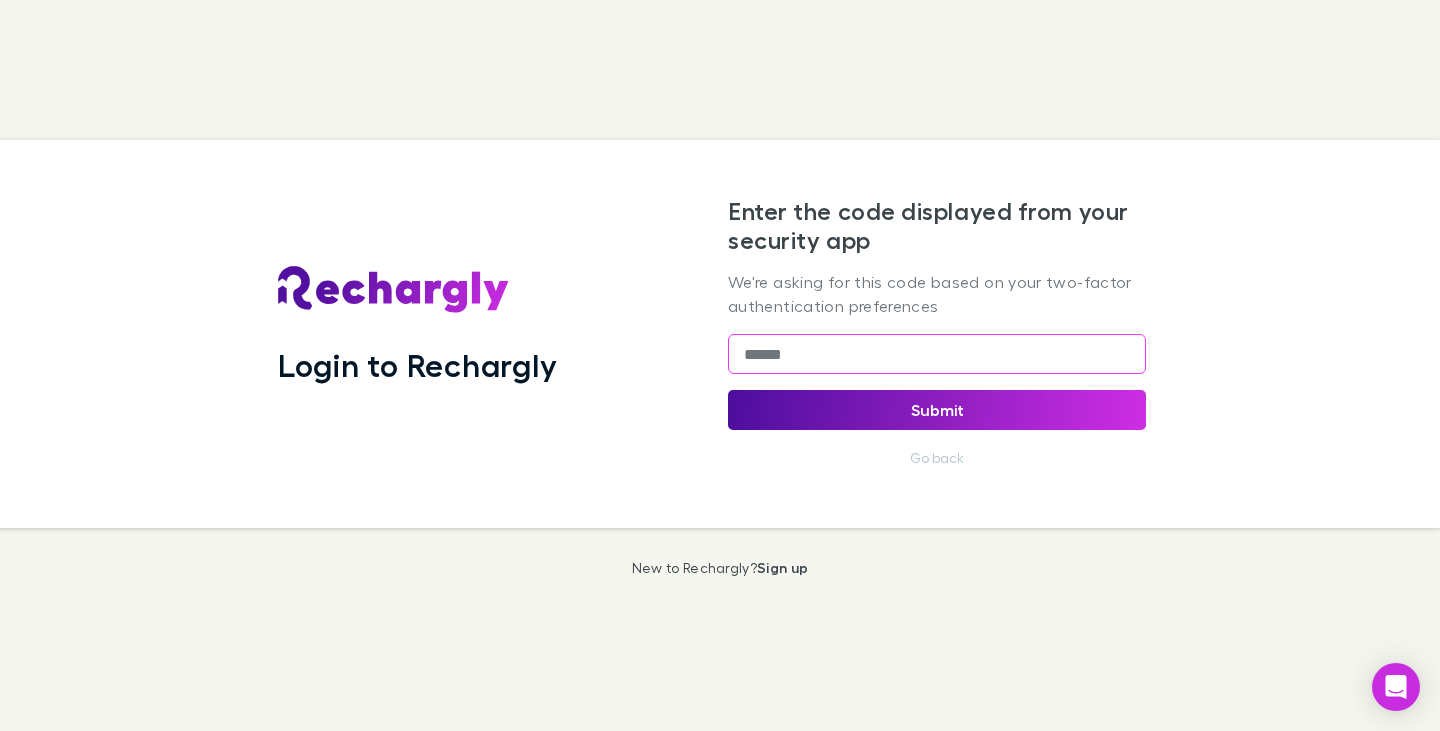 type on "******" 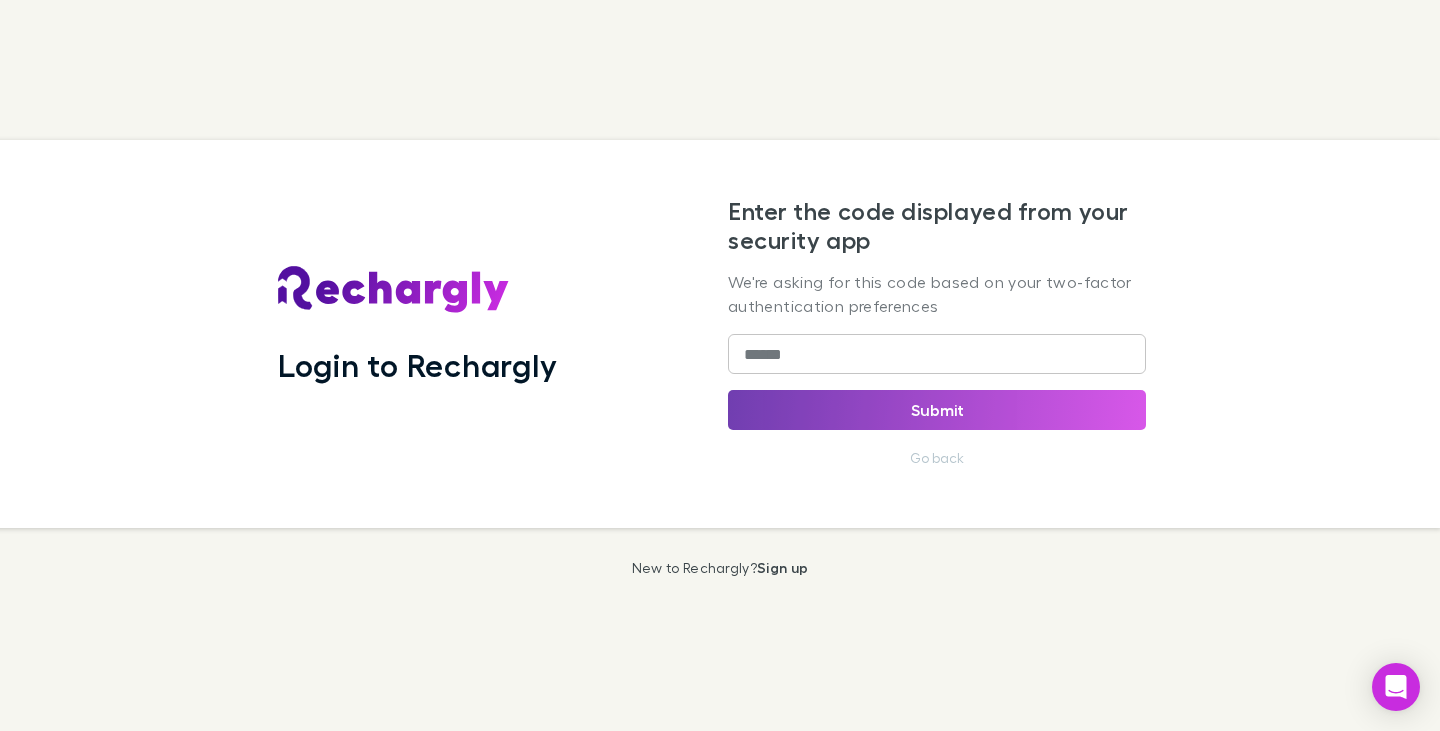click on "Submit" at bounding box center (937, 410) 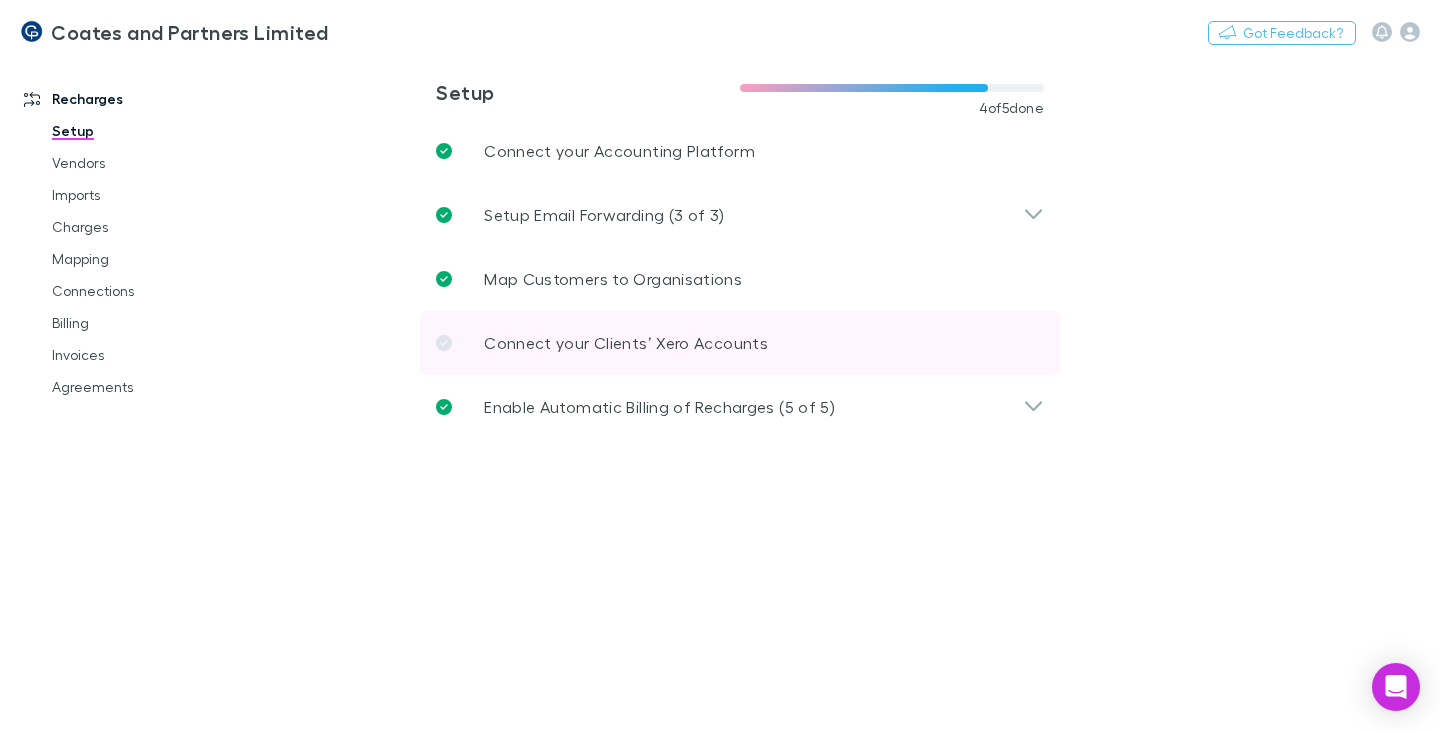 click 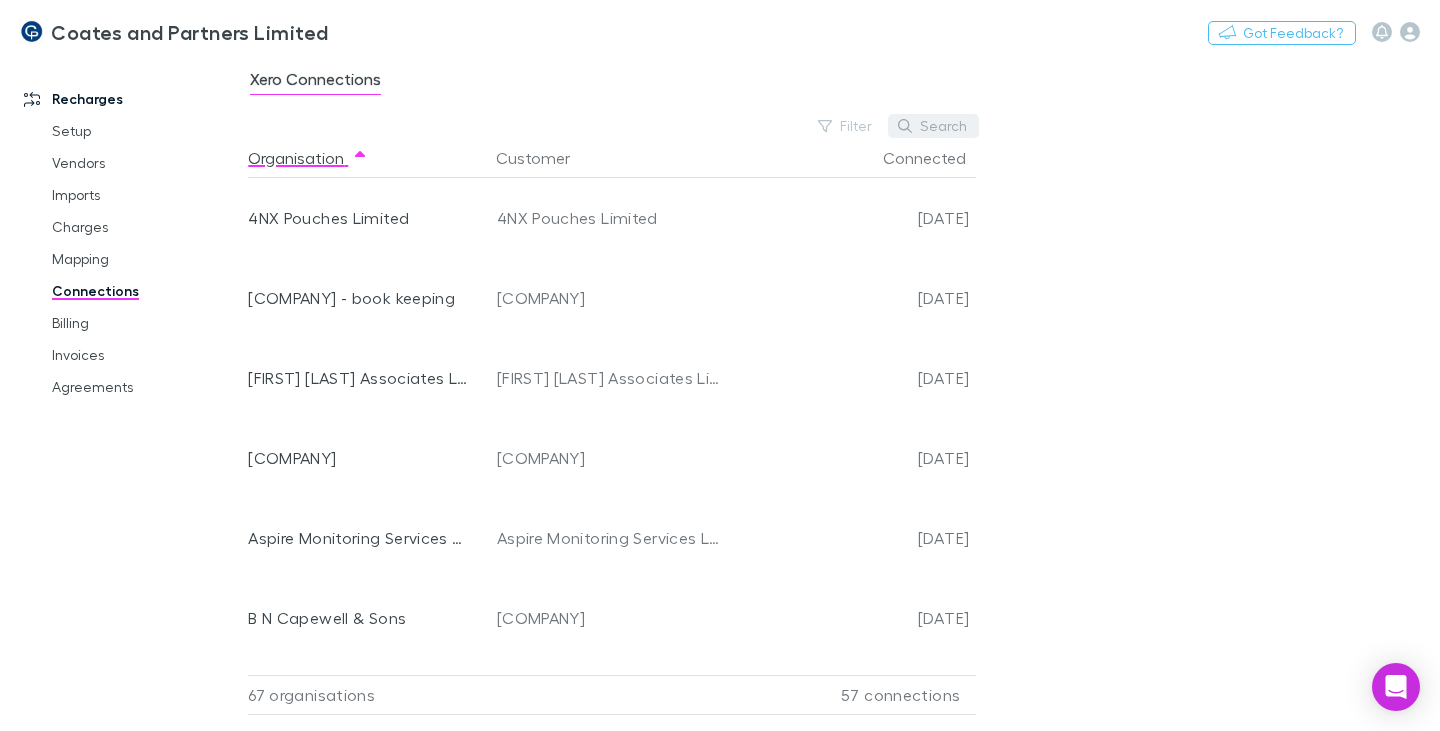 click on "Search" at bounding box center [933, 126] 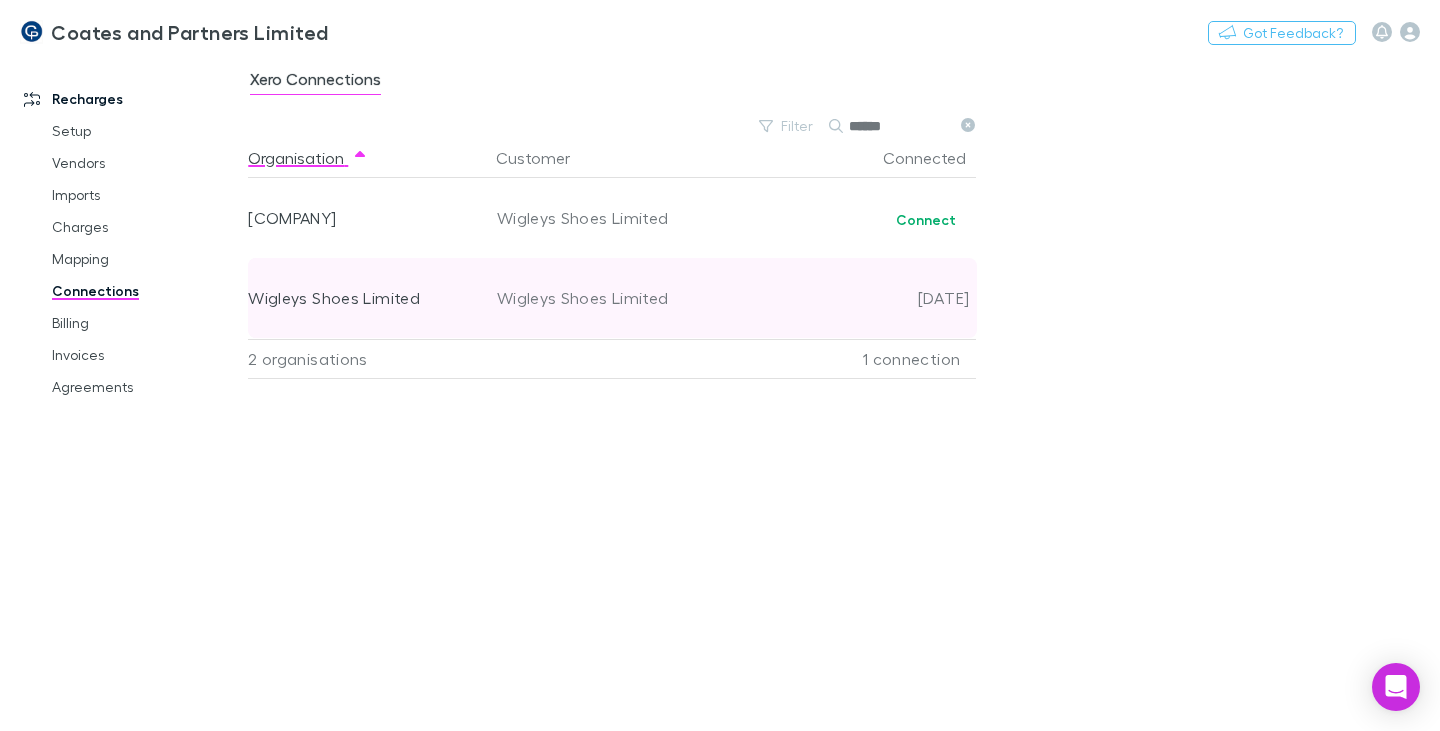 type on "******" 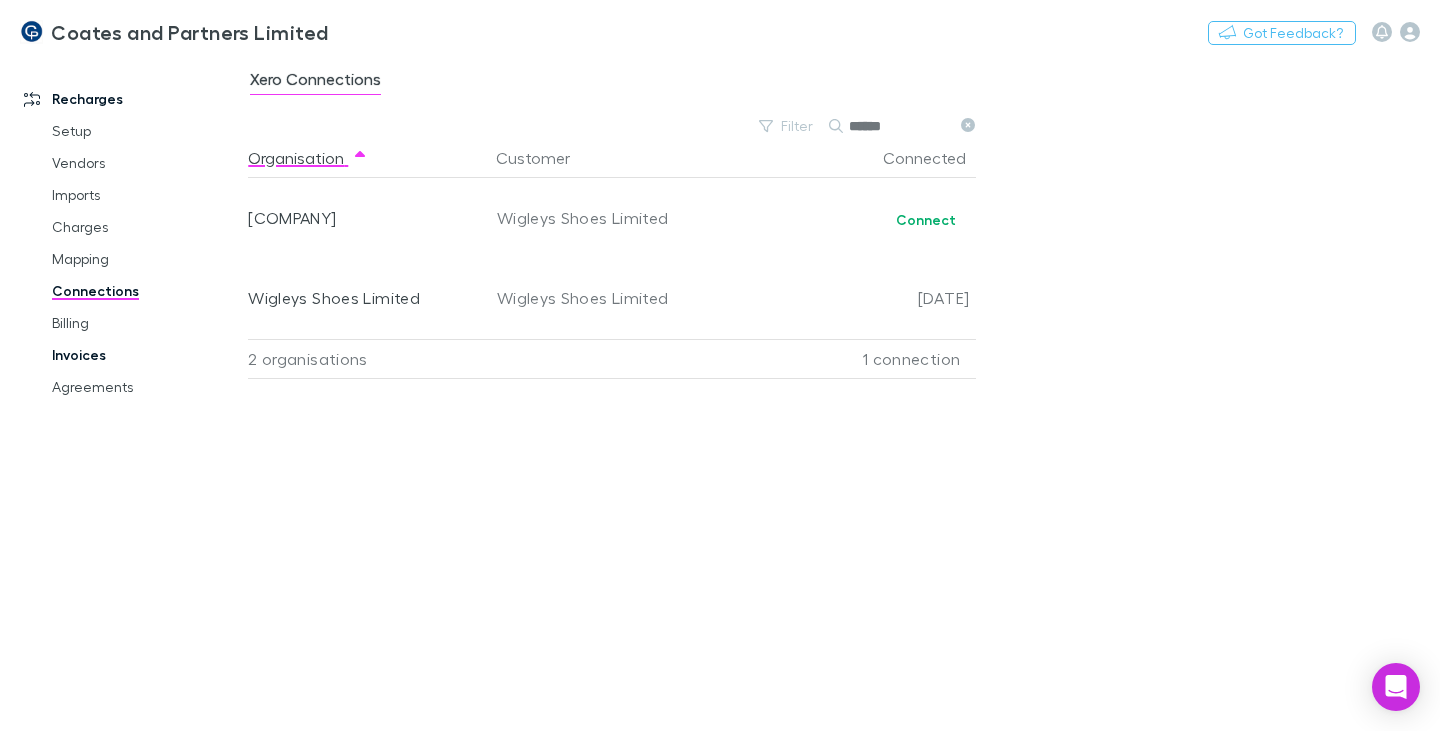 click on "Invoices" at bounding box center [145, 355] 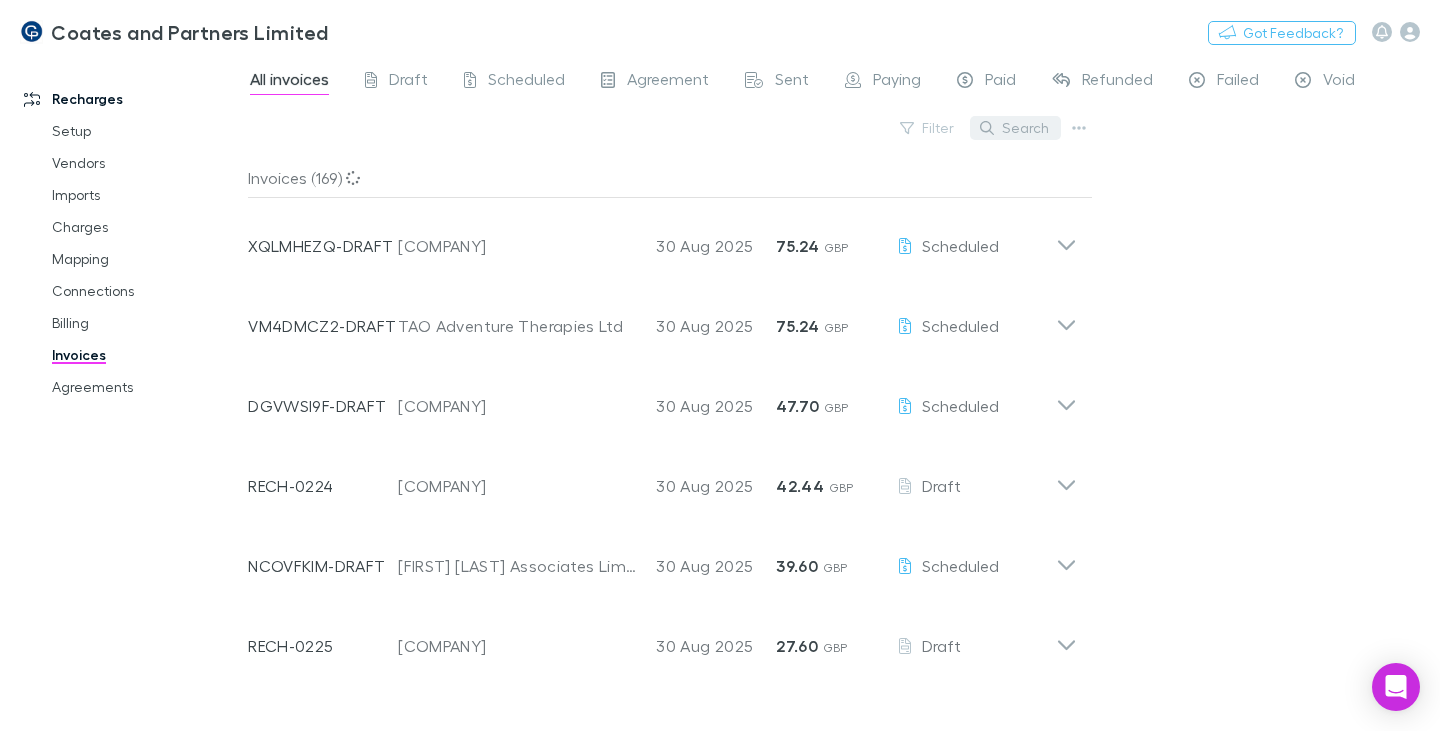 click on "Search" at bounding box center (1015, 128) 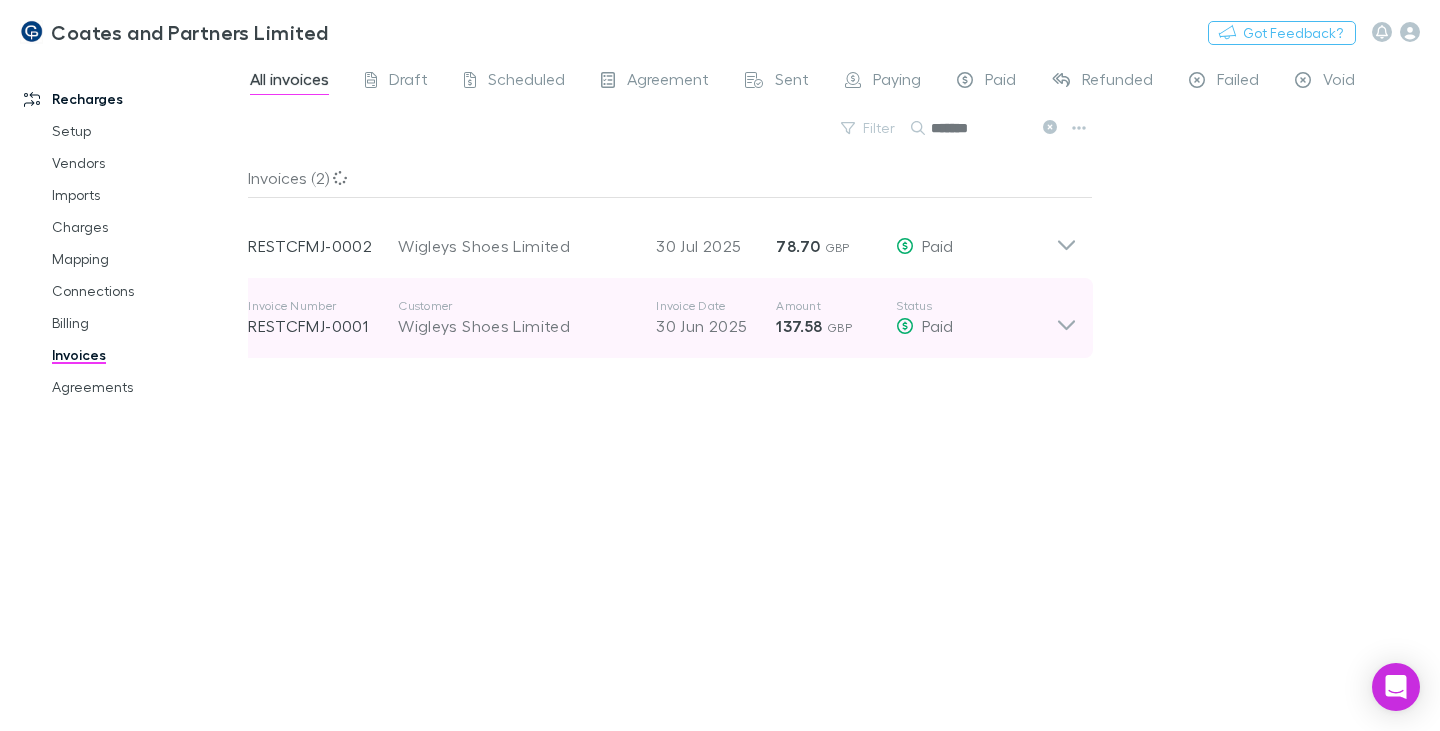 type on "*******" 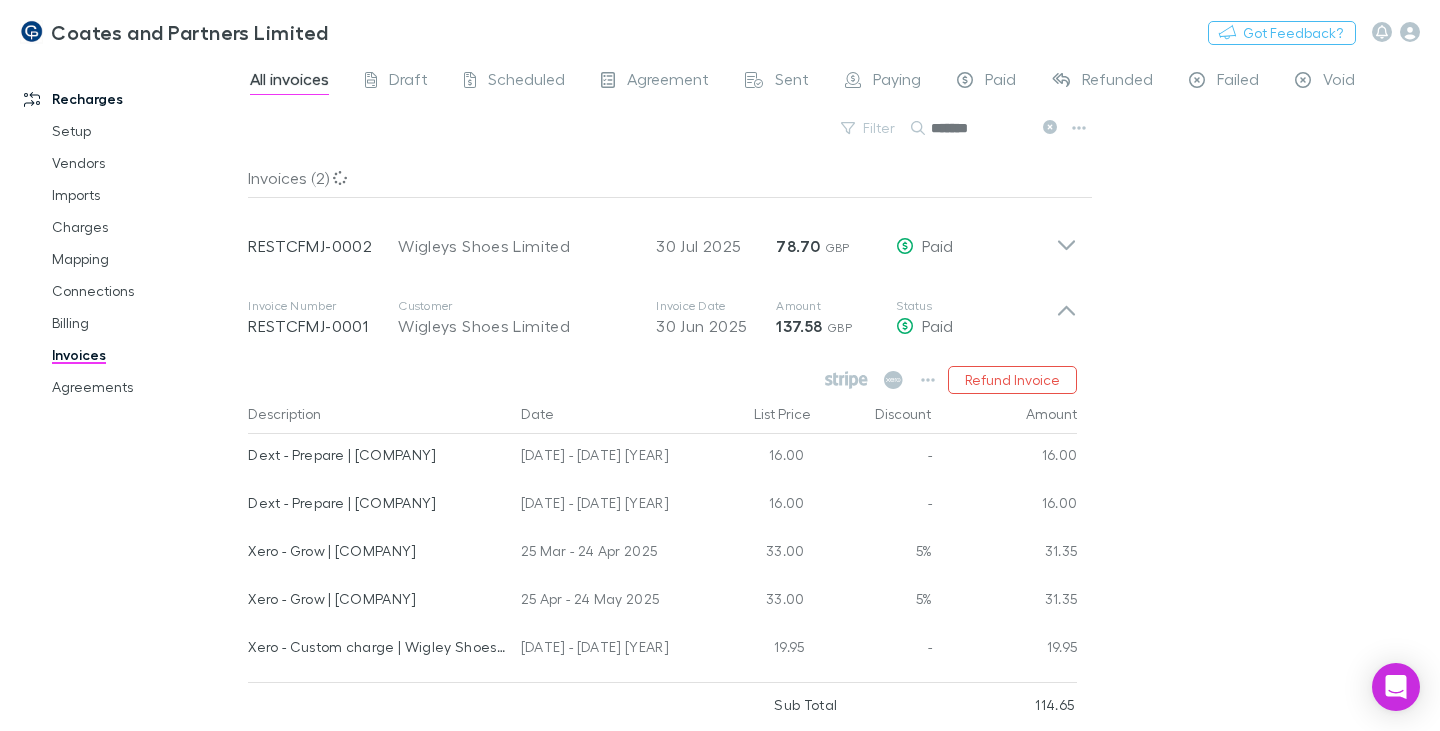 scroll, scrollTop: 81, scrollLeft: 0, axis: vertical 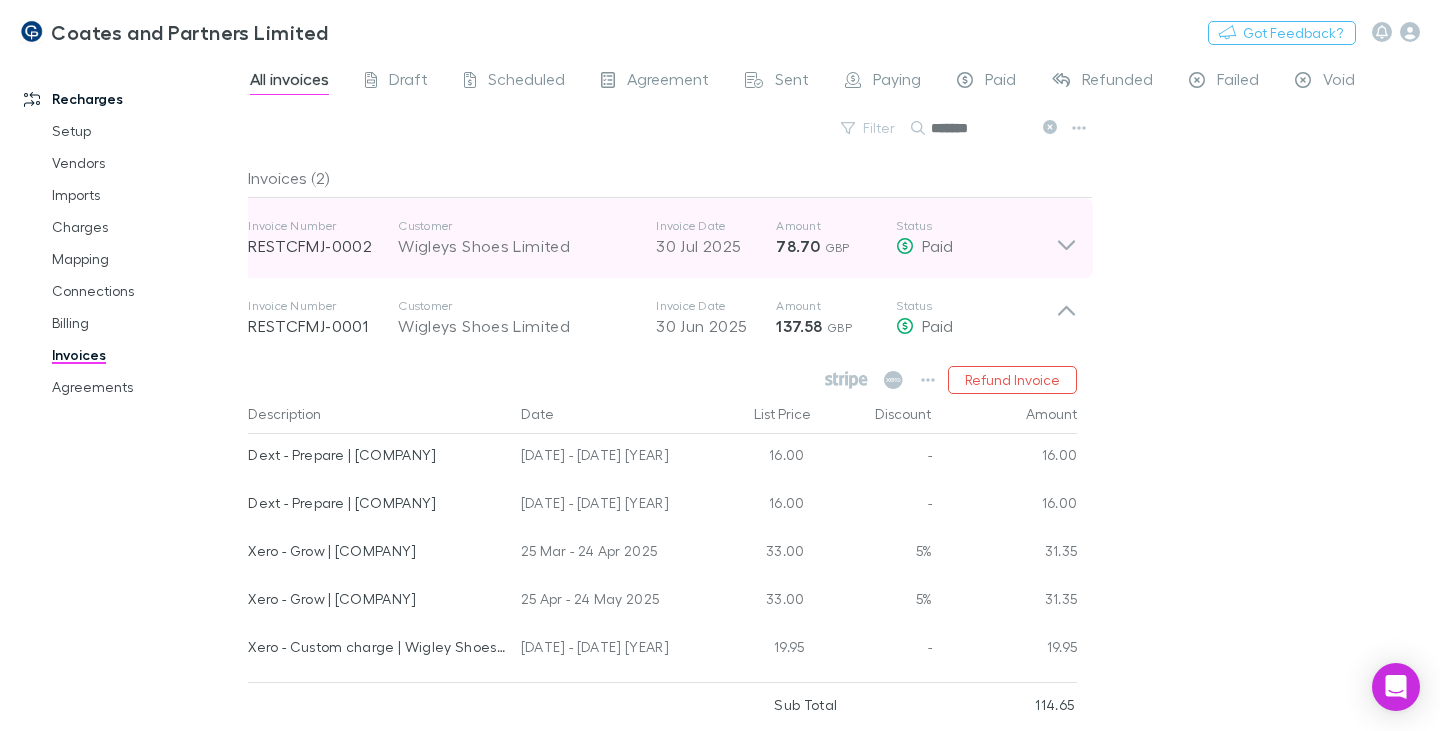 click on "Wigleys Shoes Limited" at bounding box center (517, 246) 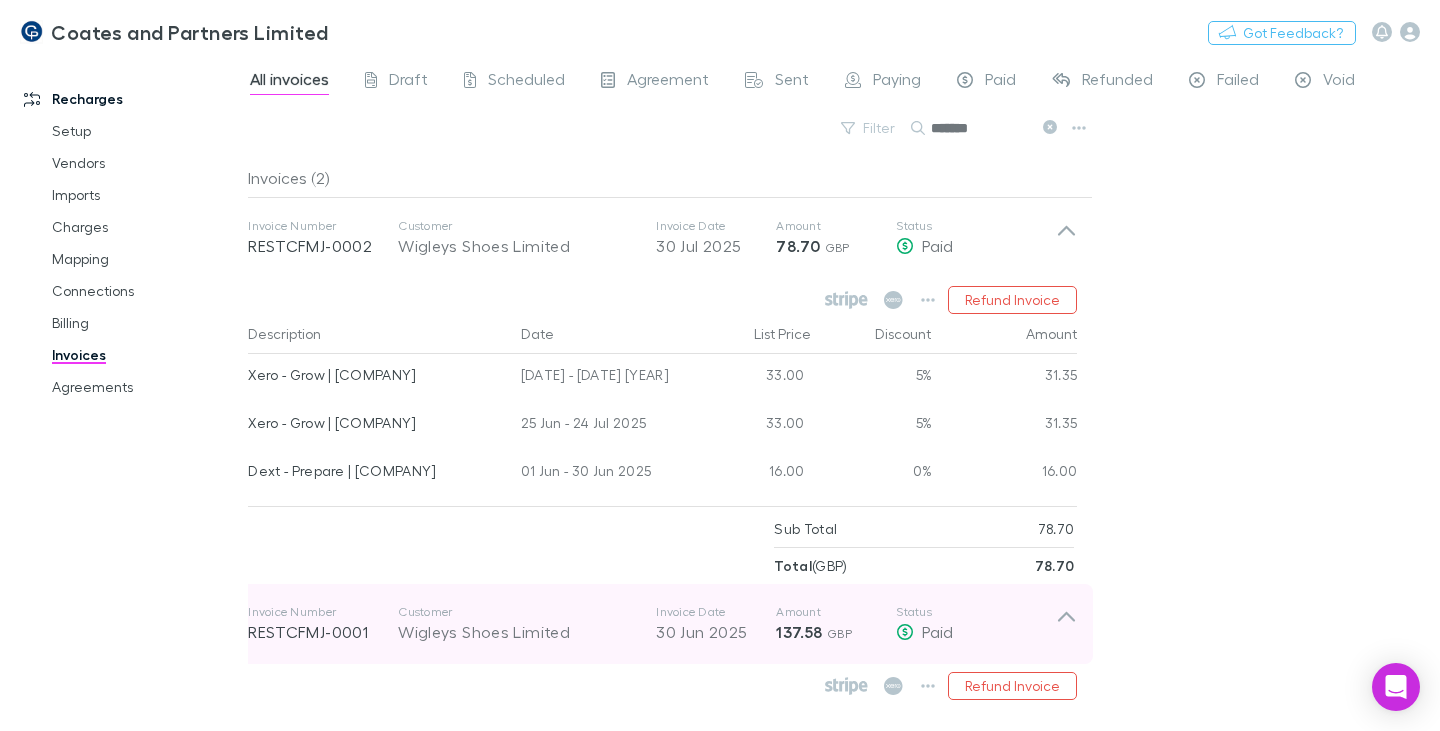 click on "RESTCFMJ-0001" at bounding box center (323, 632) 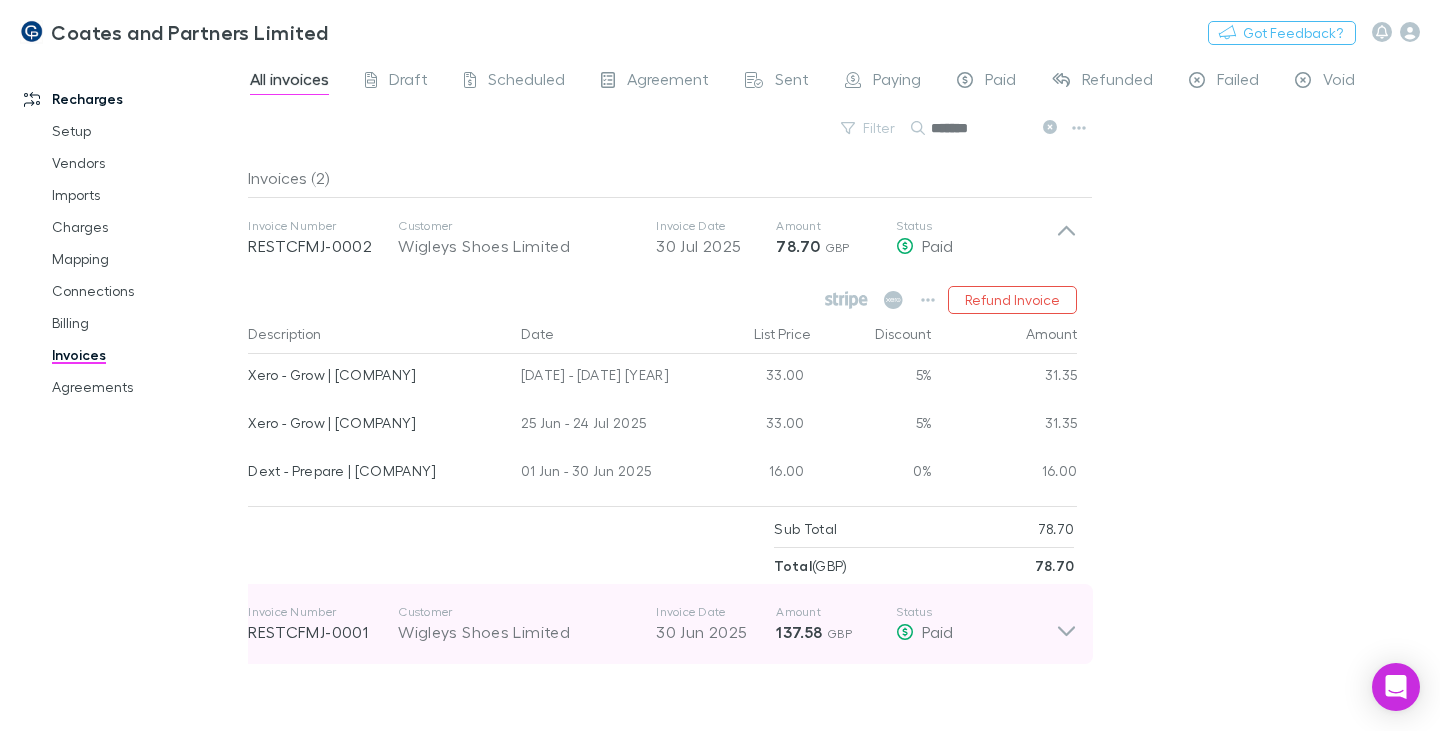 drag, startPoint x: 332, startPoint y: 633, endPoint x: 399, endPoint y: 629, distance: 67.11929 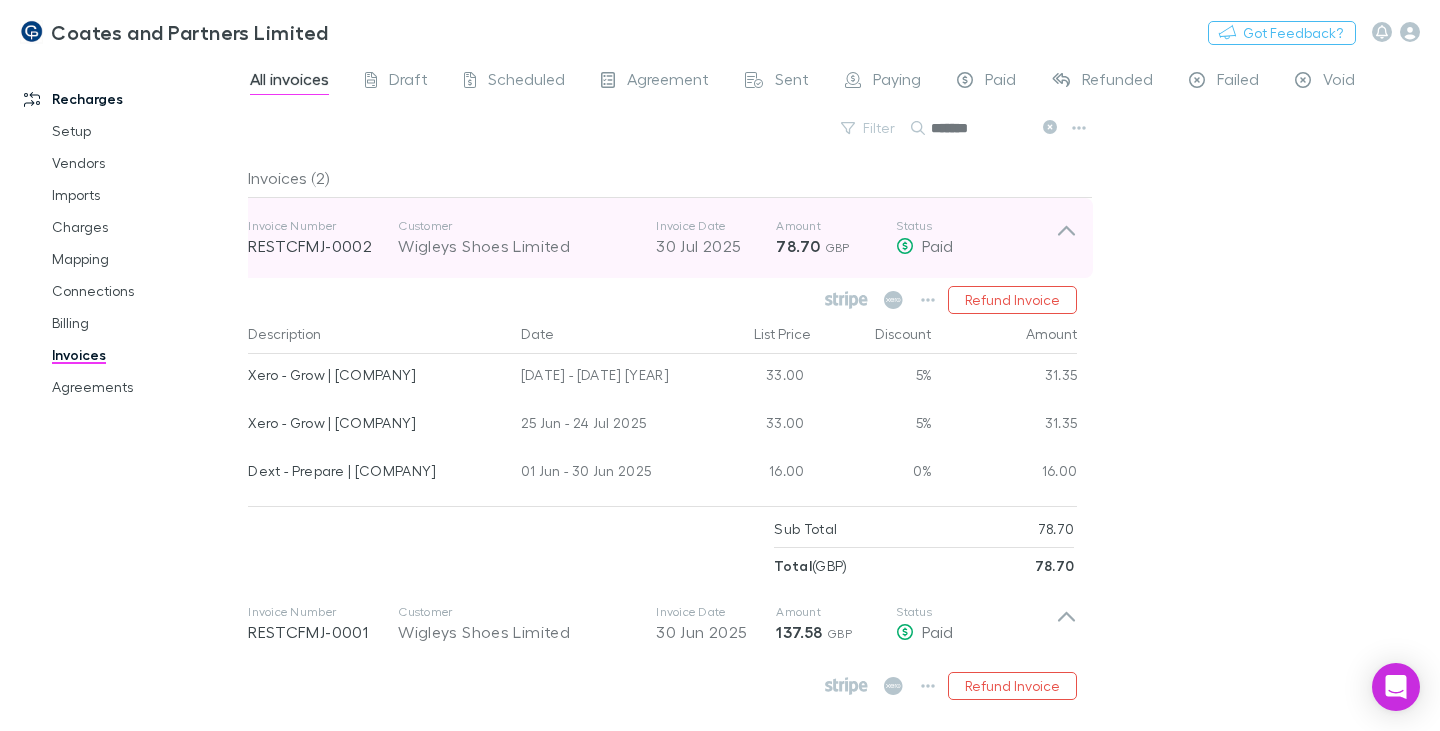 click on "RESTCFMJ-0002" at bounding box center (323, 246) 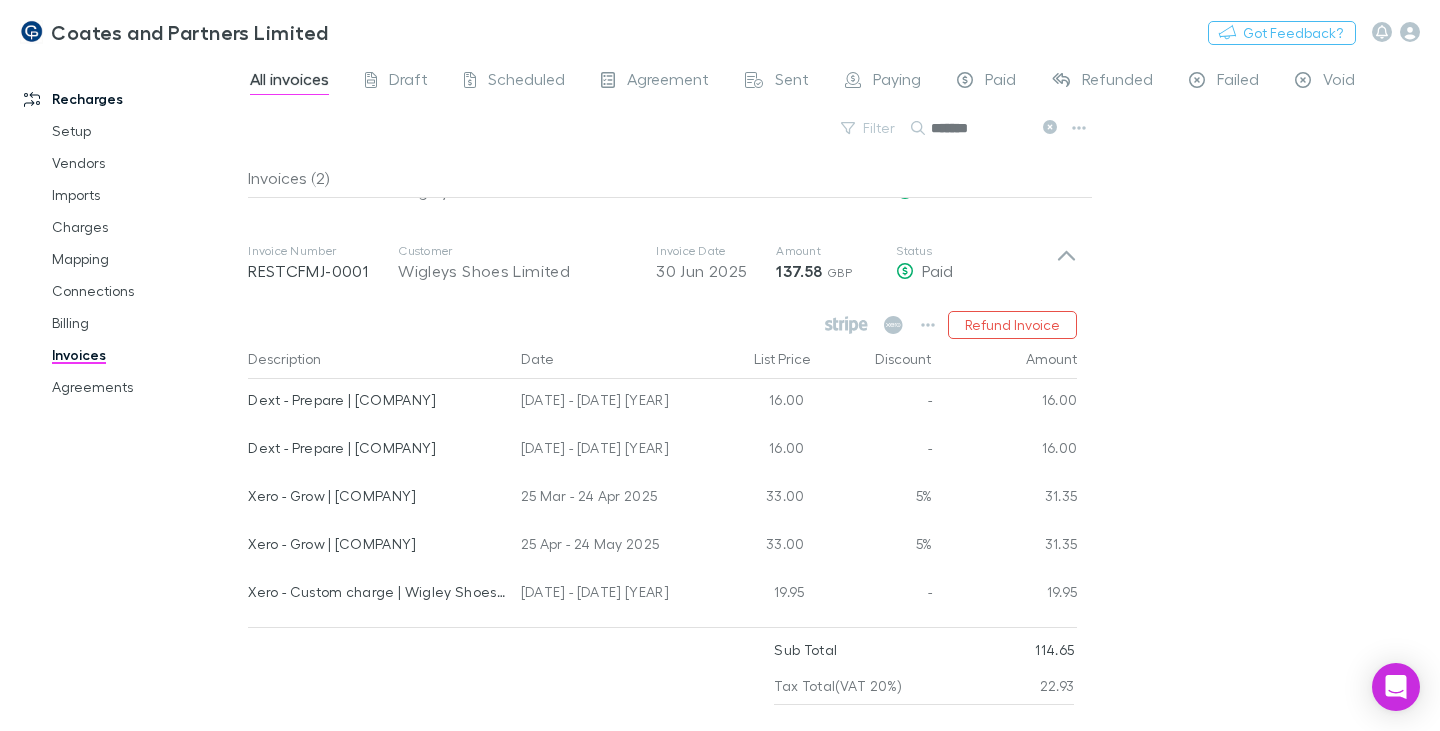 scroll, scrollTop: 81, scrollLeft: 0, axis: vertical 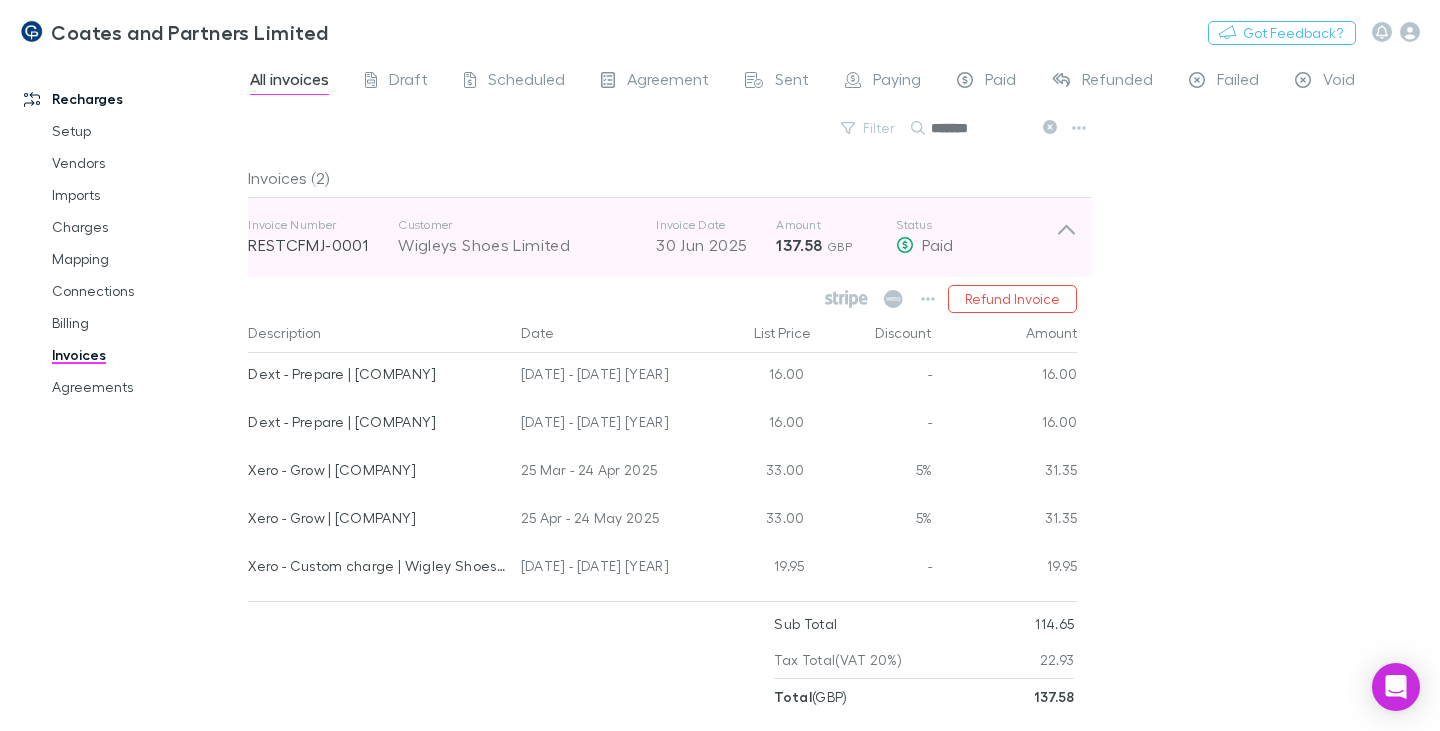 click on "RESTCFMJ-0001" at bounding box center (323, 245) 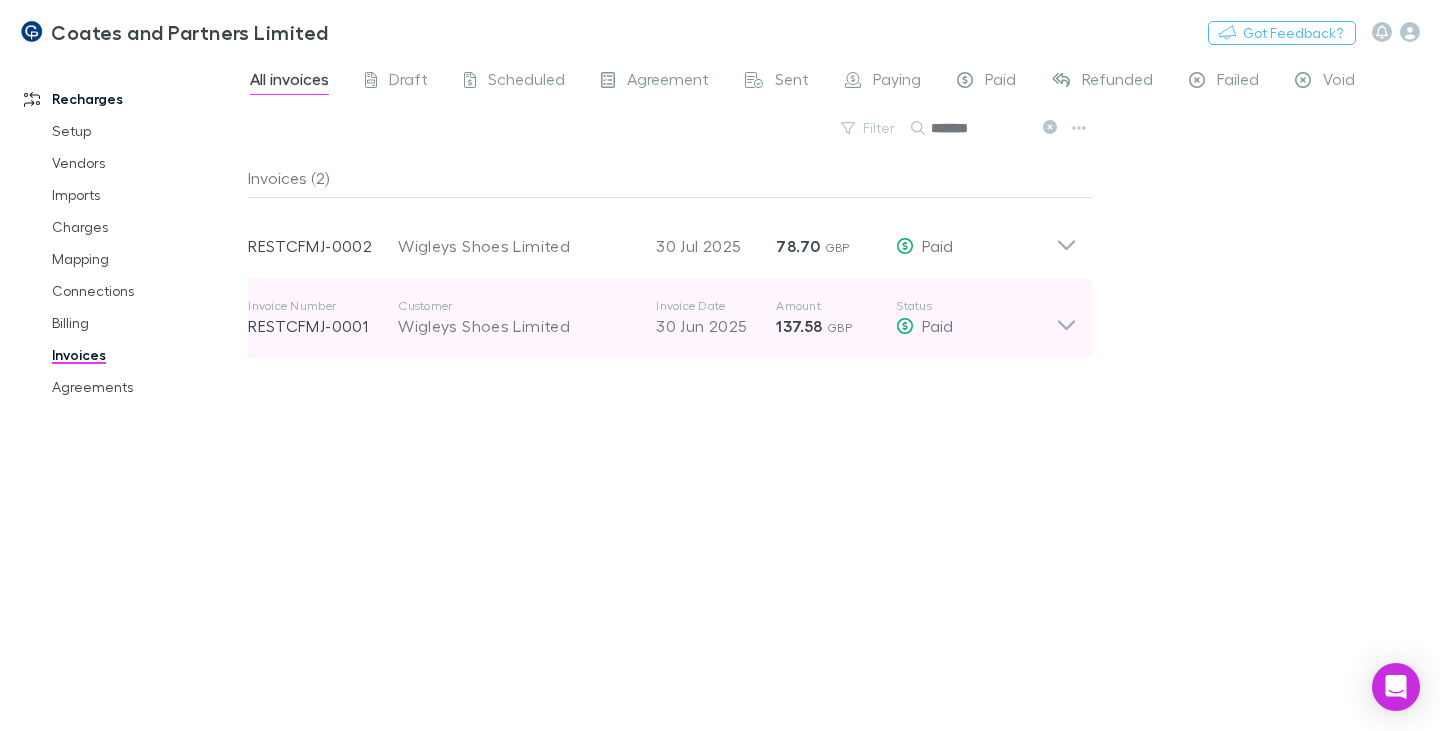 scroll, scrollTop: 0, scrollLeft: 0, axis: both 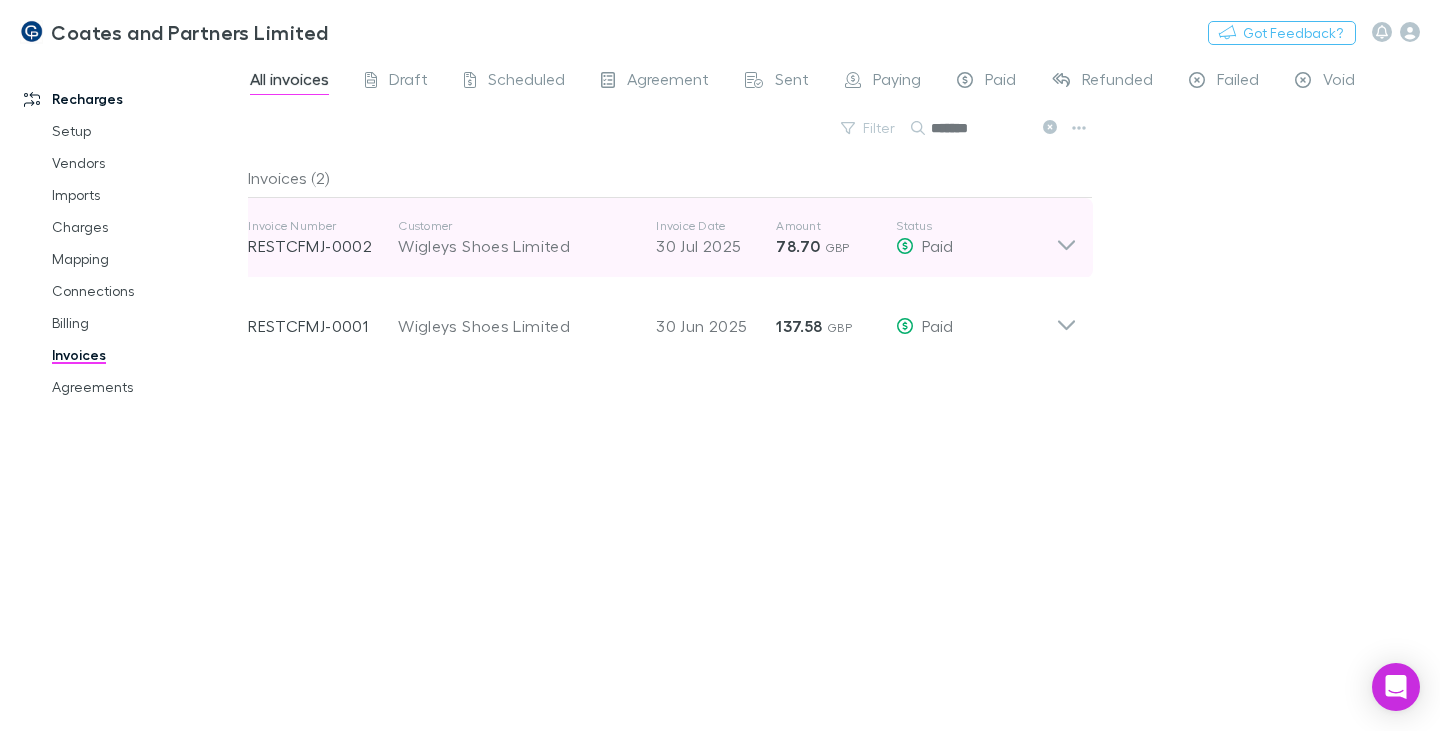click on "RESTCFMJ-0002" at bounding box center (323, 246) 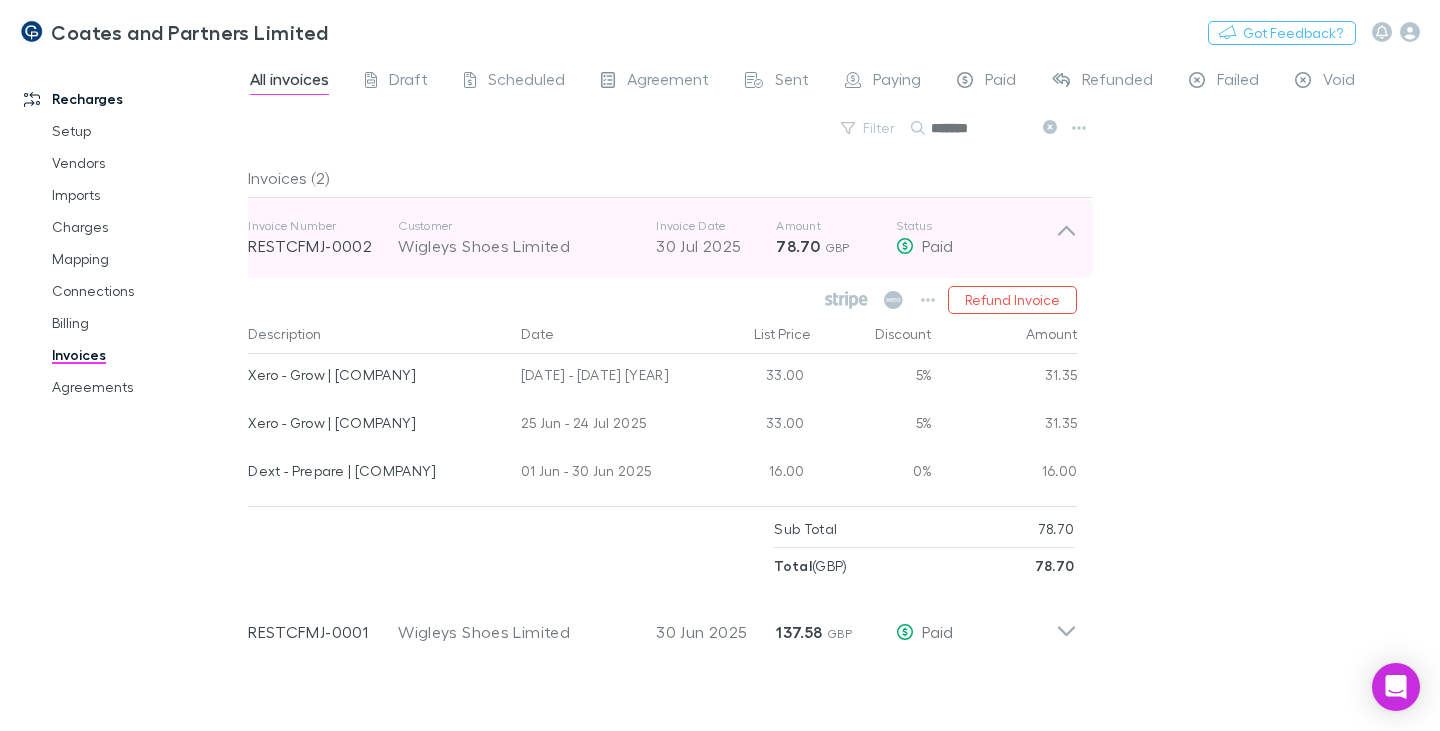 drag, startPoint x: 319, startPoint y: 246, endPoint x: 338, endPoint y: 274, distance: 33.83785 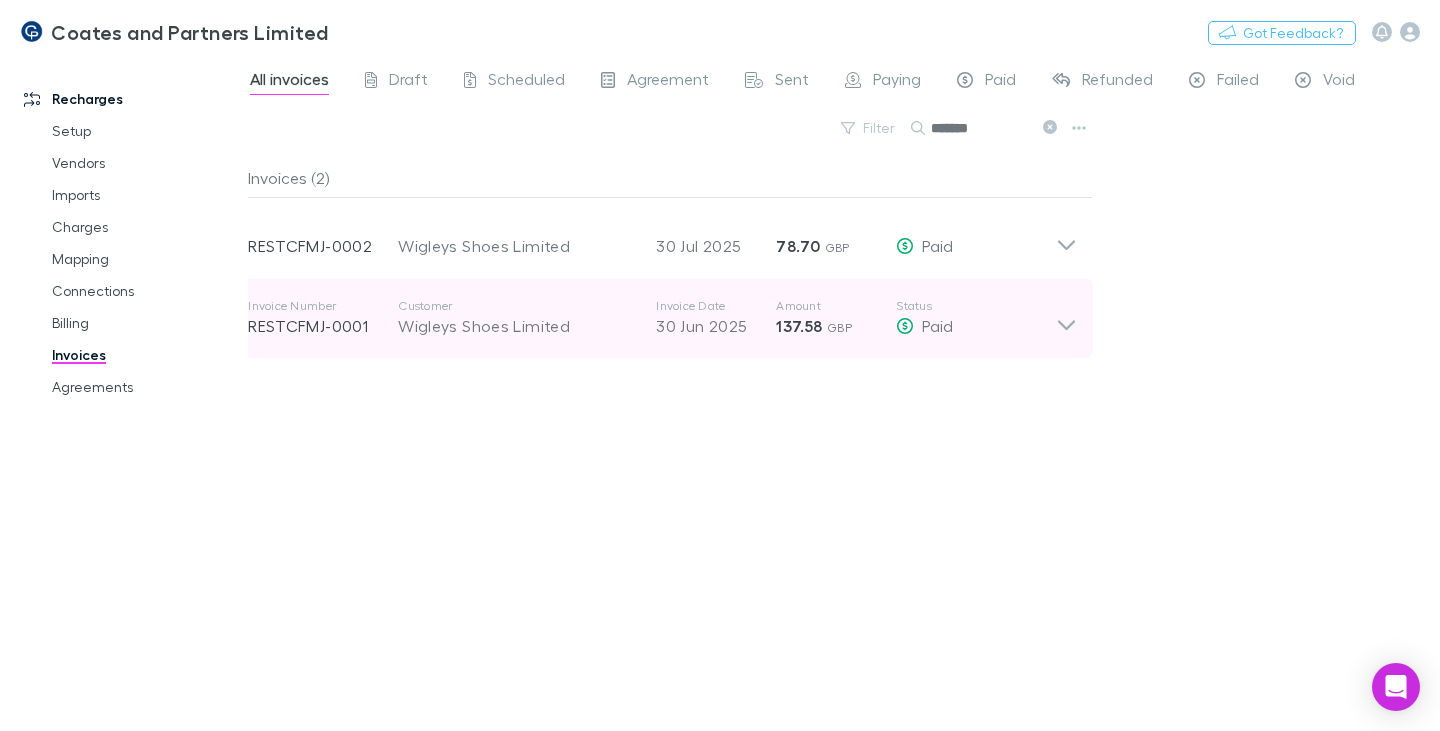 click on "RESTCFMJ-0001" at bounding box center [323, 326] 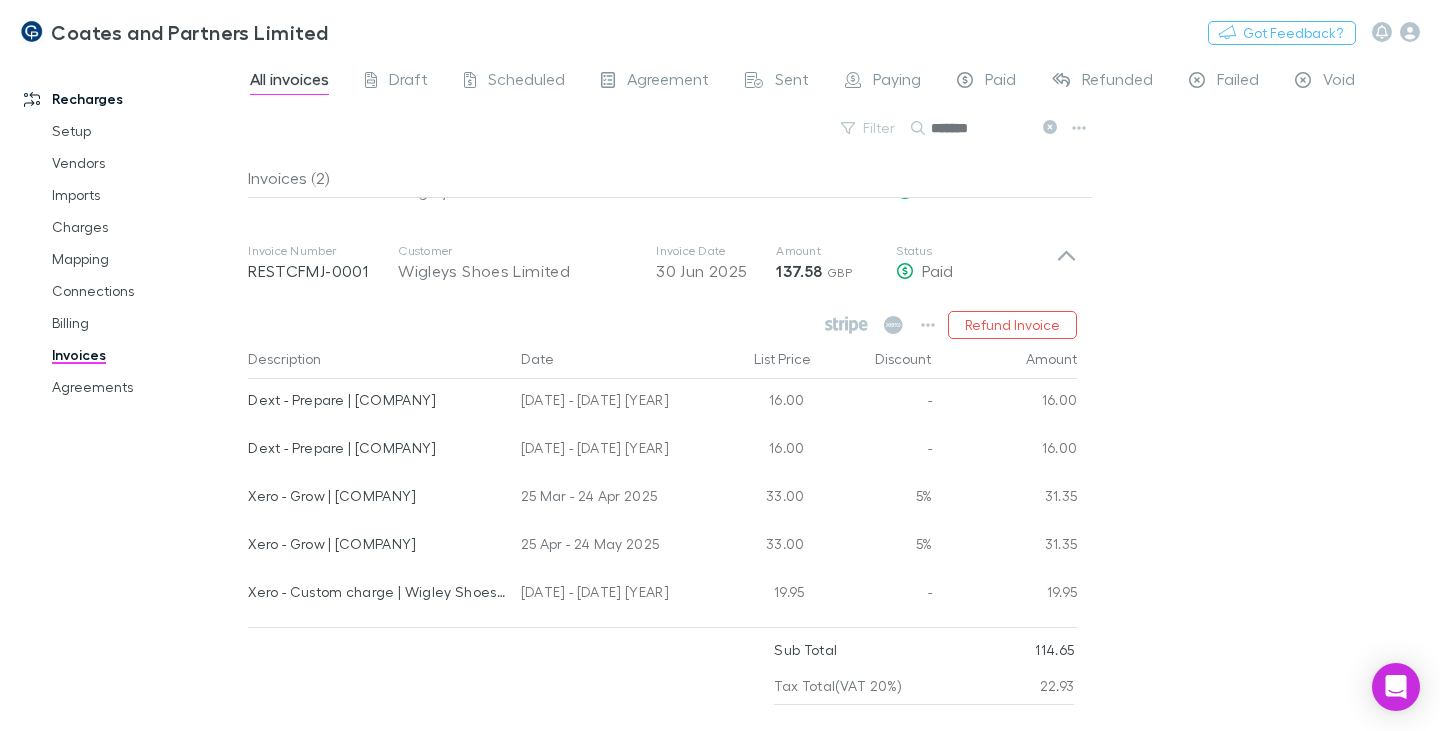 scroll, scrollTop: 81, scrollLeft: 0, axis: vertical 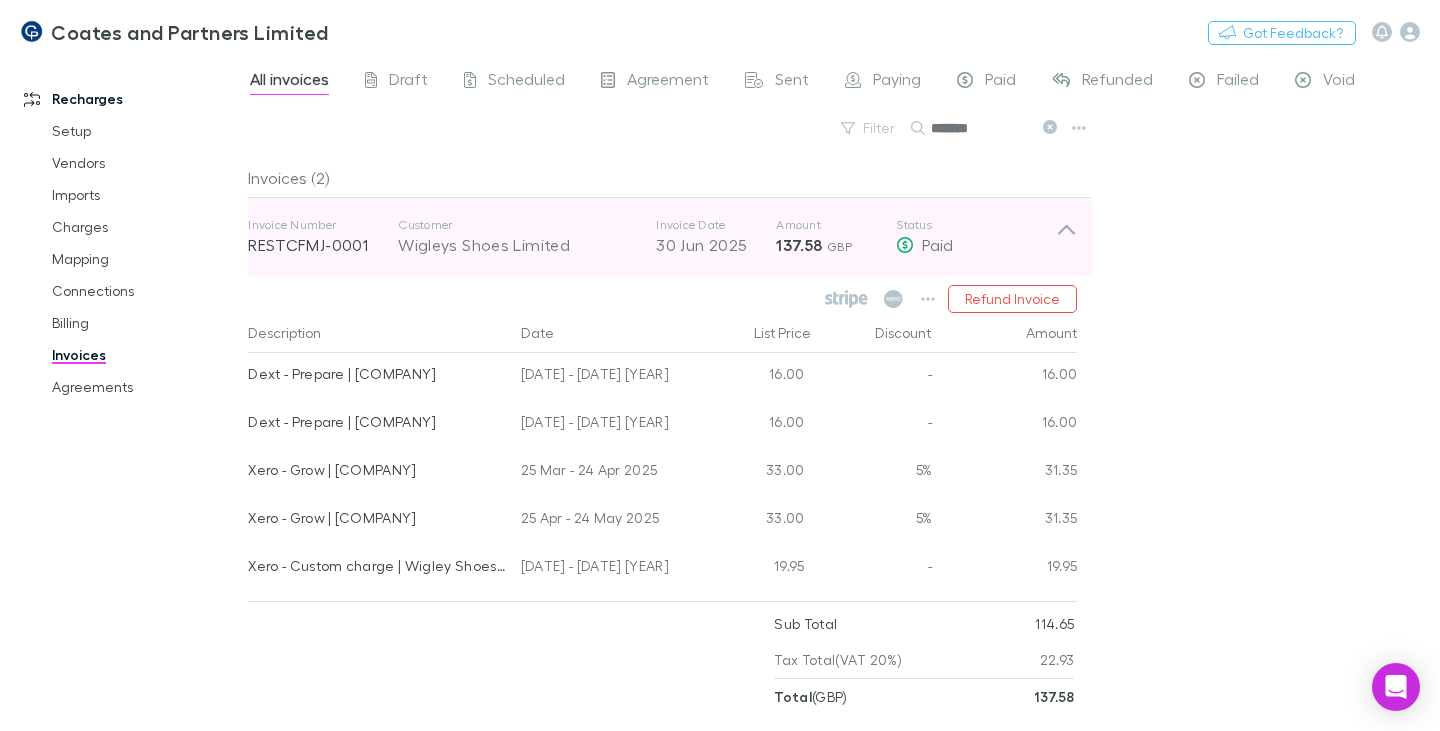 click on "RESTCFMJ-0001" at bounding box center [323, 245] 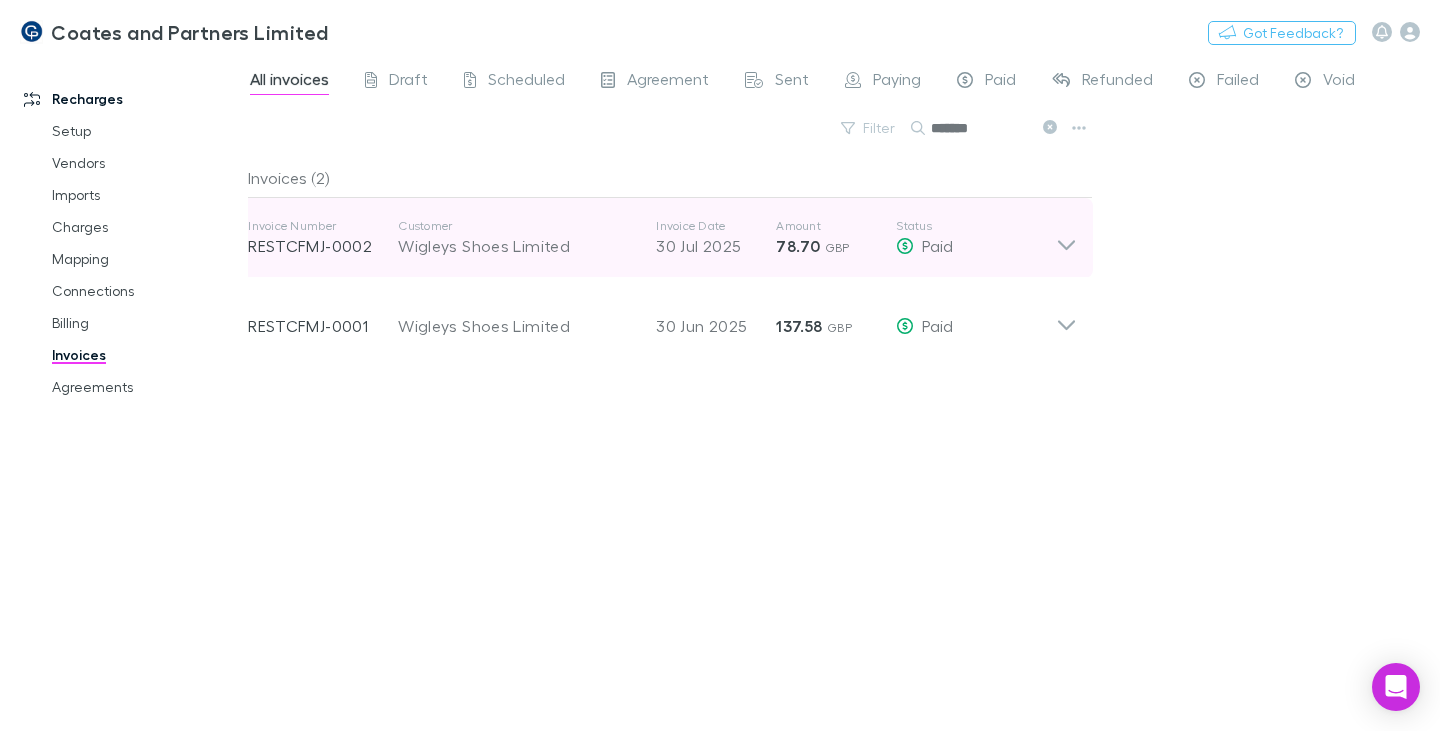 click on "RESTCFMJ-0002" at bounding box center (323, 246) 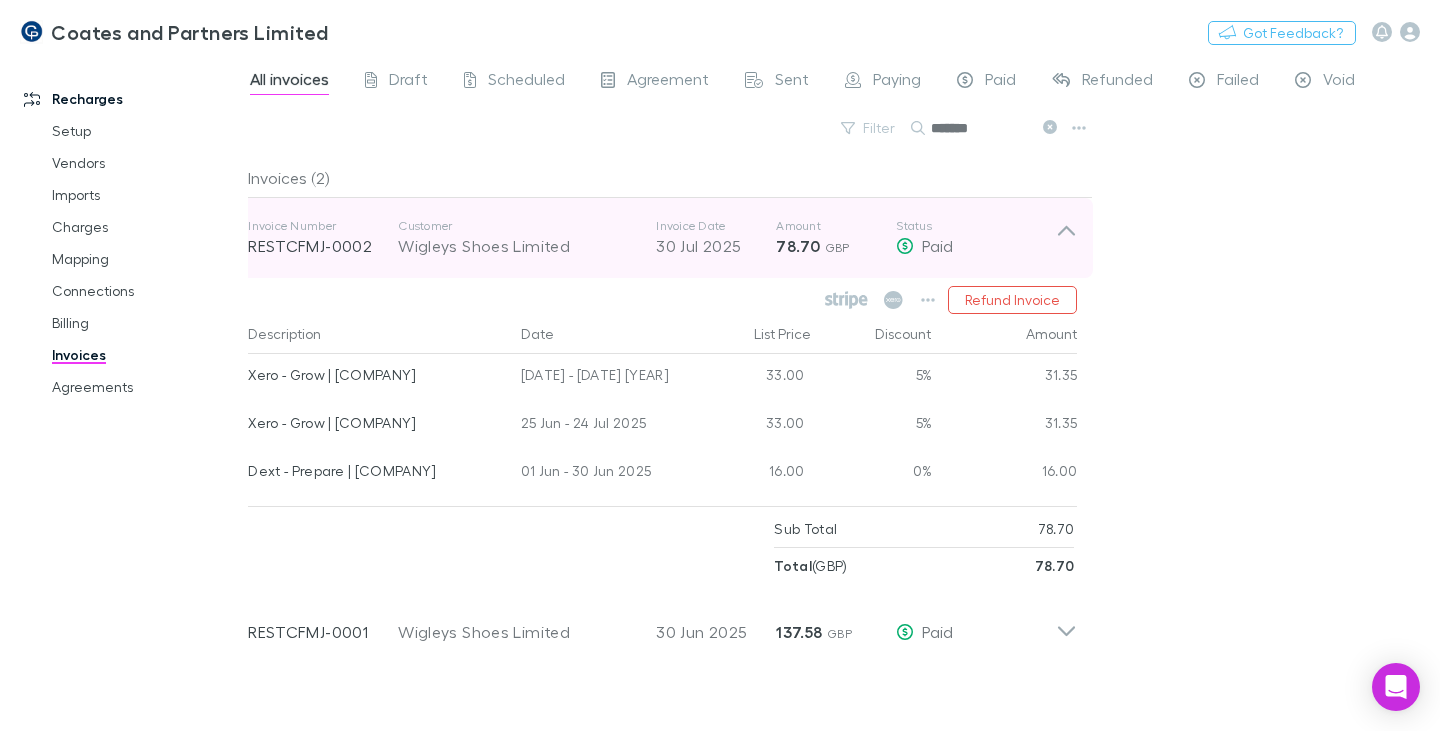 click on "RESTCFMJ-0002" at bounding box center [323, 246] 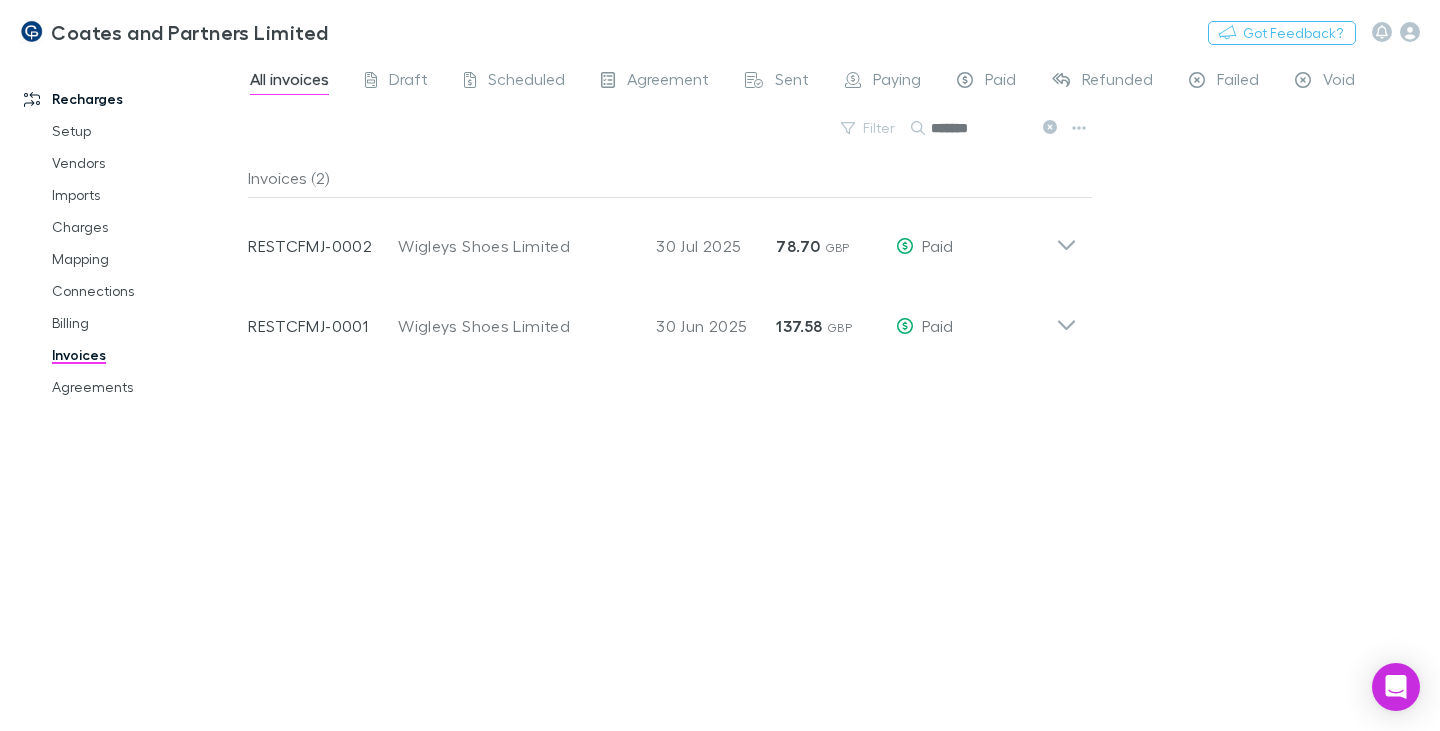 drag, startPoint x: 982, startPoint y: 133, endPoint x: 910, endPoint y: 132, distance: 72.00694 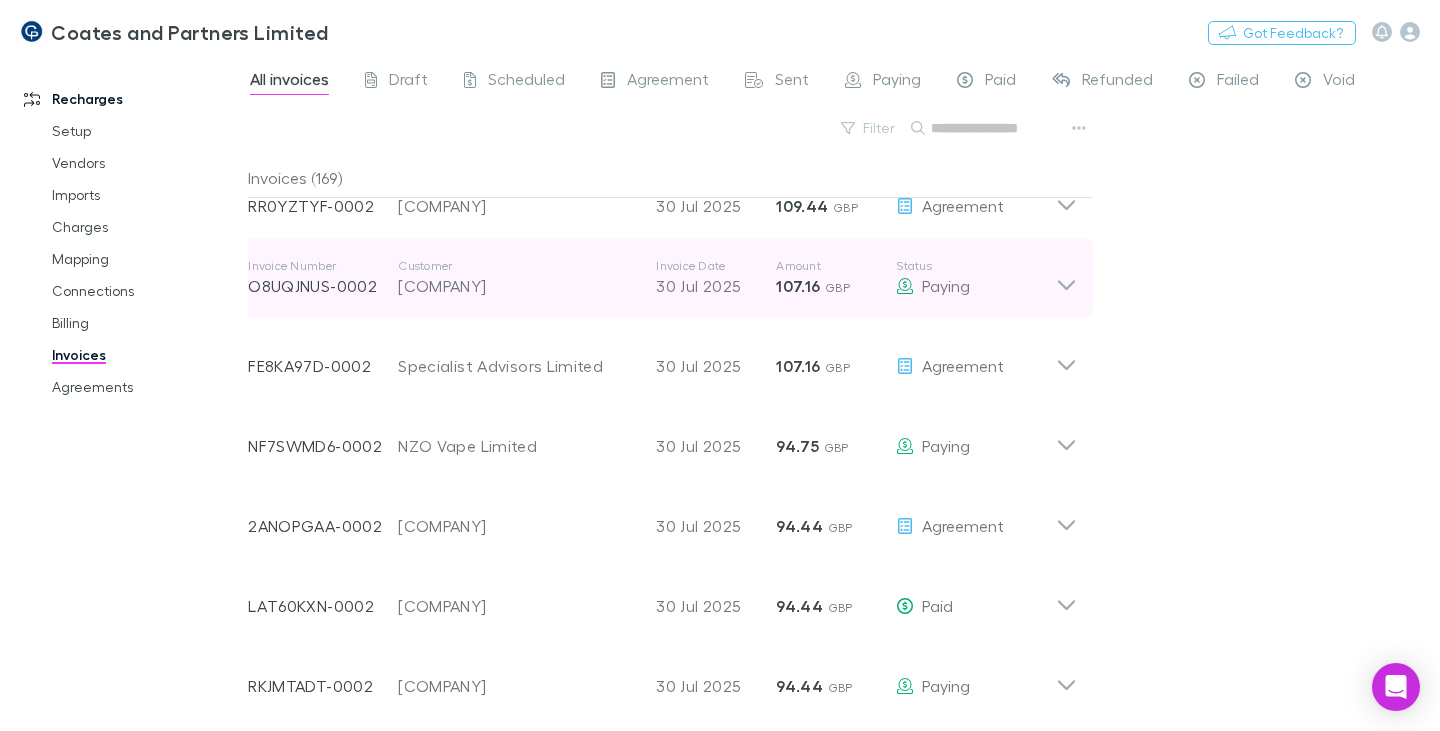 scroll, scrollTop: 1300, scrollLeft: 0, axis: vertical 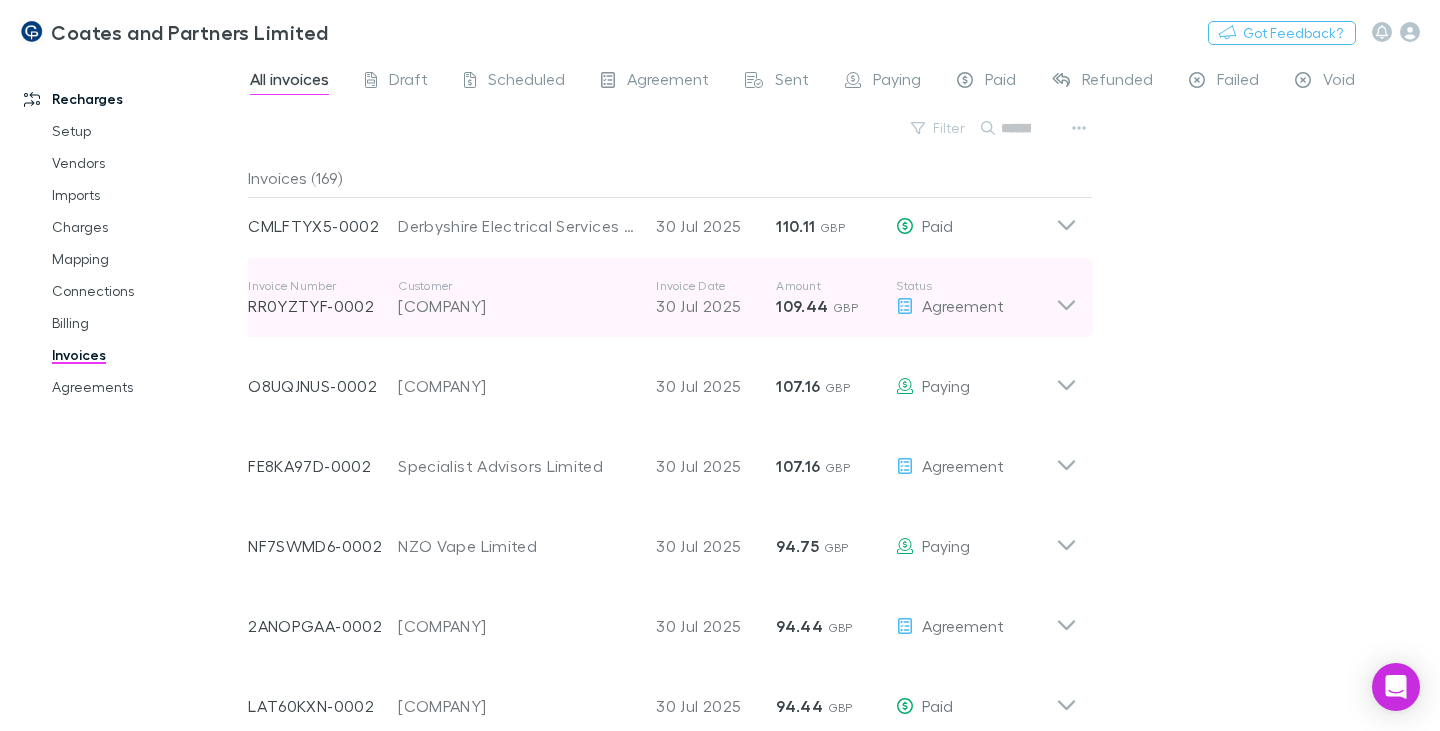 click on "[COMPANY]" at bounding box center [517, 306] 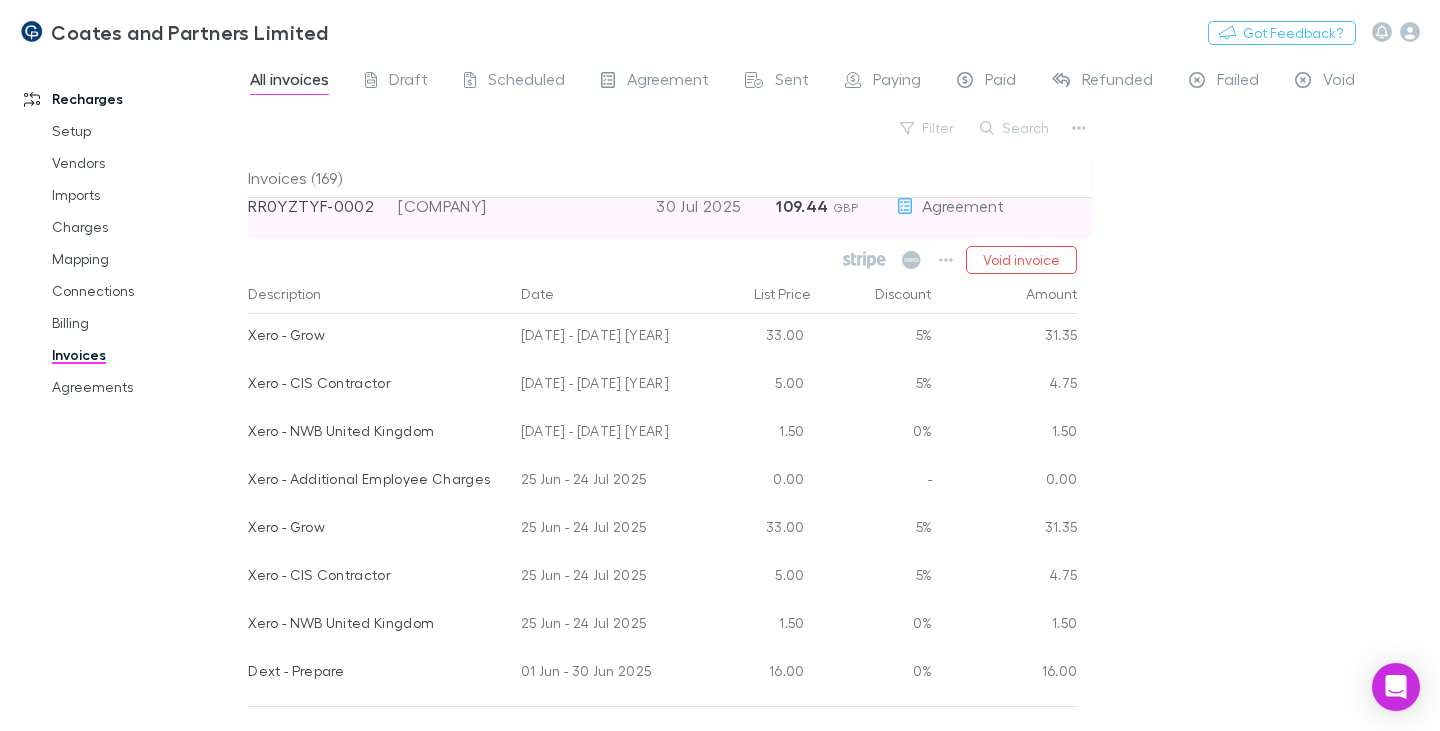 scroll, scrollTop: 1300, scrollLeft: 0, axis: vertical 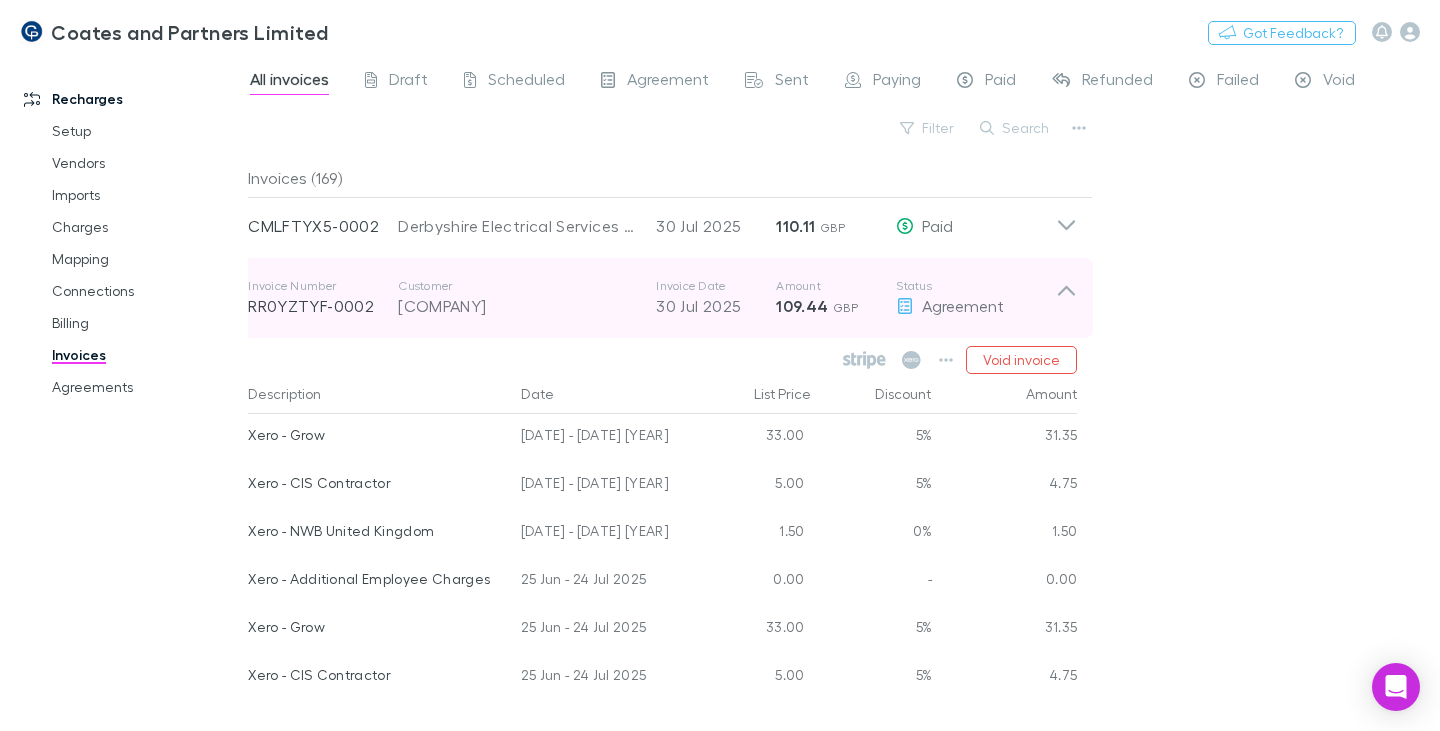 click on "RR0YZTYF-0002" at bounding box center (323, 306) 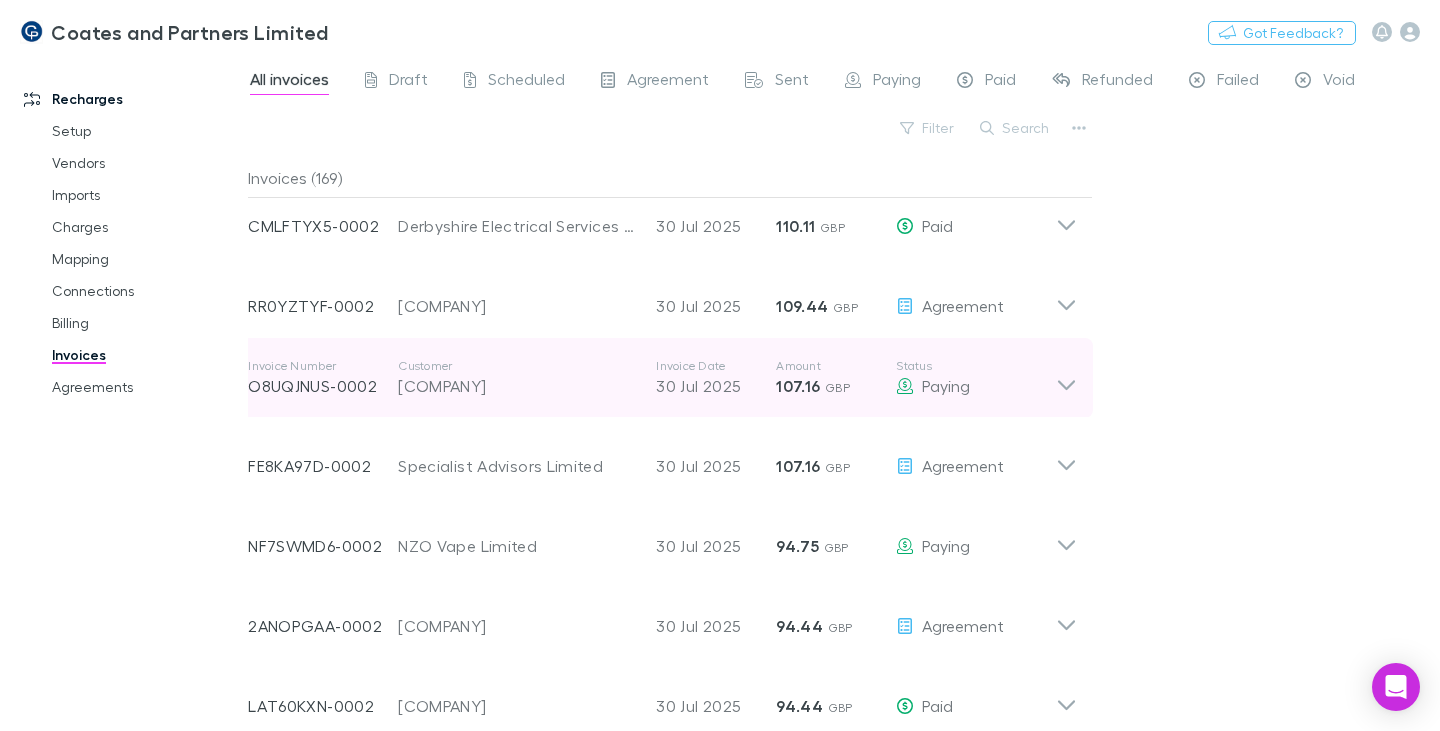 scroll, scrollTop: 1400, scrollLeft: 0, axis: vertical 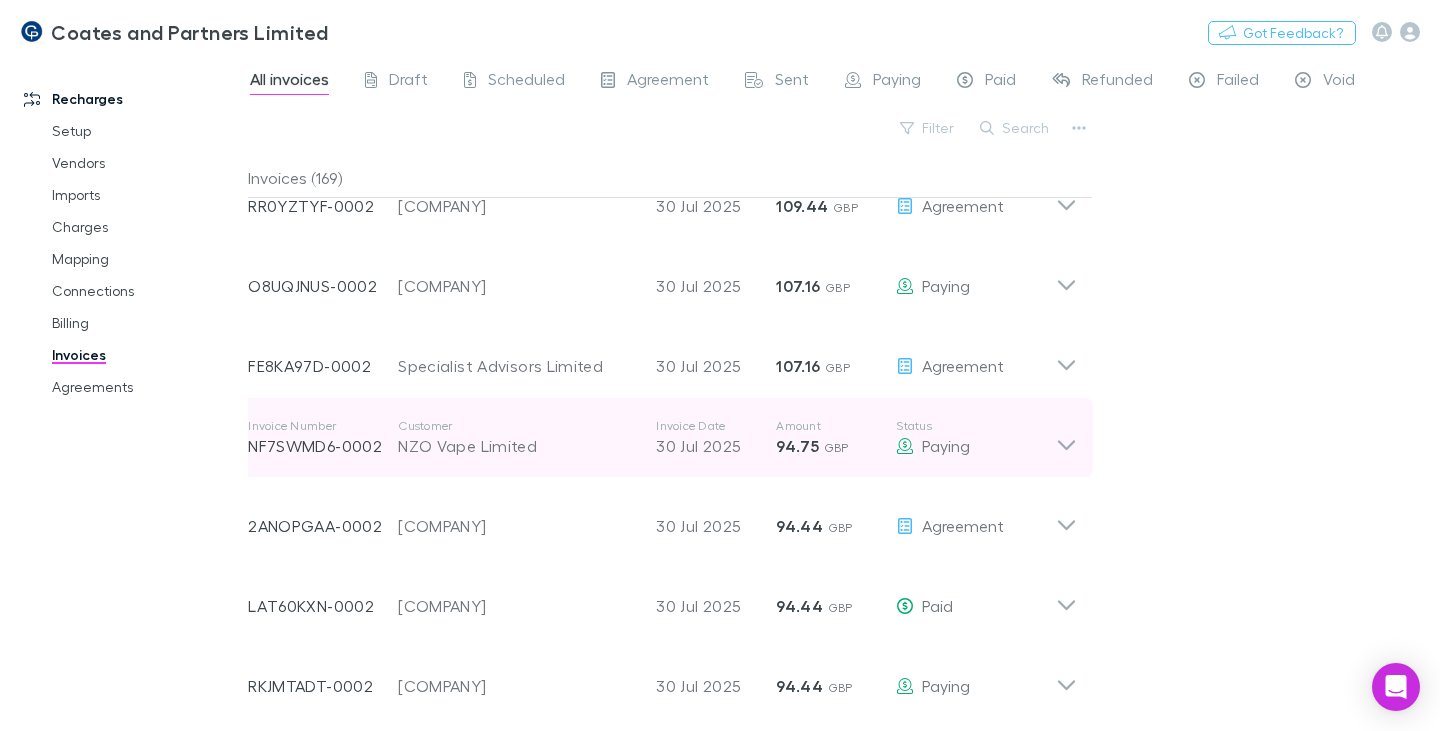 click on "NZO Vape Limited" at bounding box center [517, 446] 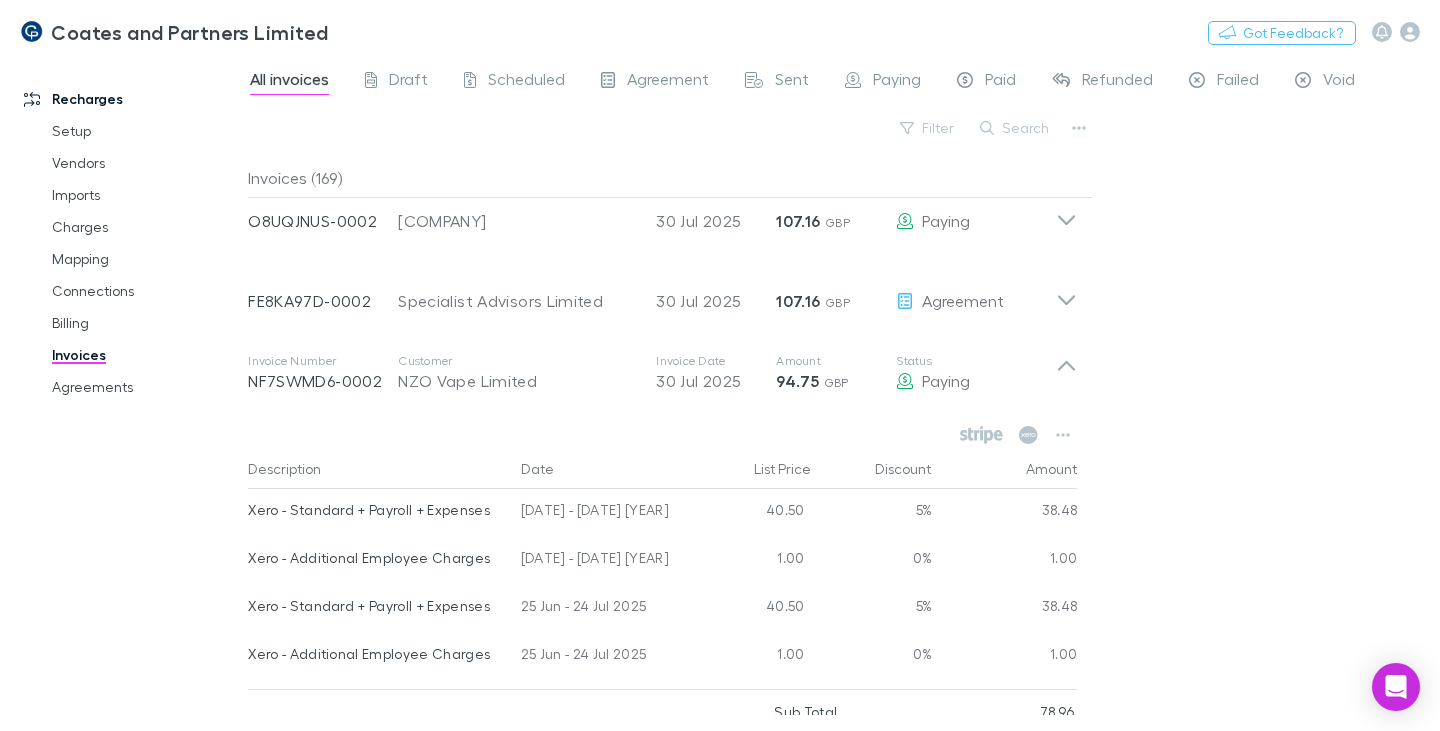scroll, scrollTop: 1300, scrollLeft: 0, axis: vertical 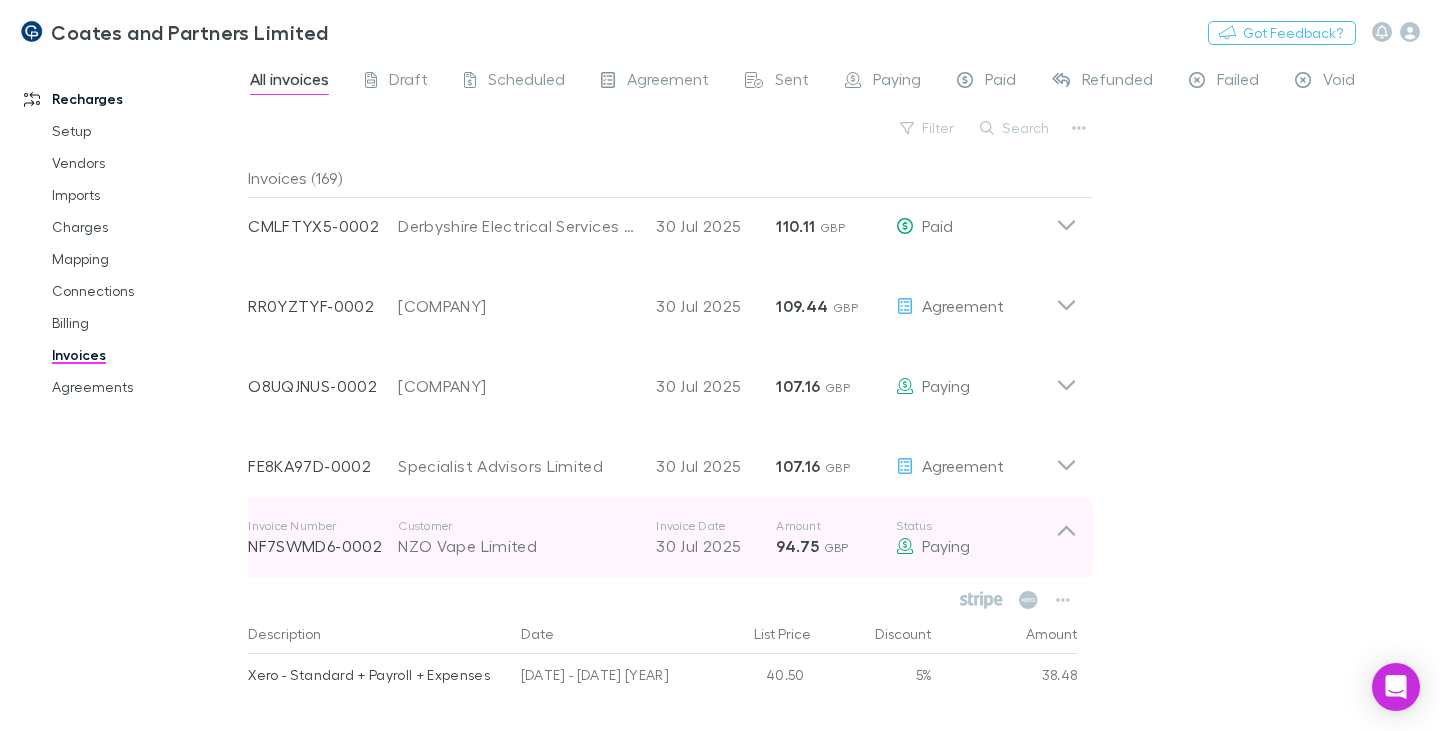 click 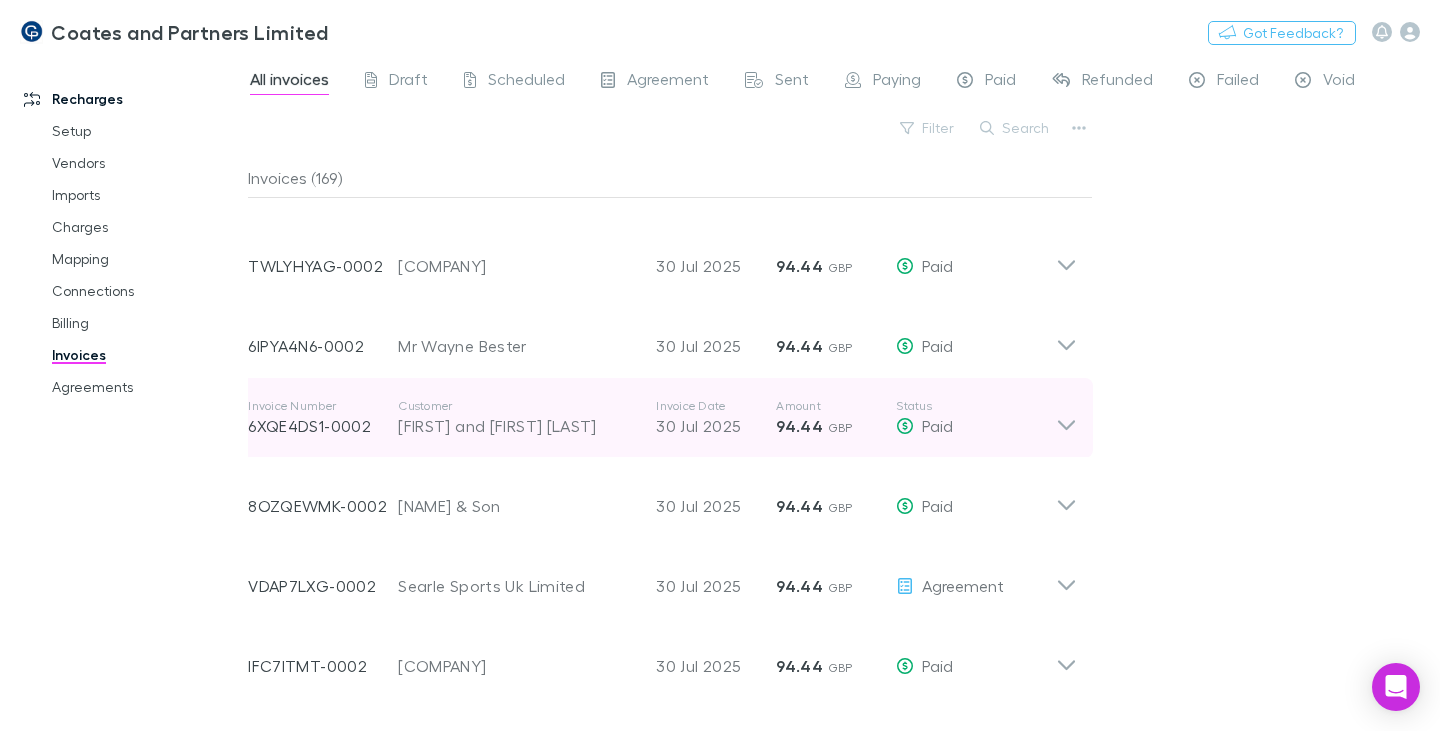 scroll, scrollTop: 2000, scrollLeft: 0, axis: vertical 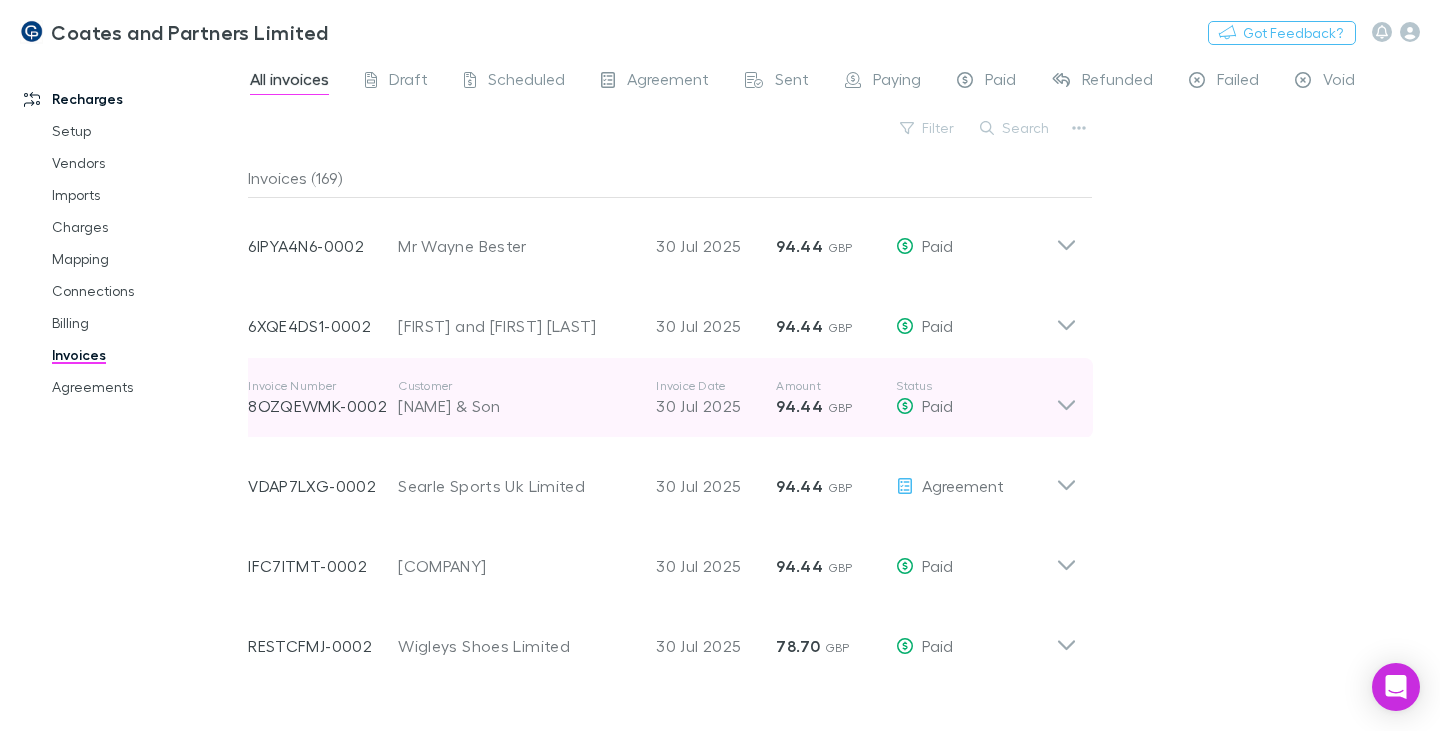 click on "[NAME] & Son" at bounding box center [517, 406] 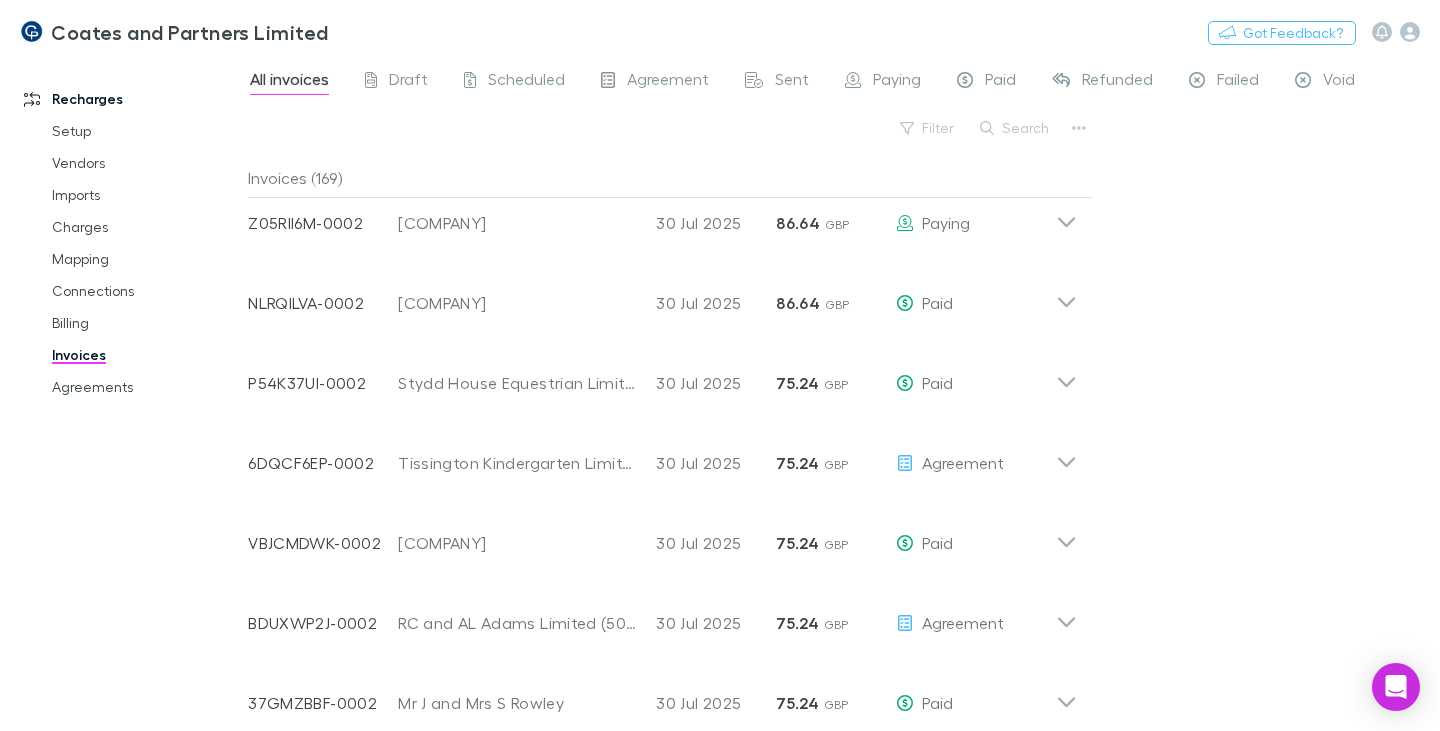 scroll, scrollTop: 3200, scrollLeft: 0, axis: vertical 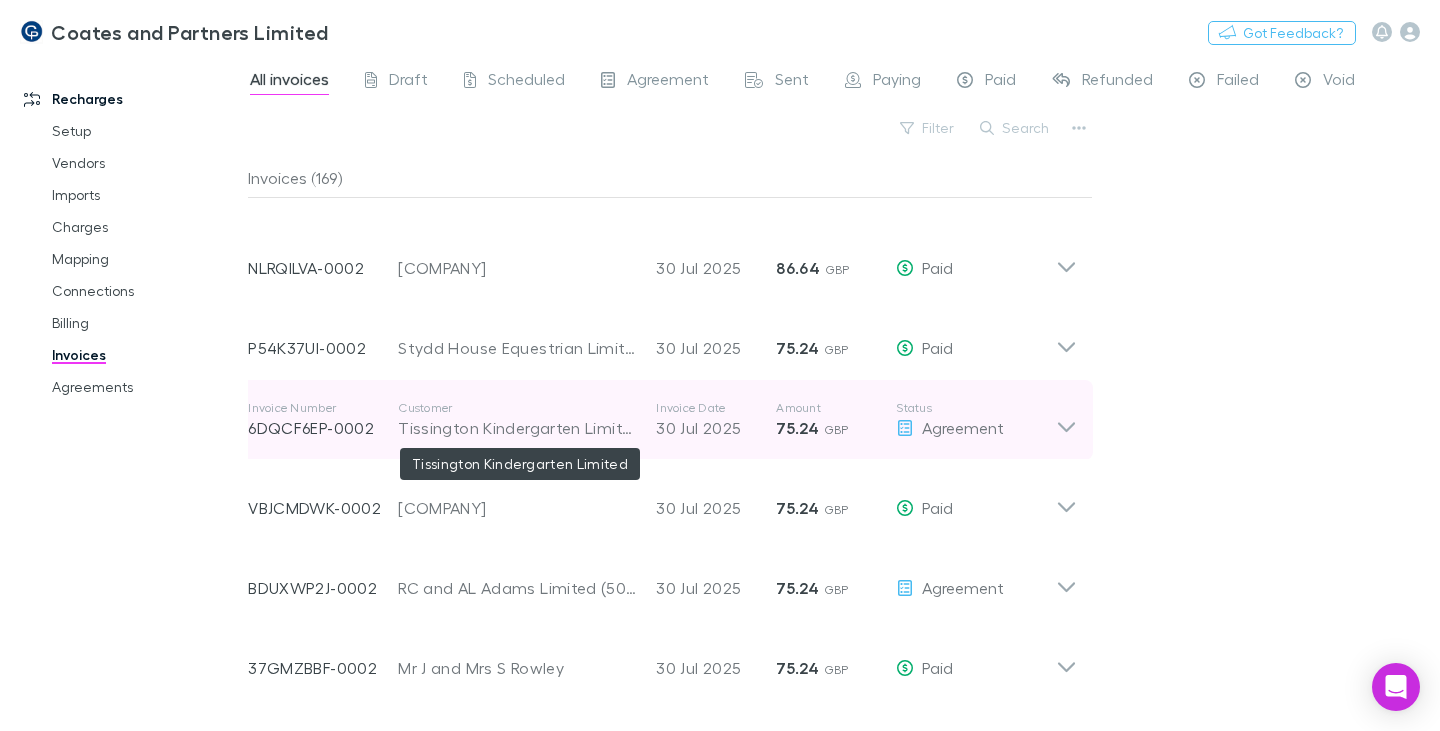 click on "Tissington Kindergarten Limited" at bounding box center (517, 428) 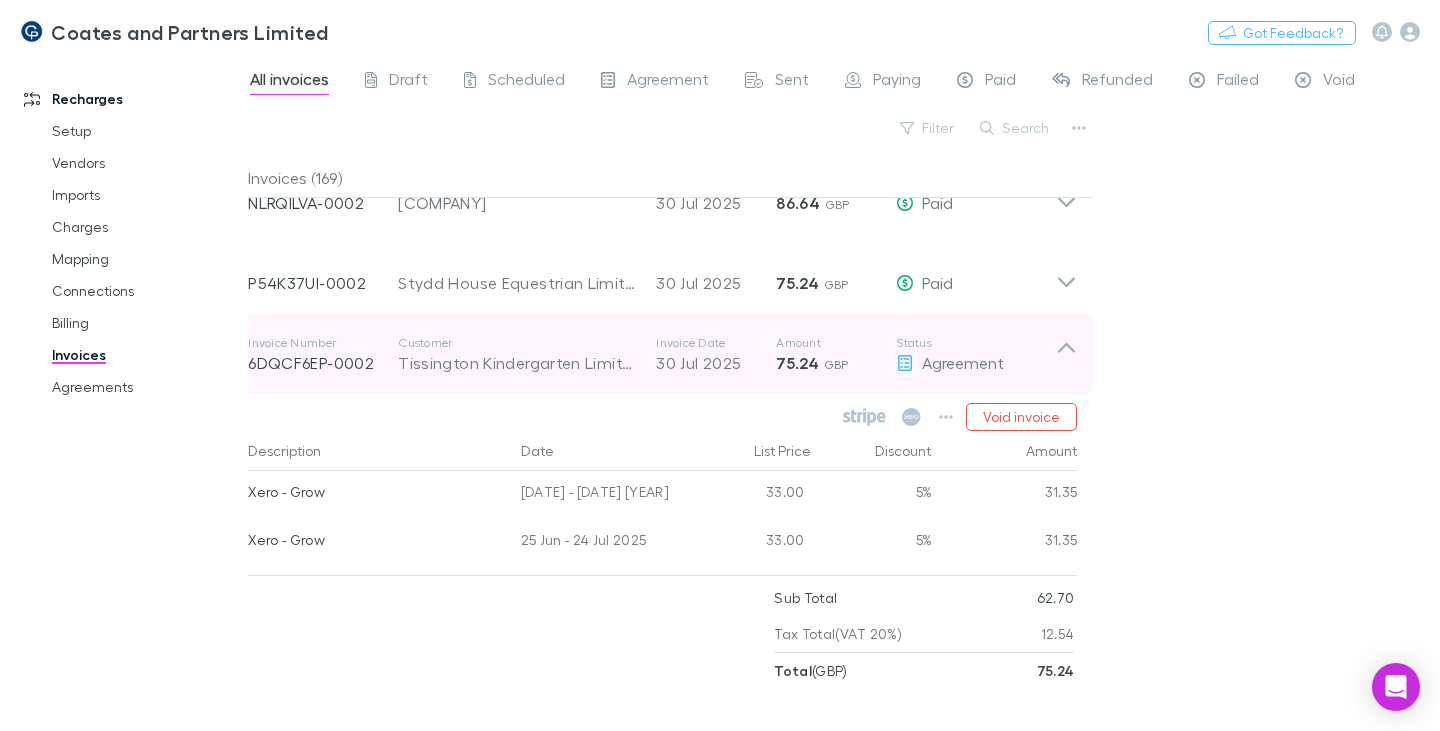 scroll, scrollTop: 3300, scrollLeft: 0, axis: vertical 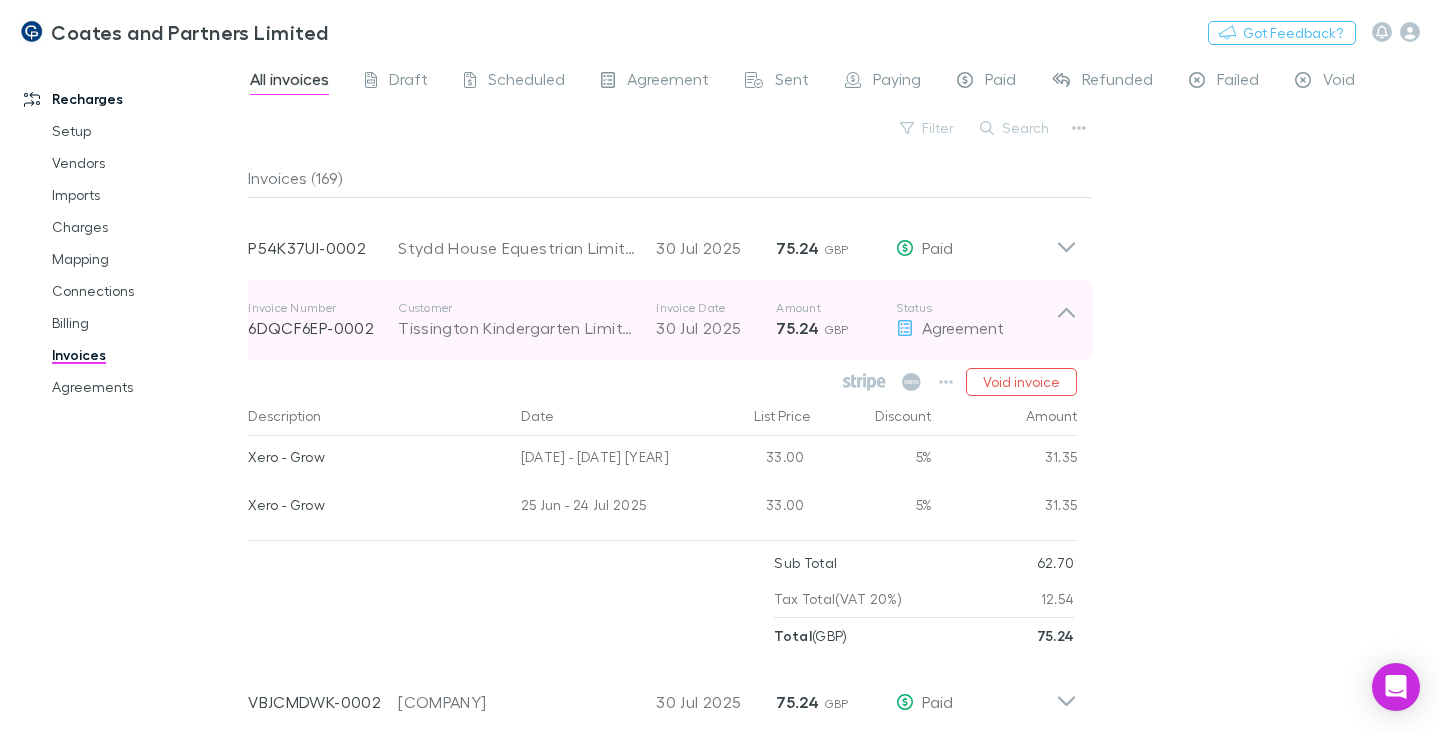 click 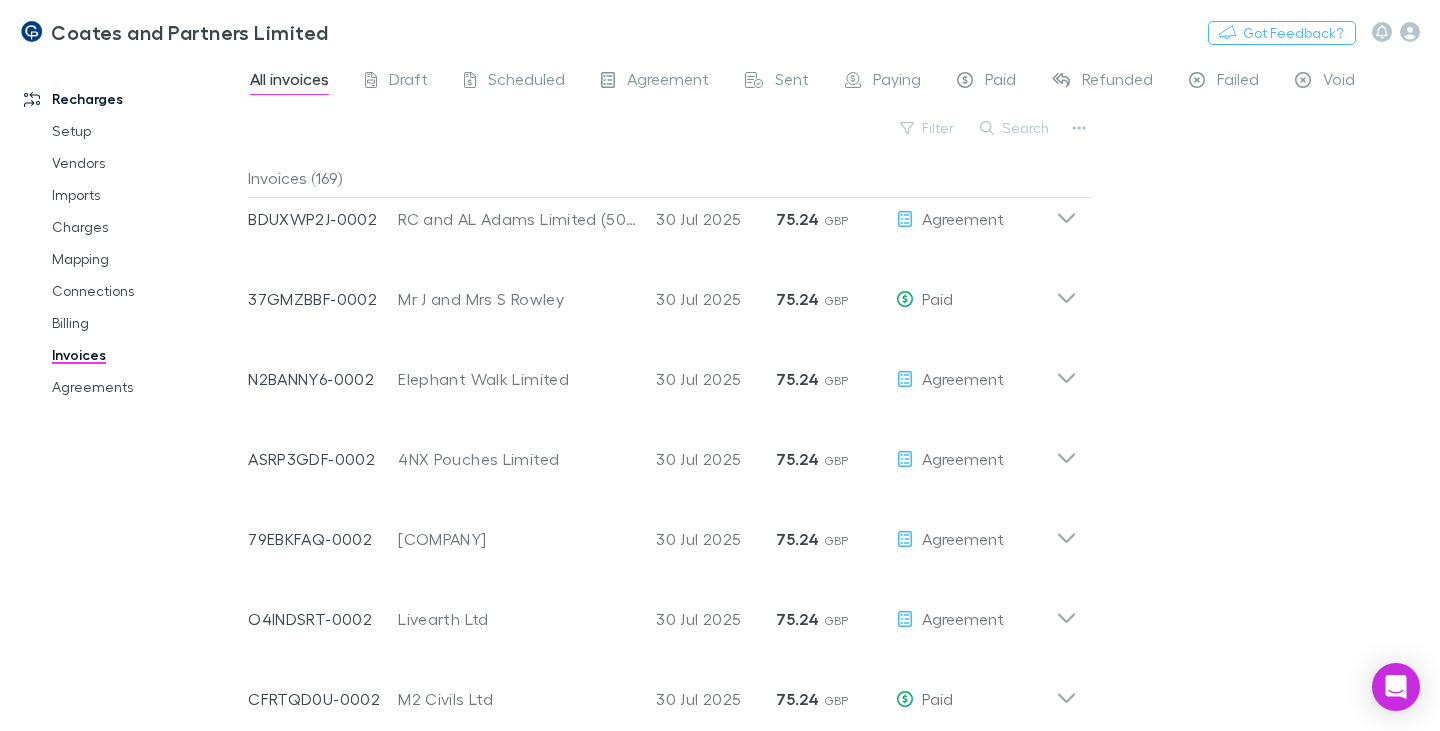 scroll, scrollTop: 3600, scrollLeft: 0, axis: vertical 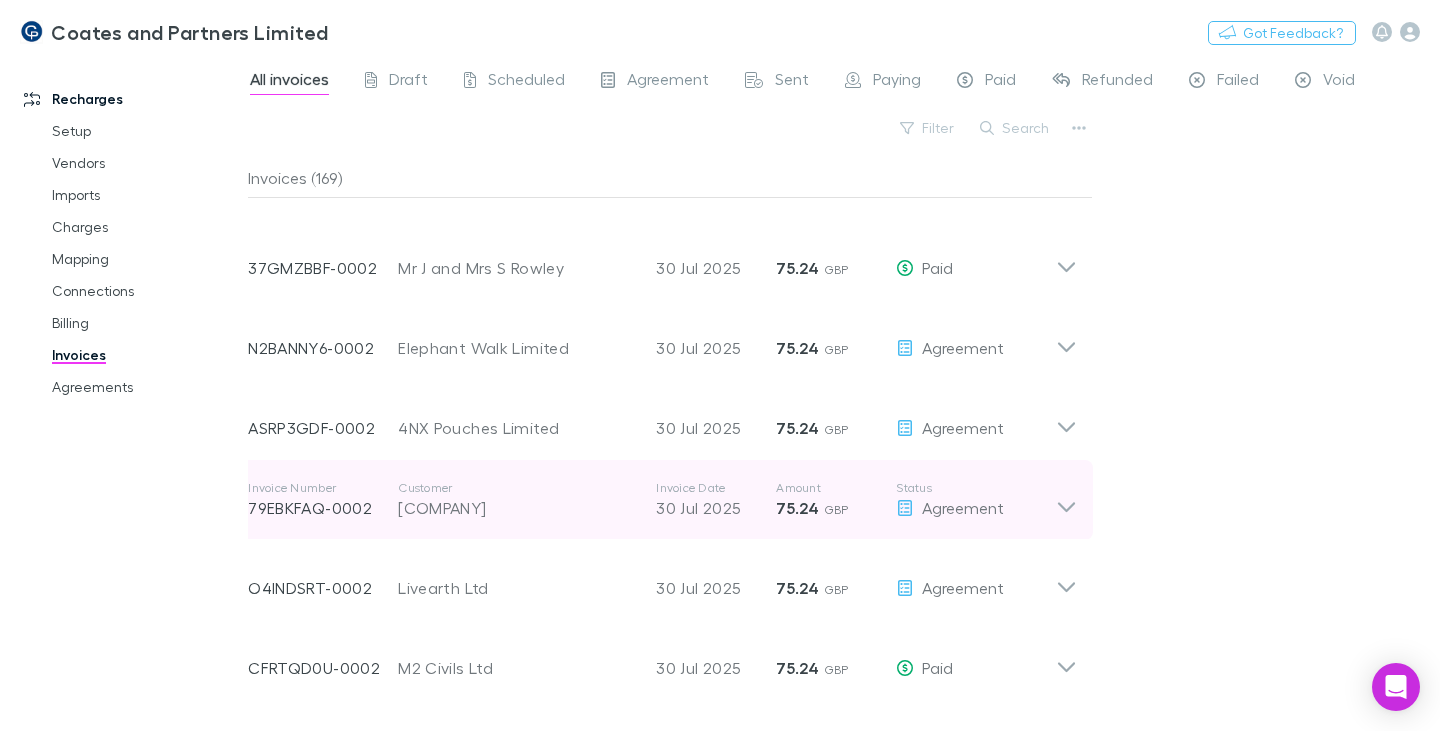 click on "[COMPANY]" at bounding box center [517, 508] 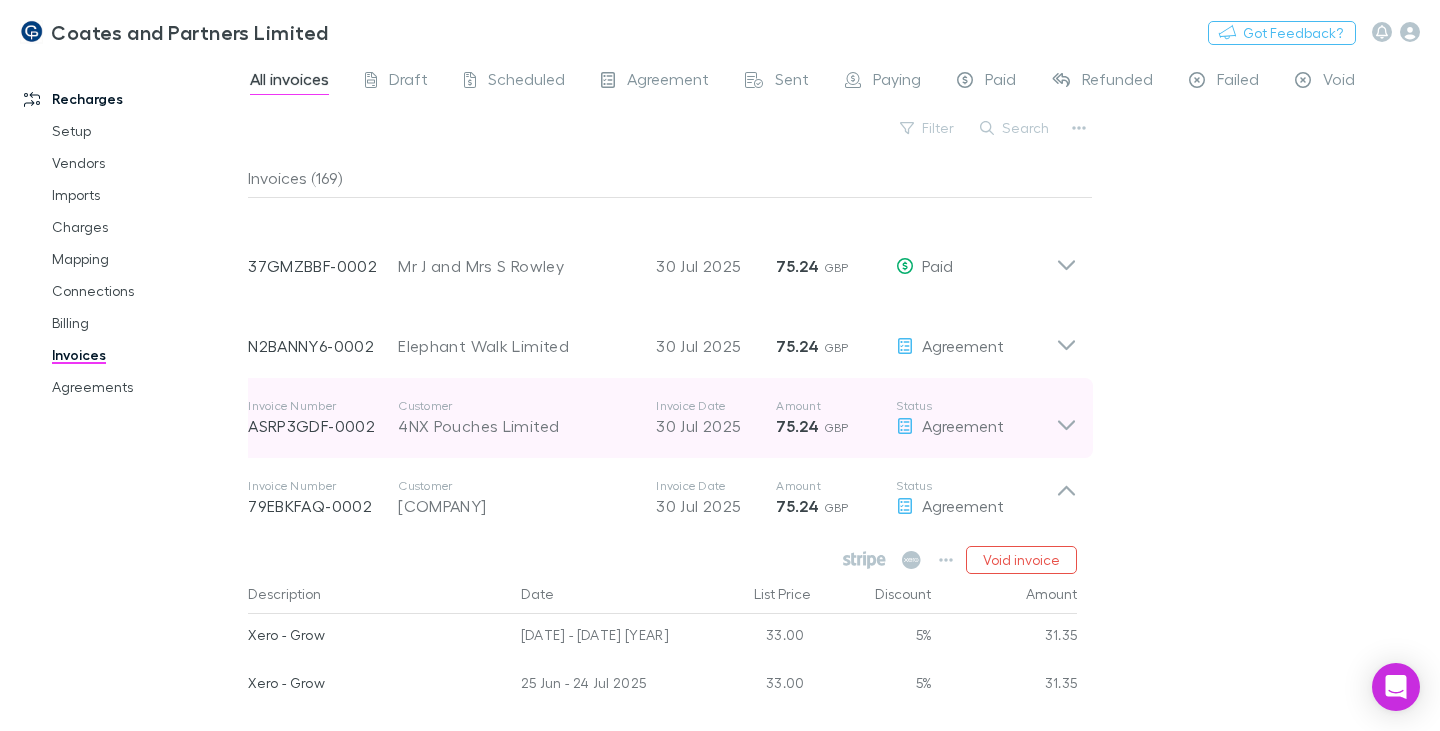 scroll, scrollTop: 3600, scrollLeft: 0, axis: vertical 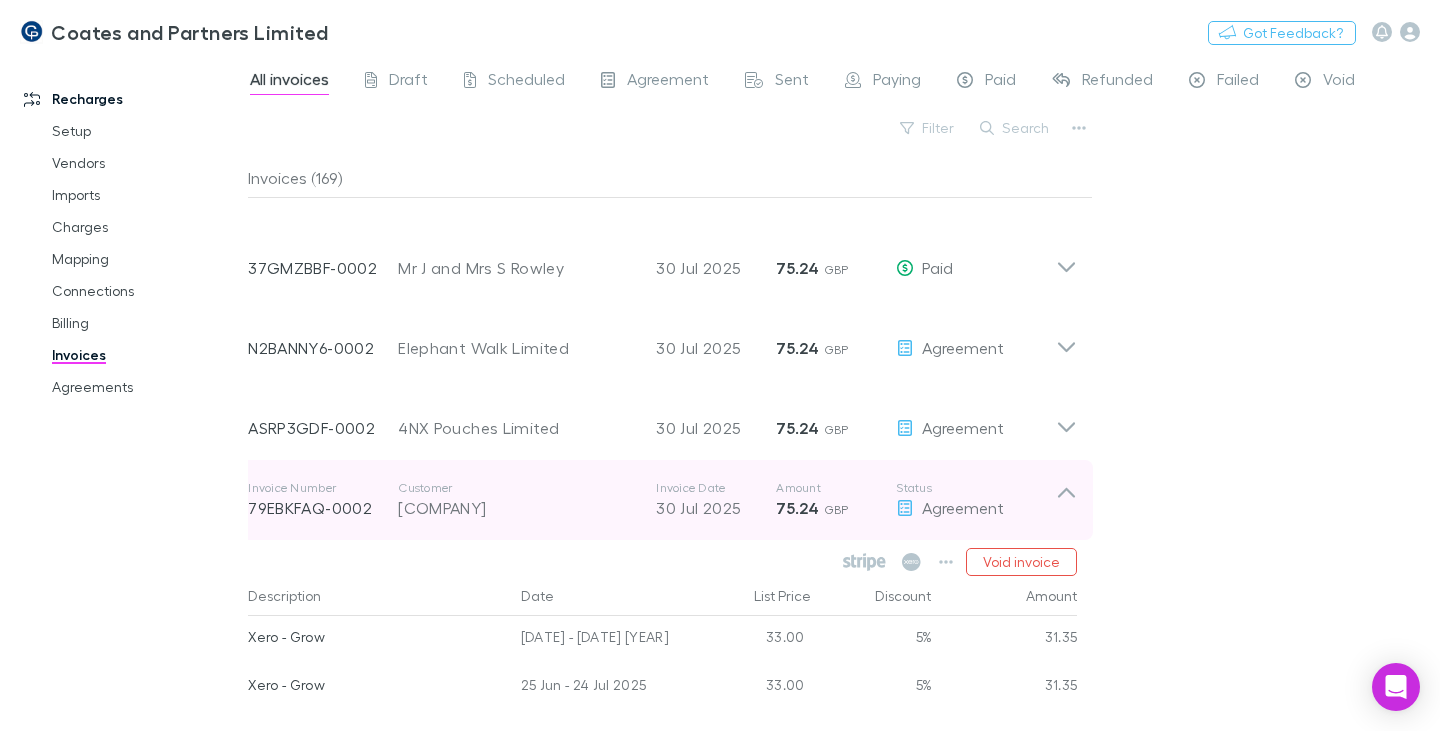 click 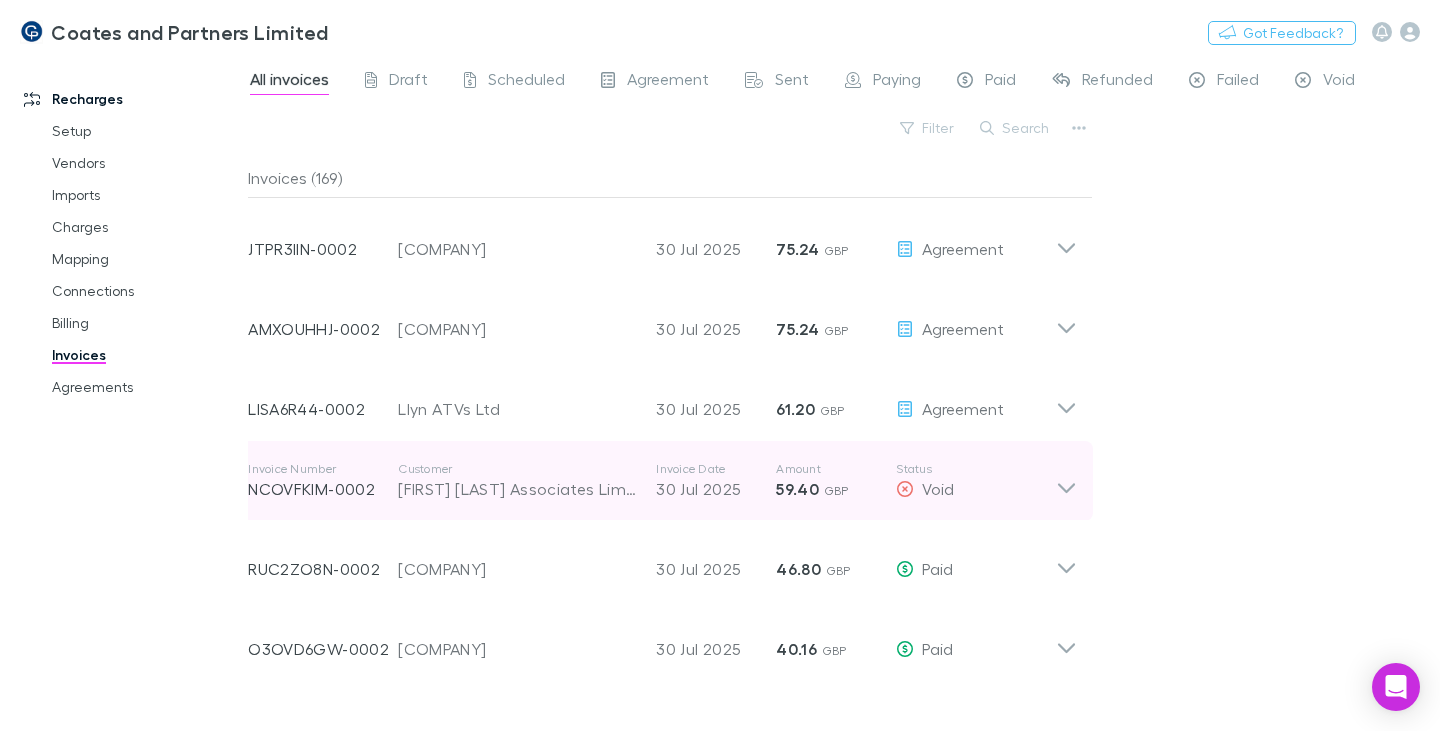 scroll, scrollTop: 4200, scrollLeft: 0, axis: vertical 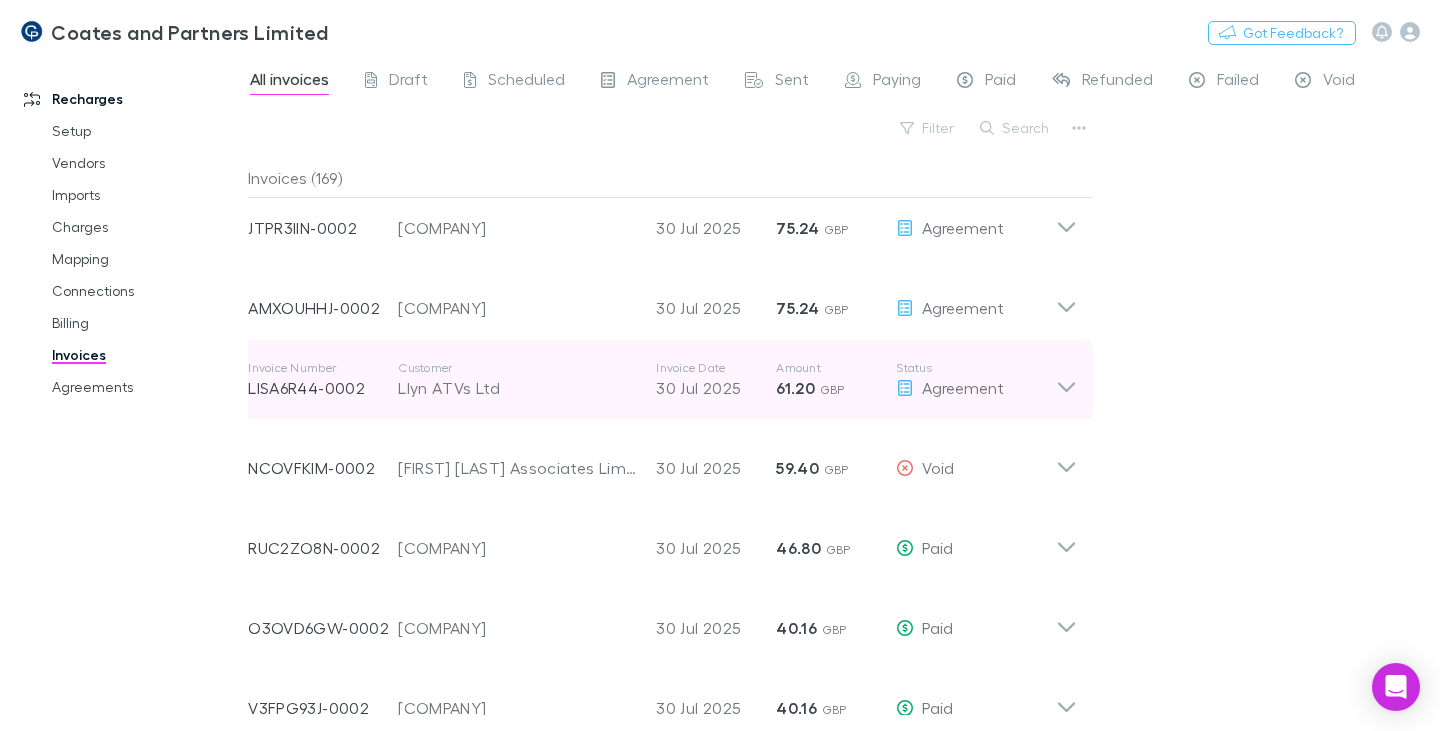 click on "Llyn ATVs Ltd" at bounding box center [517, 388] 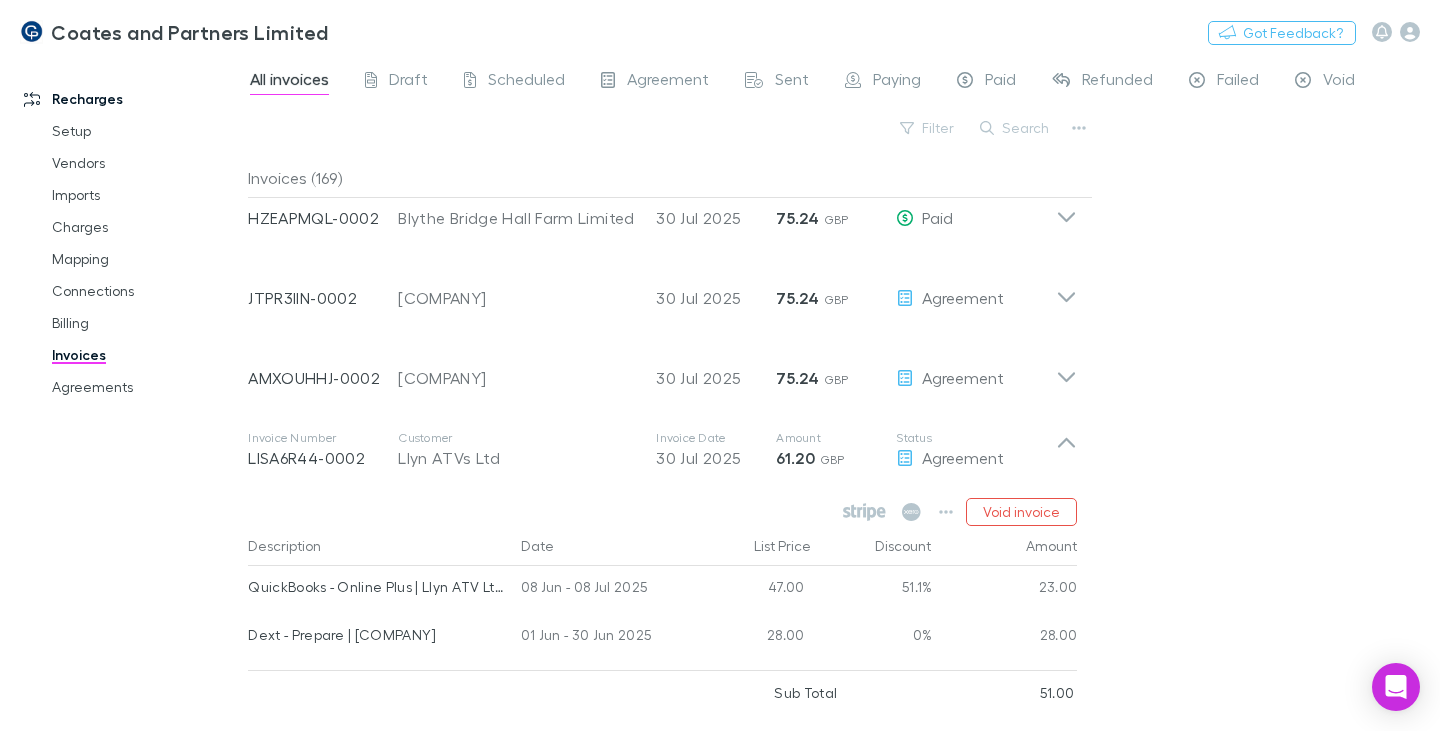 scroll, scrollTop: 4000, scrollLeft: 0, axis: vertical 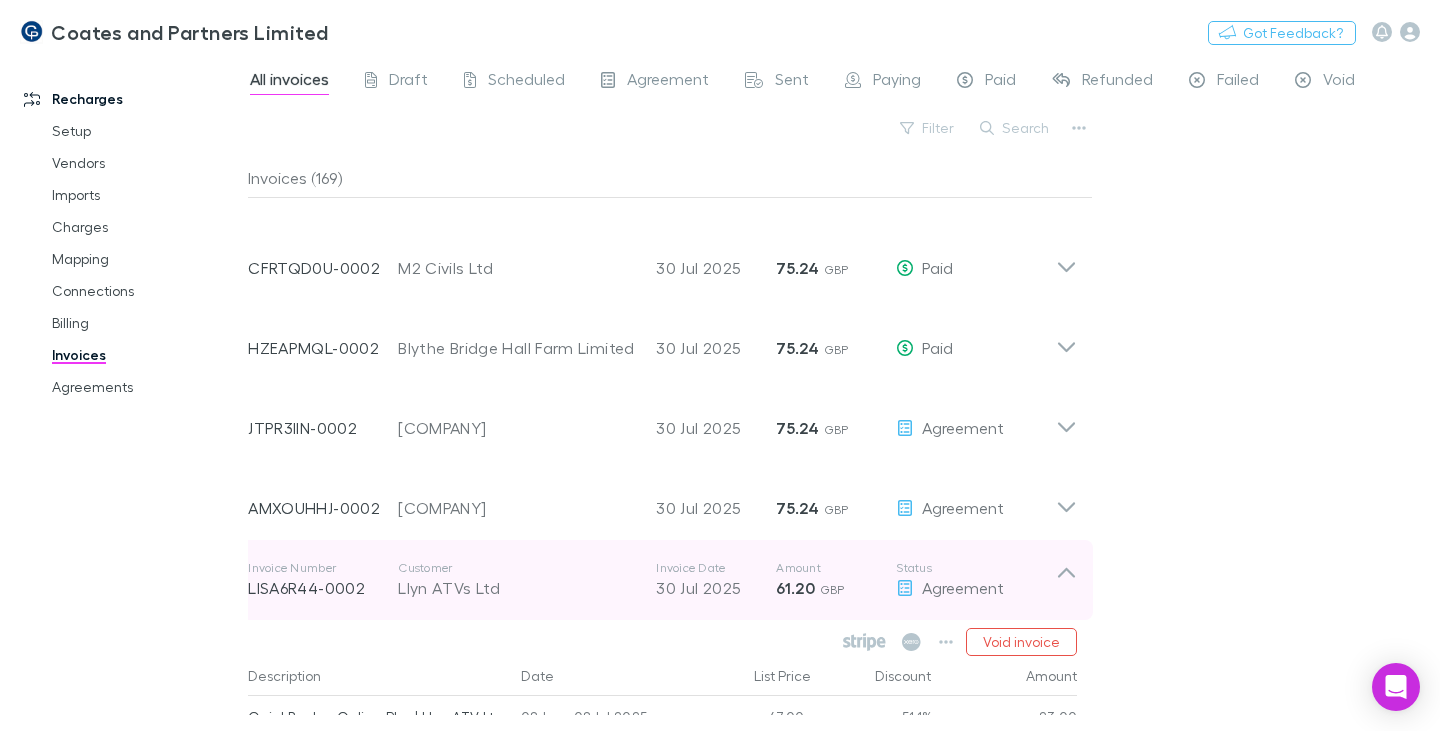 click 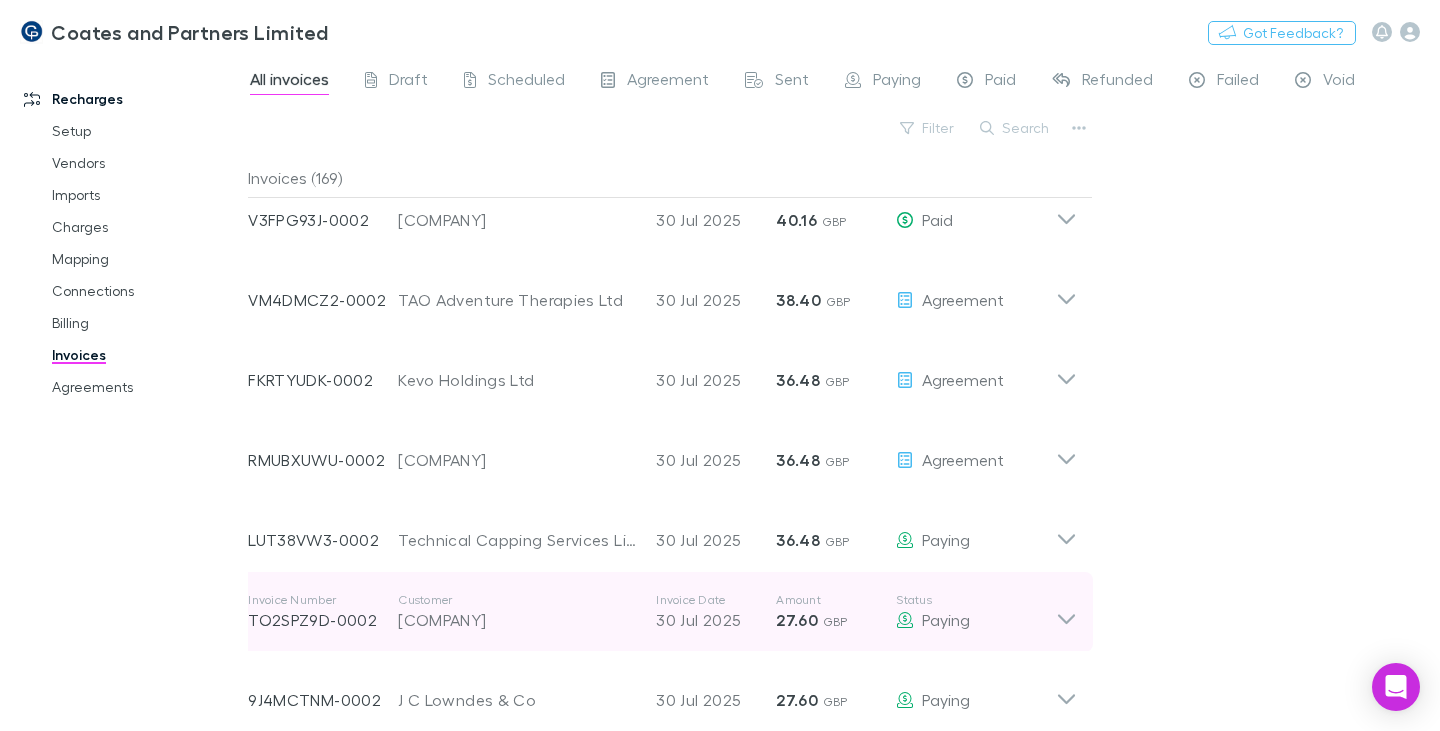 scroll, scrollTop: 4700, scrollLeft: 0, axis: vertical 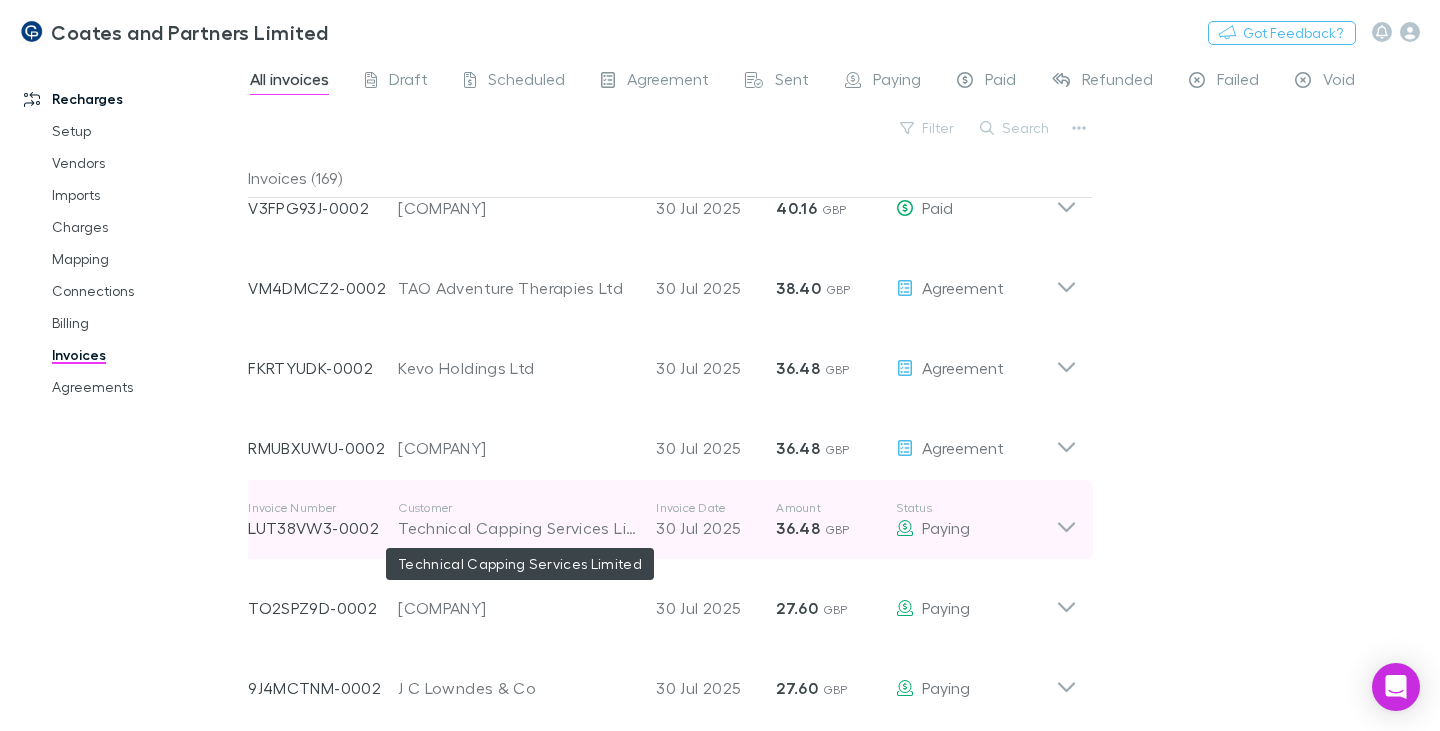 click on "Technical Capping Services Limited" at bounding box center [517, 528] 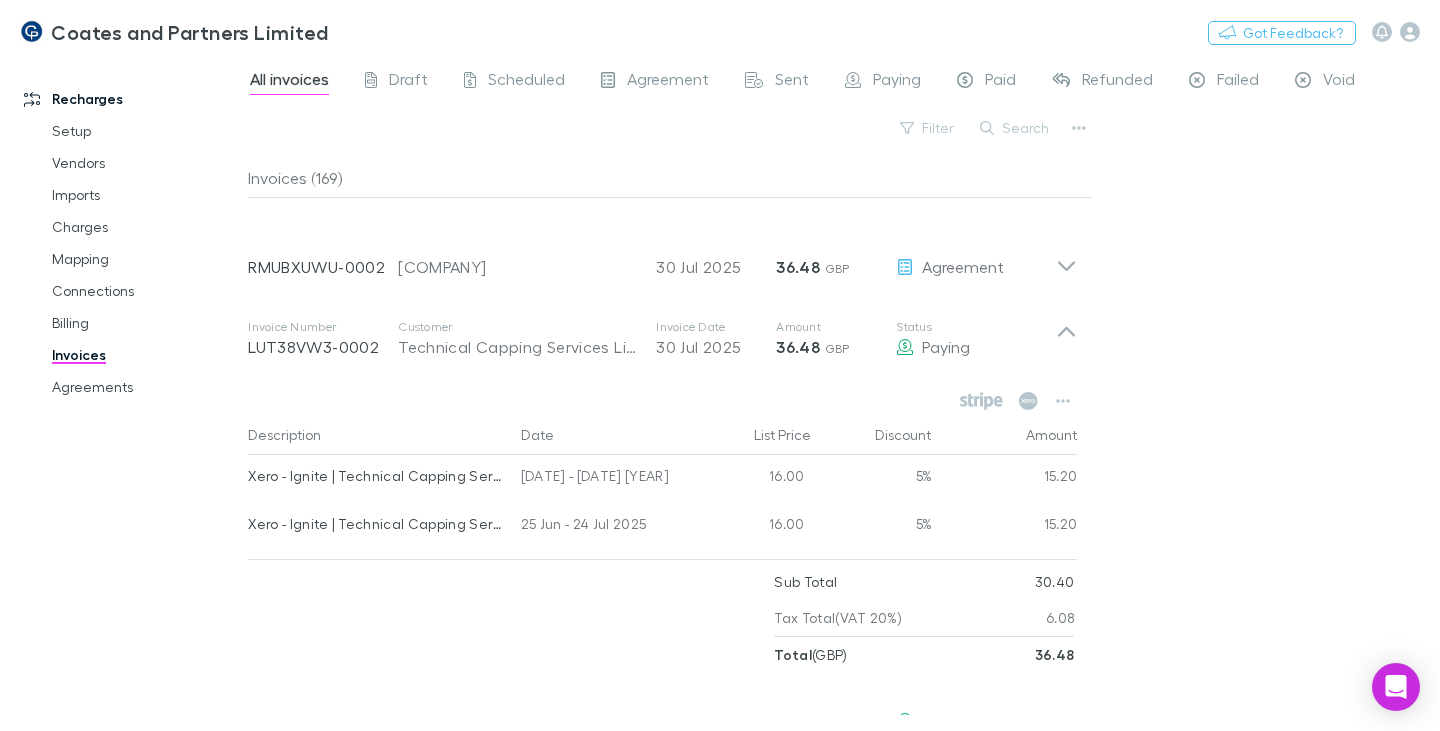 scroll, scrollTop: 5000, scrollLeft: 0, axis: vertical 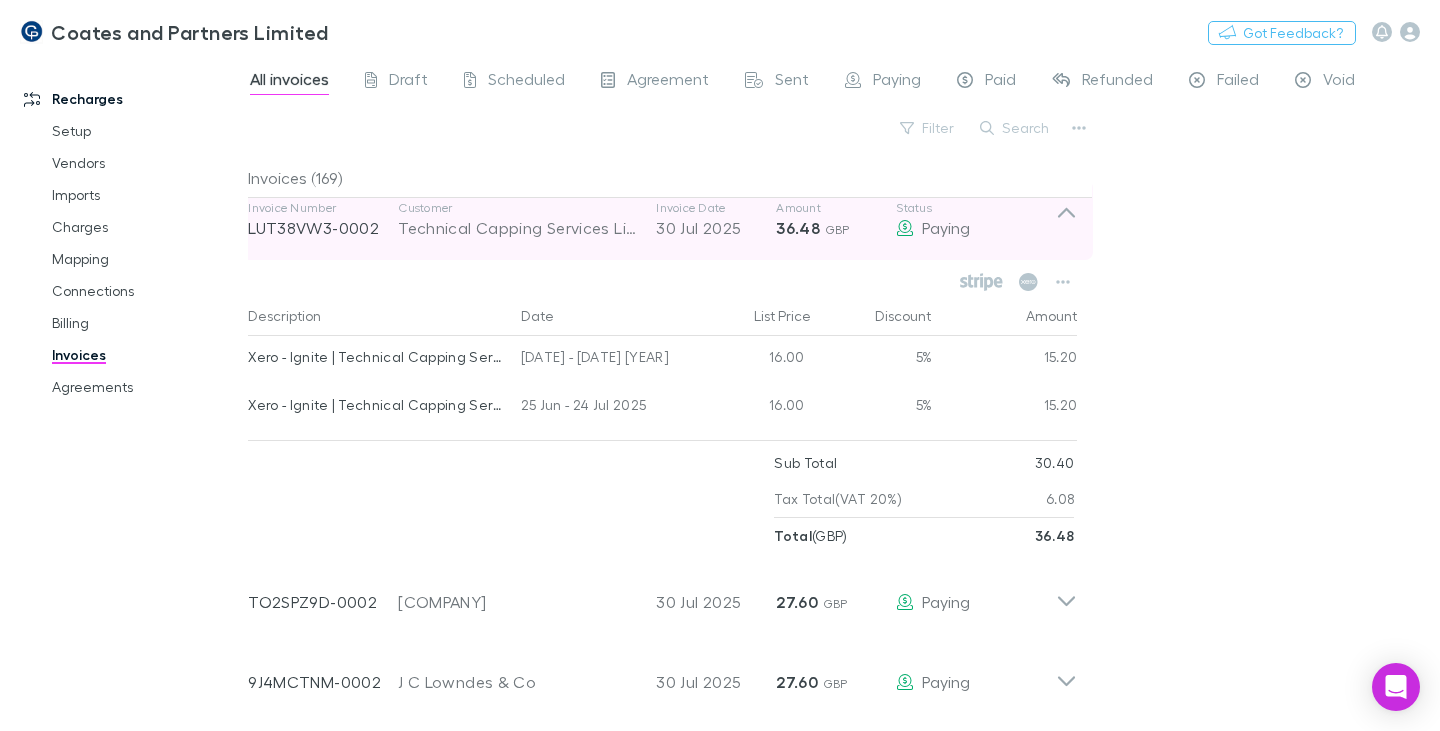 click 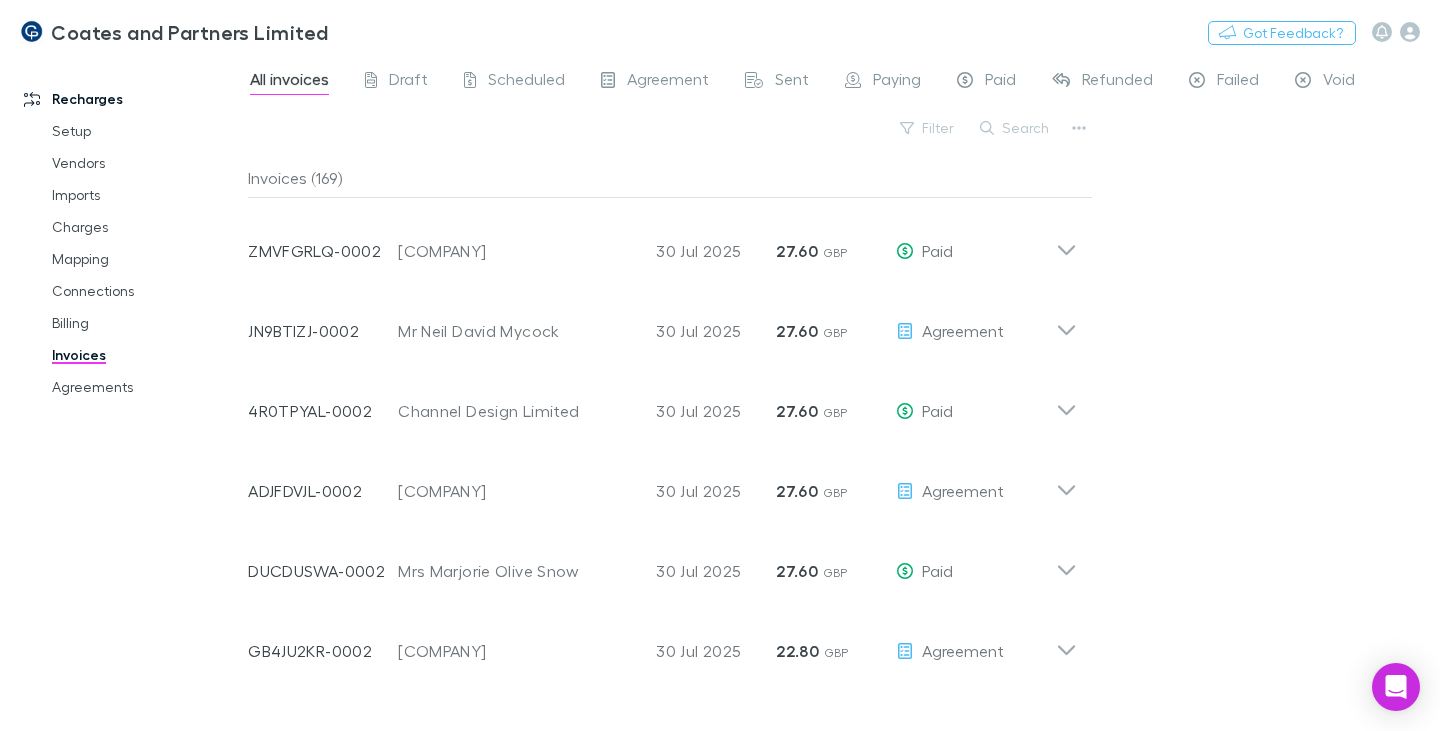 scroll, scrollTop: 5800, scrollLeft: 0, axis: vertical 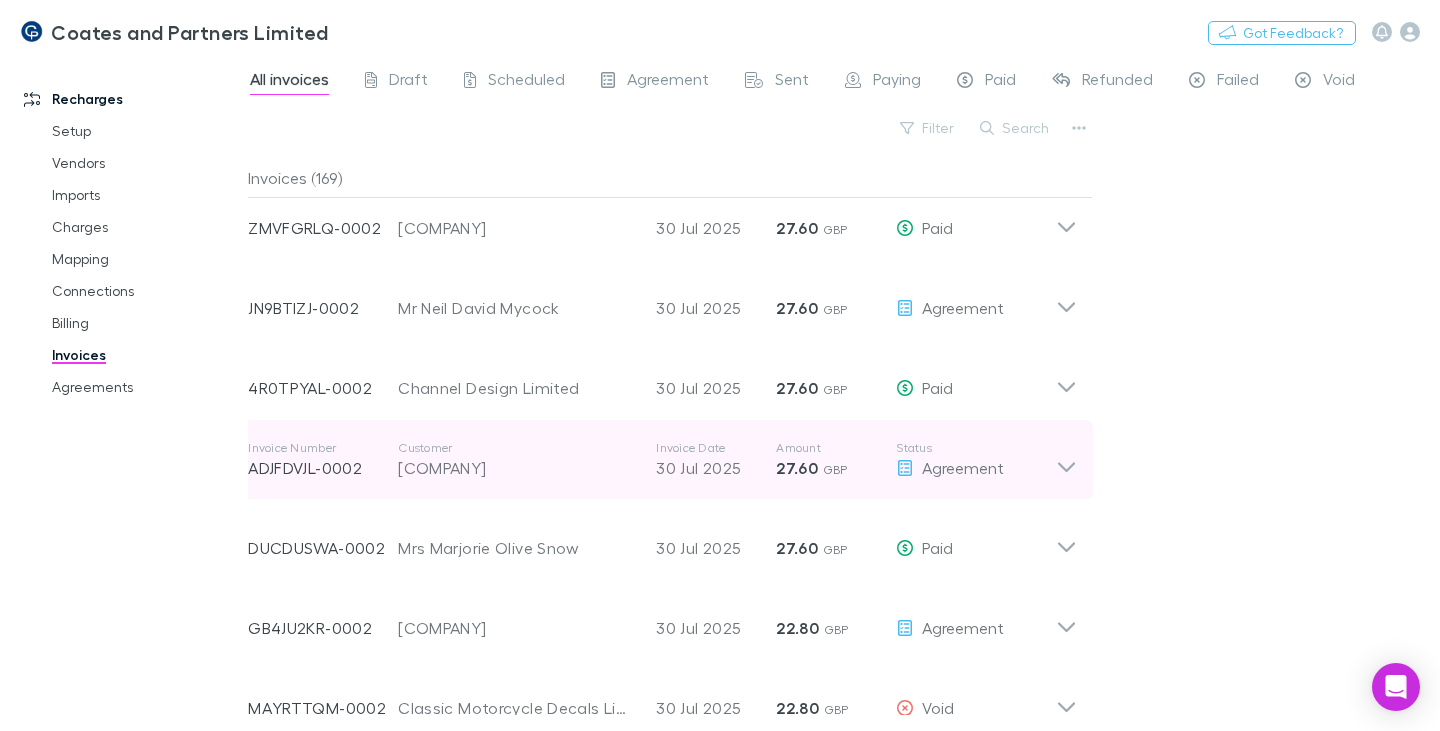 click on "[COMPANY]" at bounding box center (517, 468) 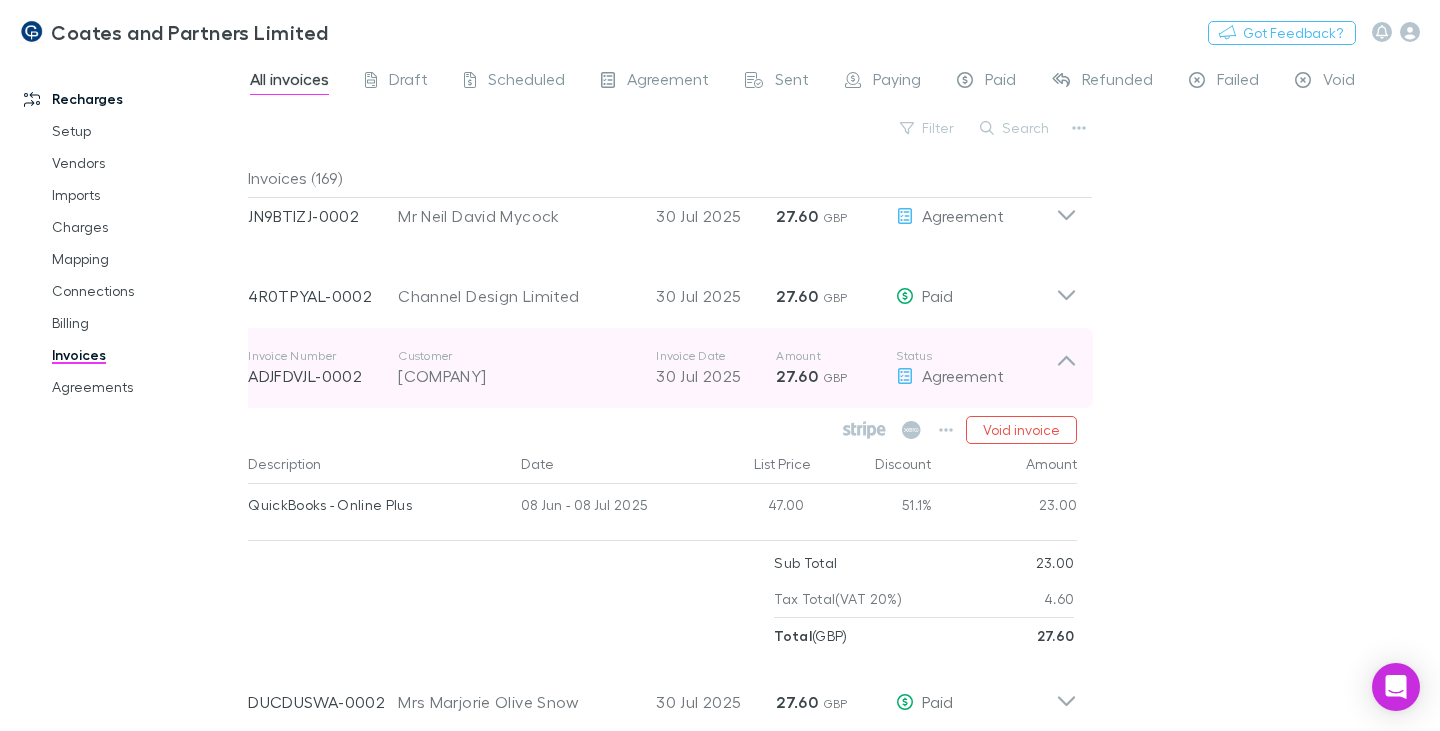 scroll, scrollTop: 6000, scrollLeft: 0, axis: vertical 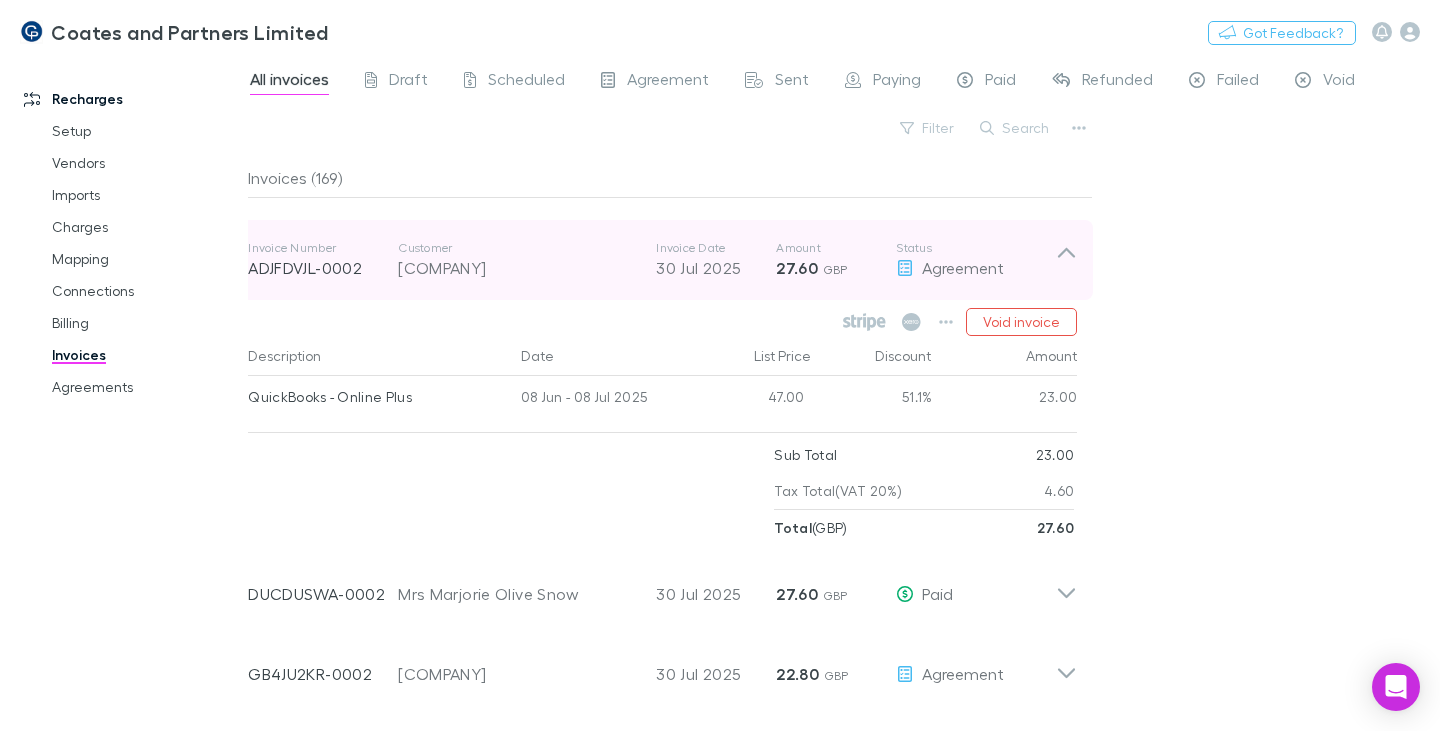 click 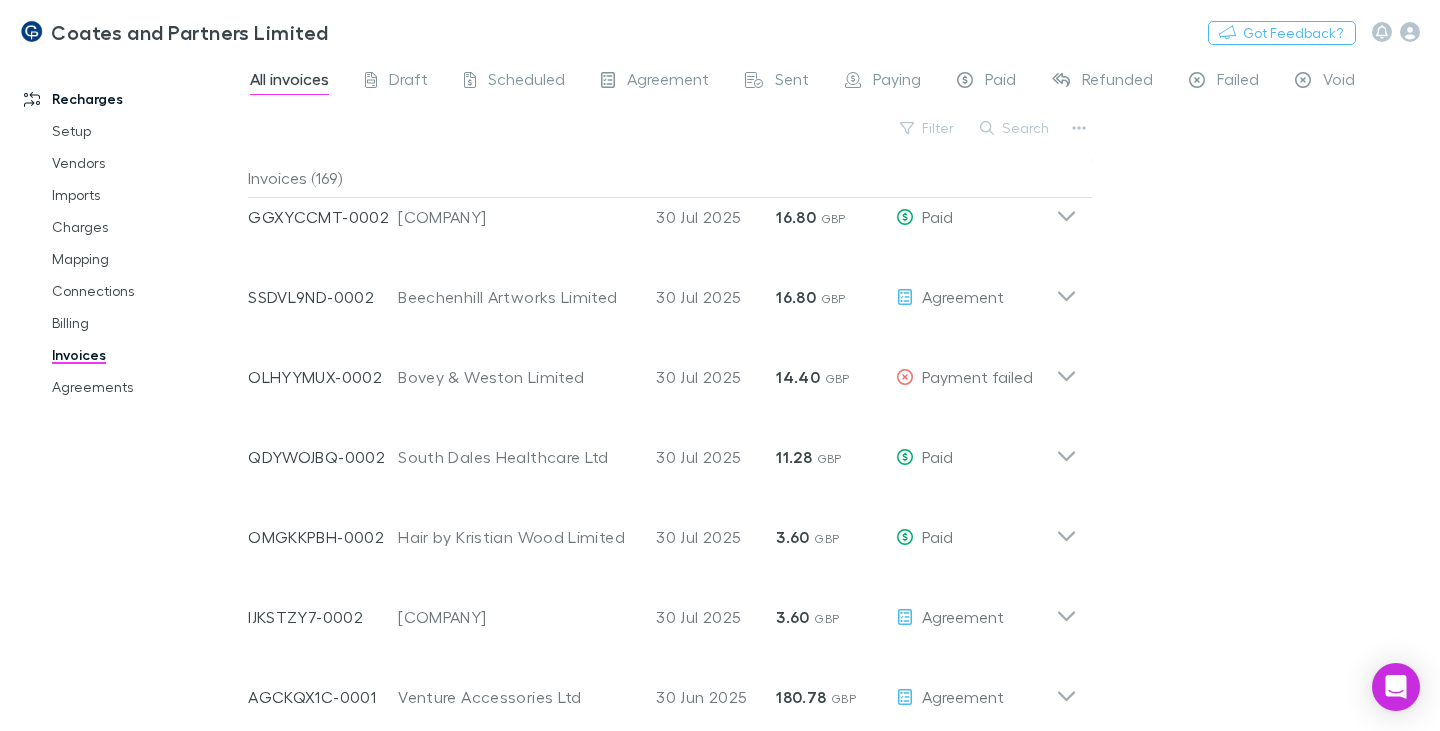 scroll, scrollTop: 6900, scrollLeft: 0, axis: vertical 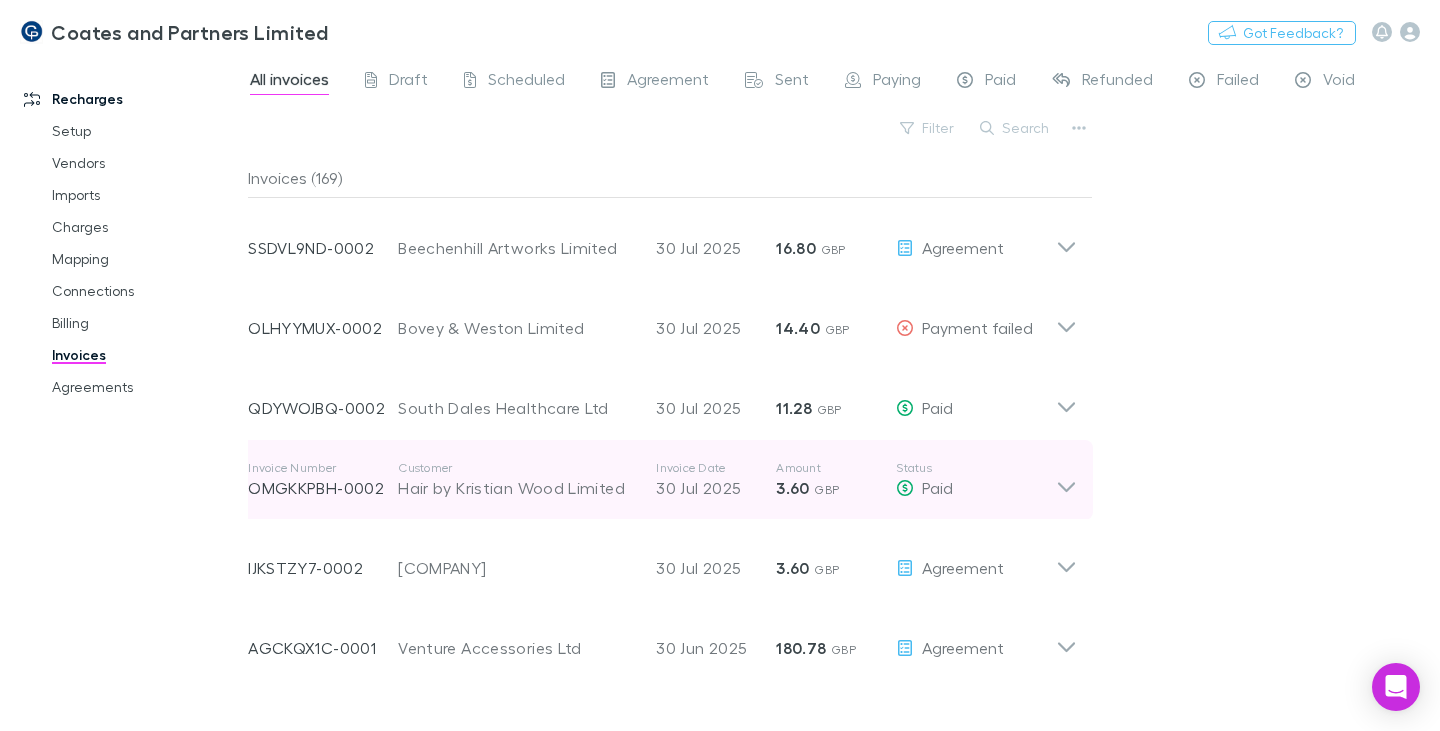 click on "Hair by Kristian Wood Limited" at bounding box center (517, 488) 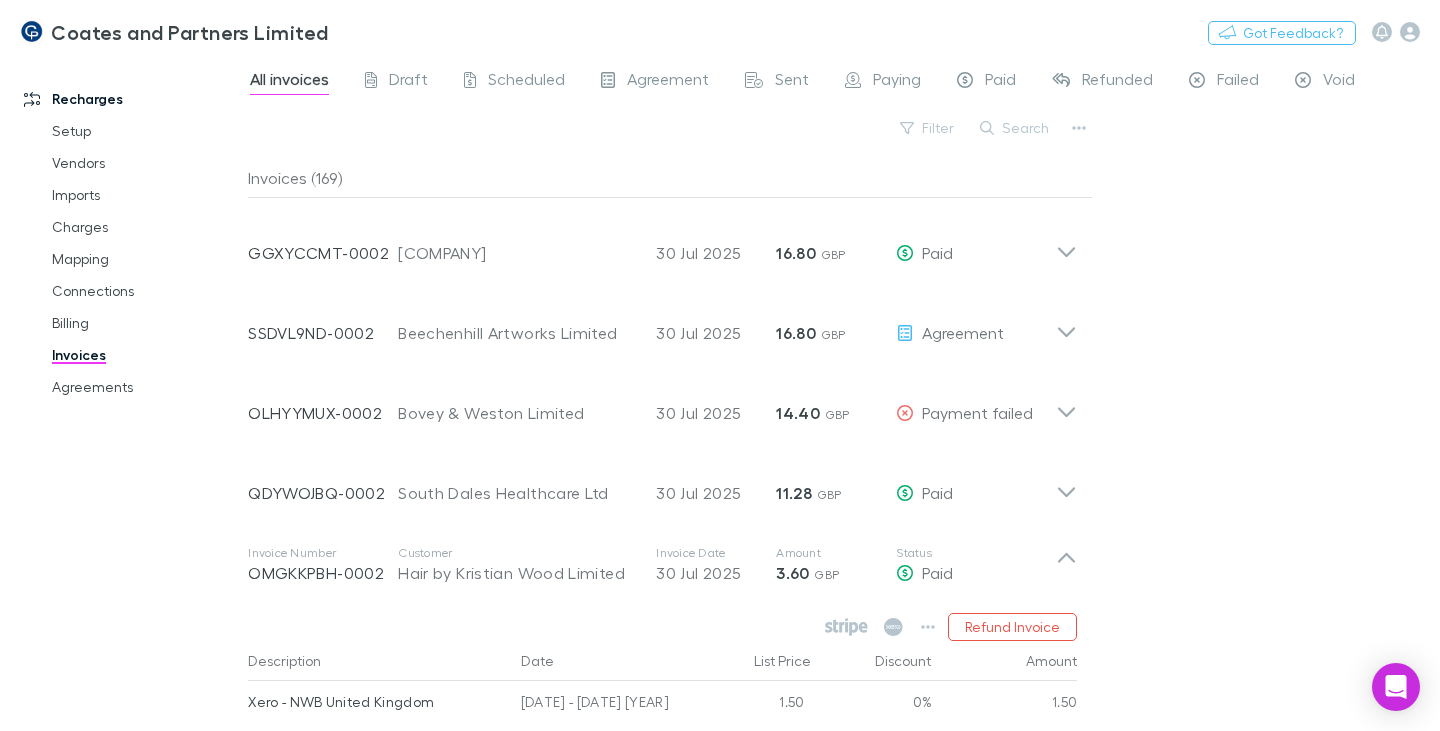 scroll, scrollTop: 6800, scrollLeft: 0, axis: vertical 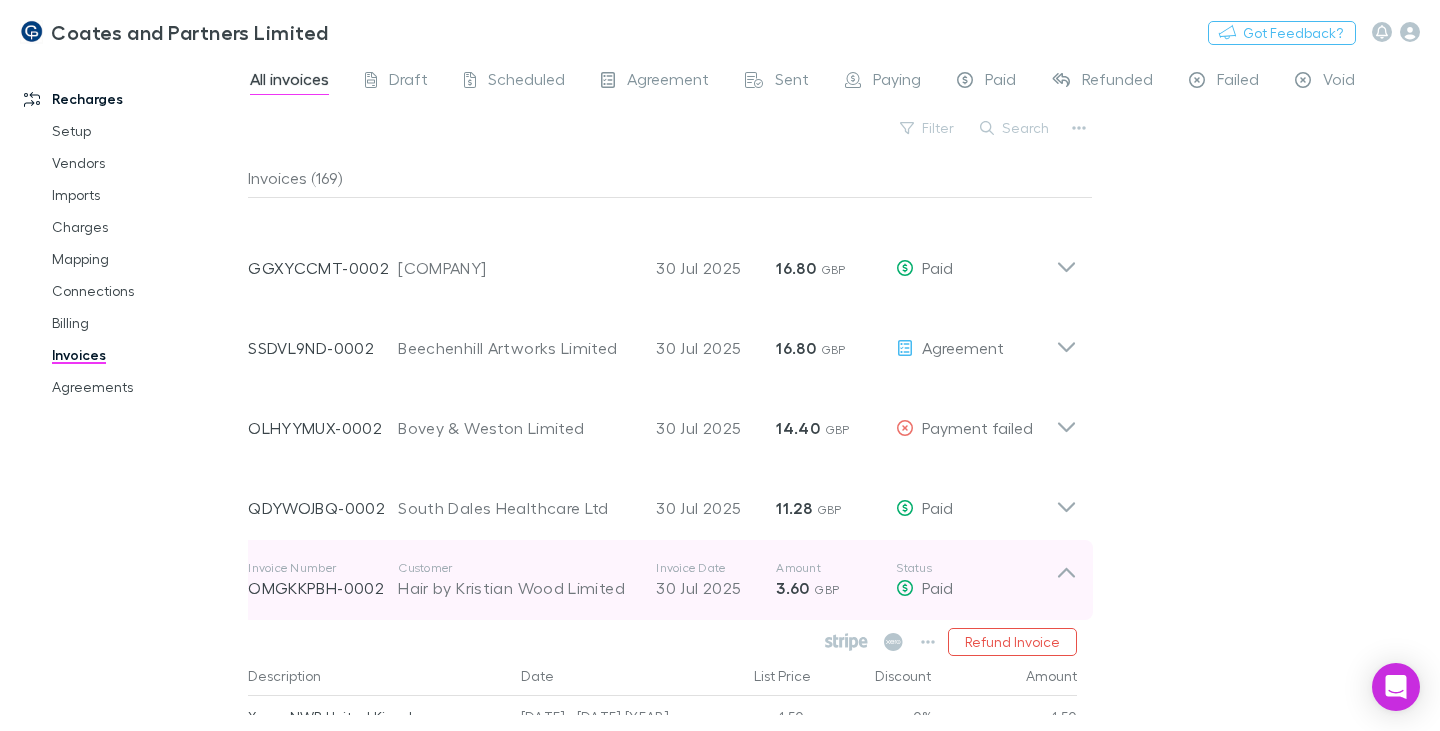 click 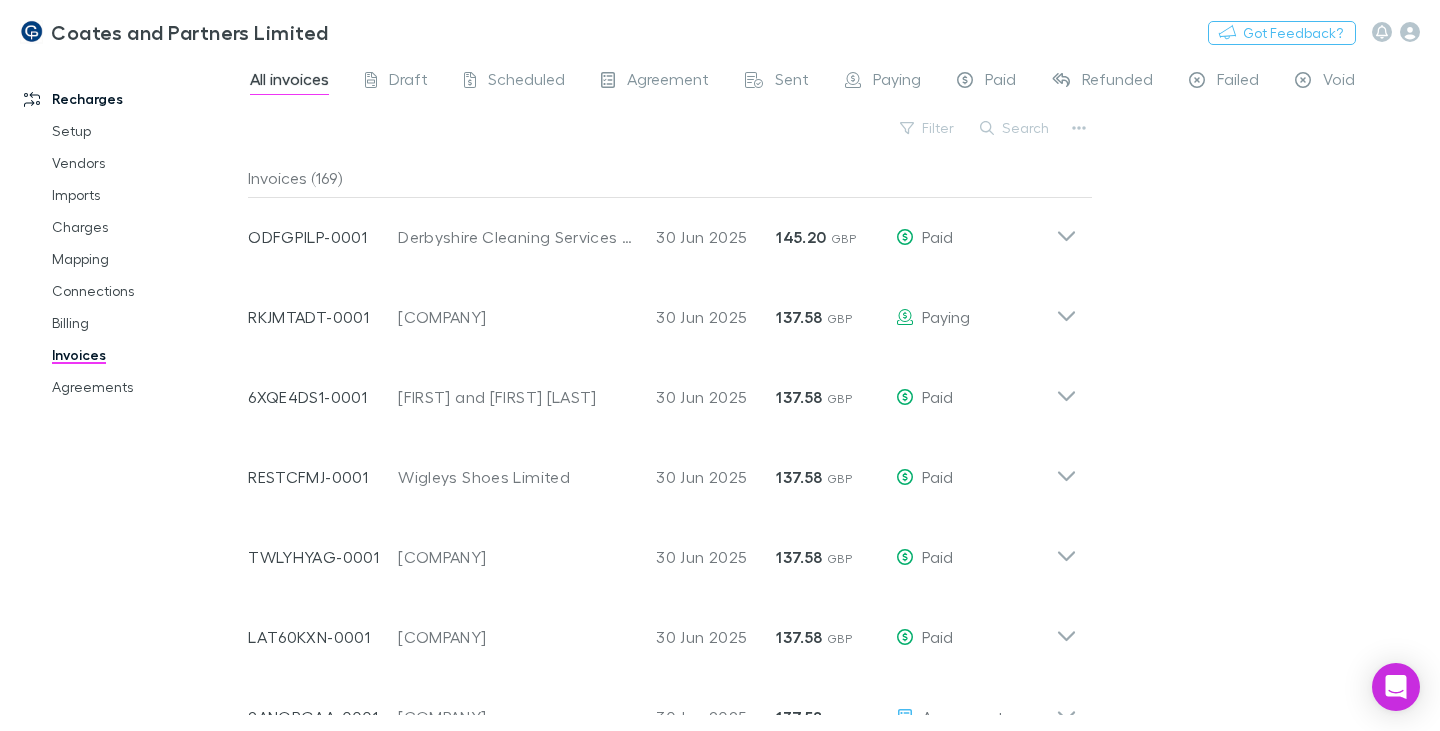 scroll, scrollTop: 7900, scrollLeft: 0, axis: vertical 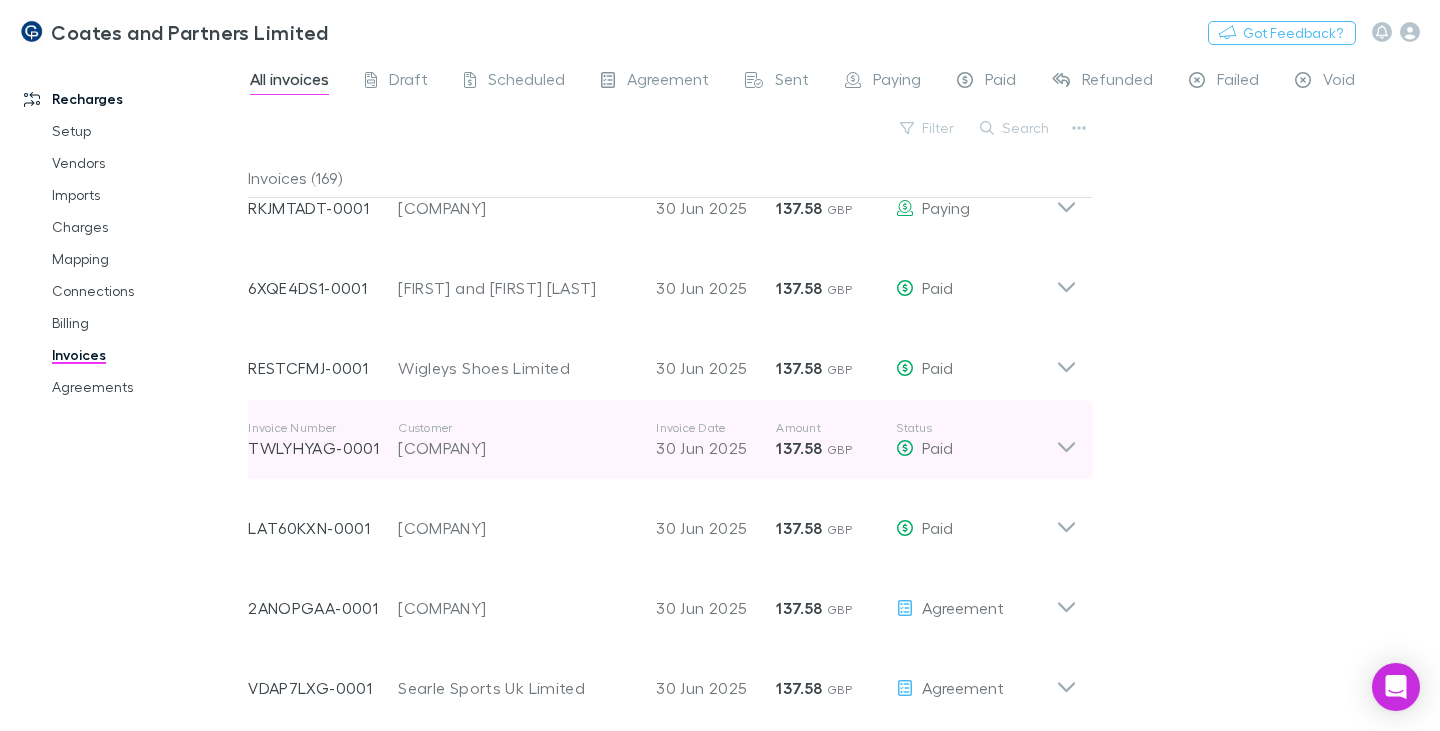 click on "[COMPANY]" at bounding box center (517, 448) 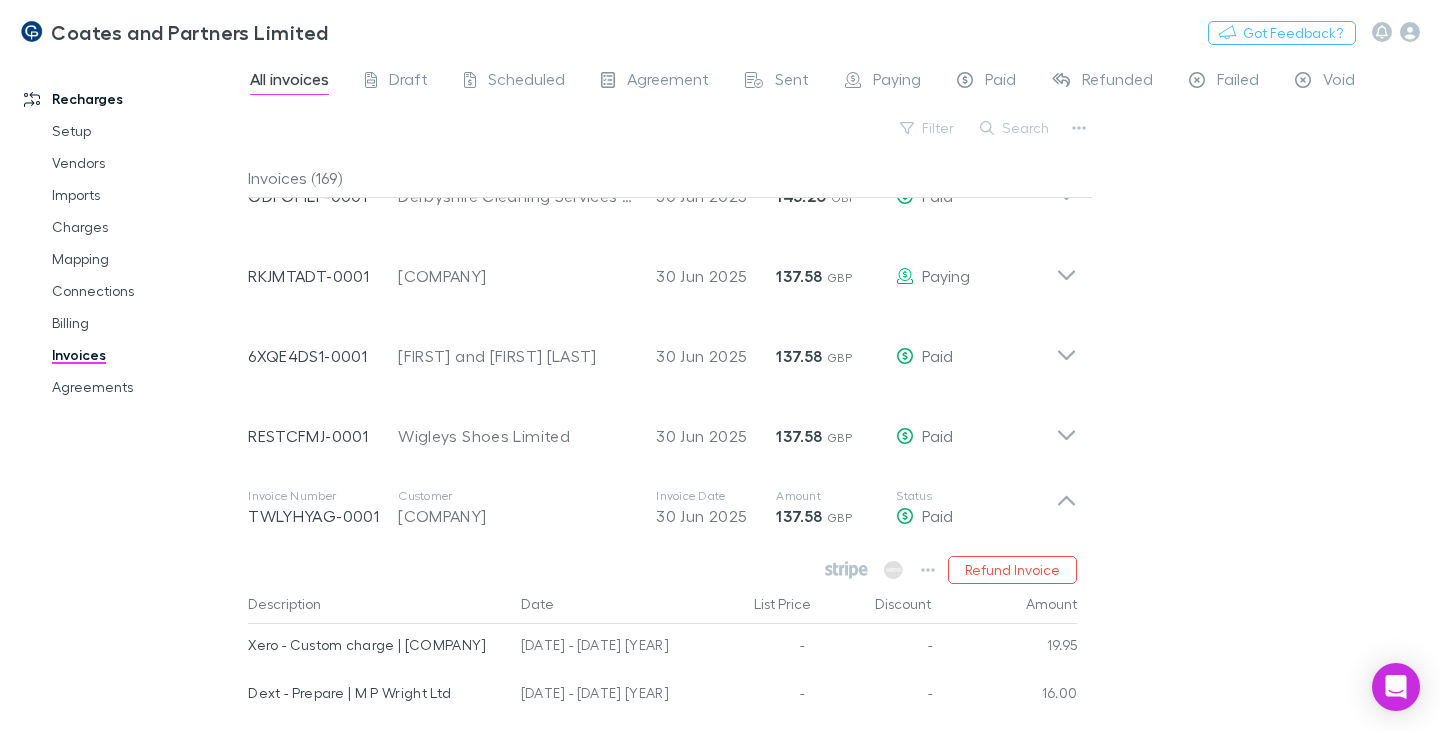 scroll, scrollTop: 7800, scrollLeft: 0, axis: vertical 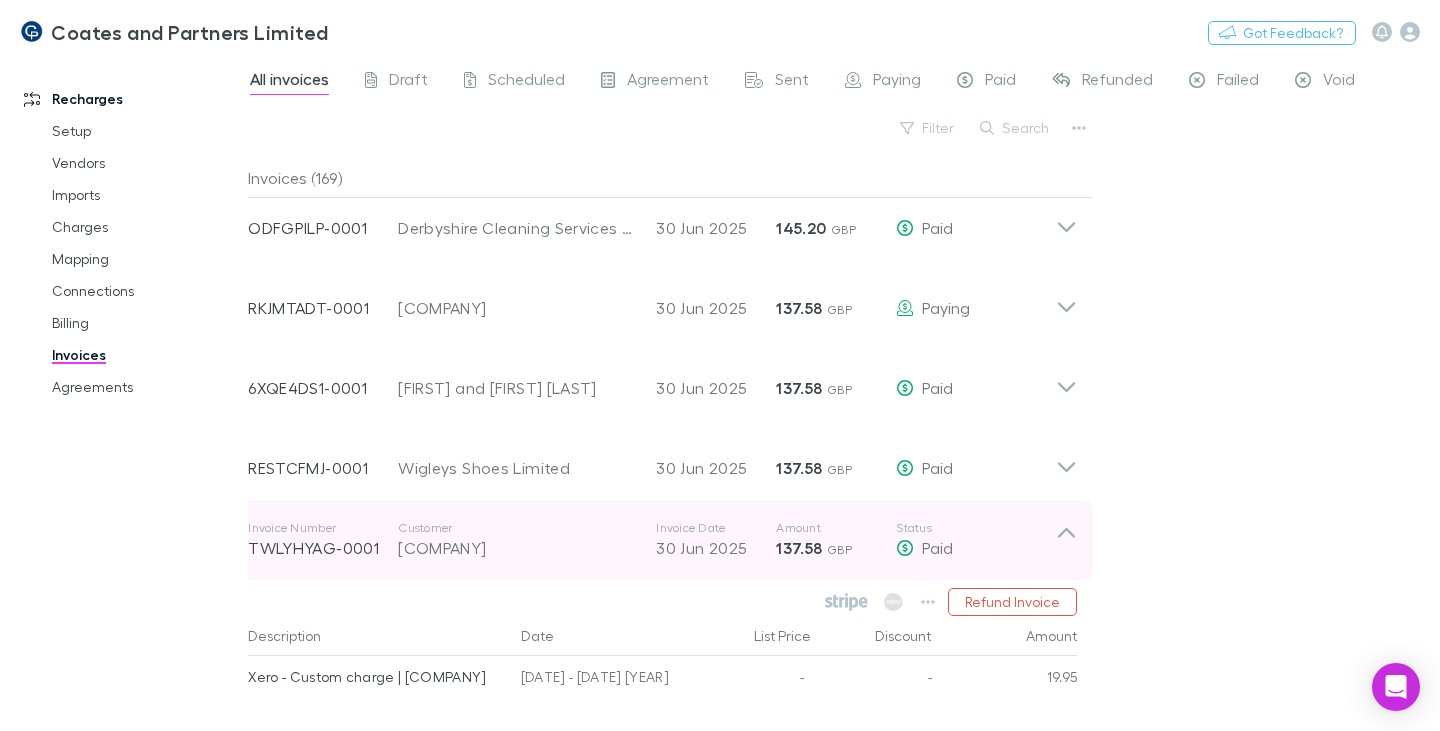 click 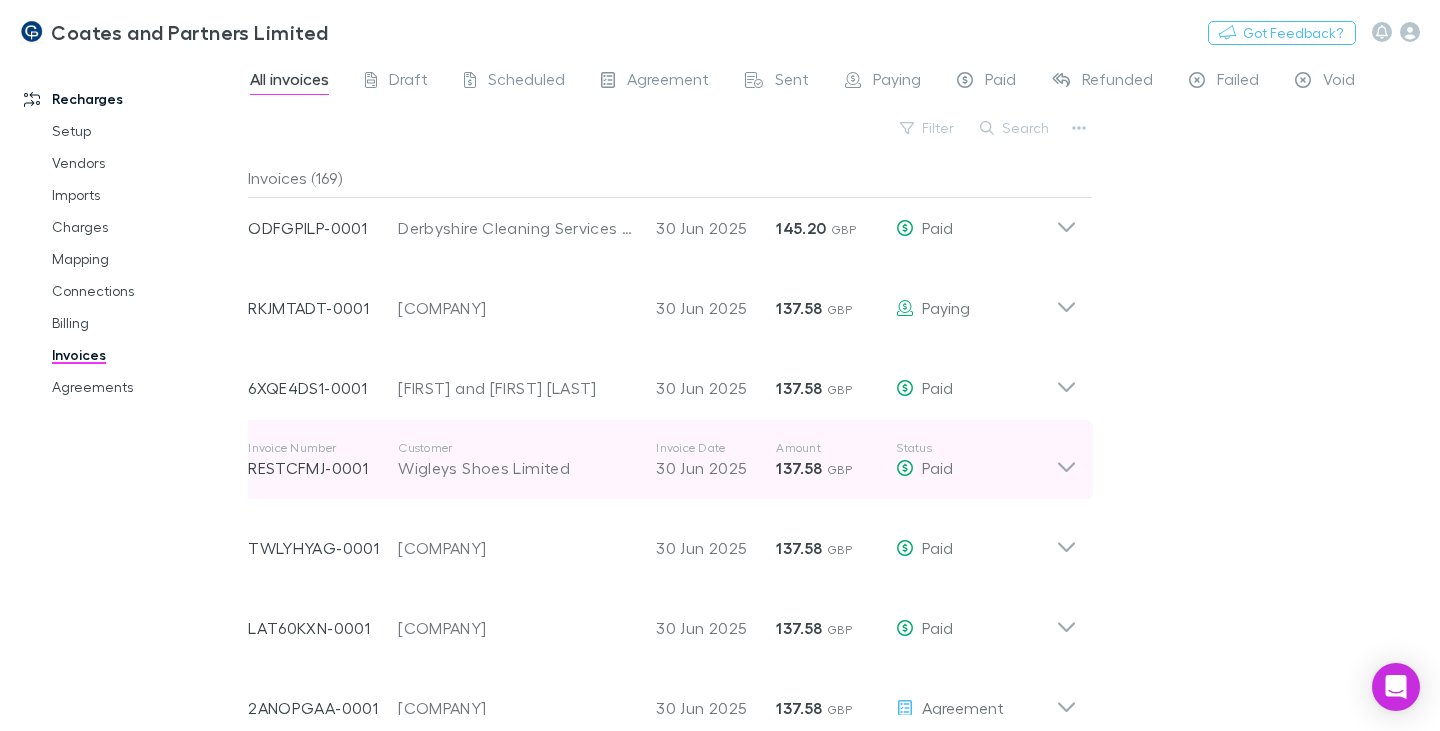 drag, startPoint x: 497, startPoint y: 471, endPoint x: 577, endPoint y: 482, distance: 80.75271 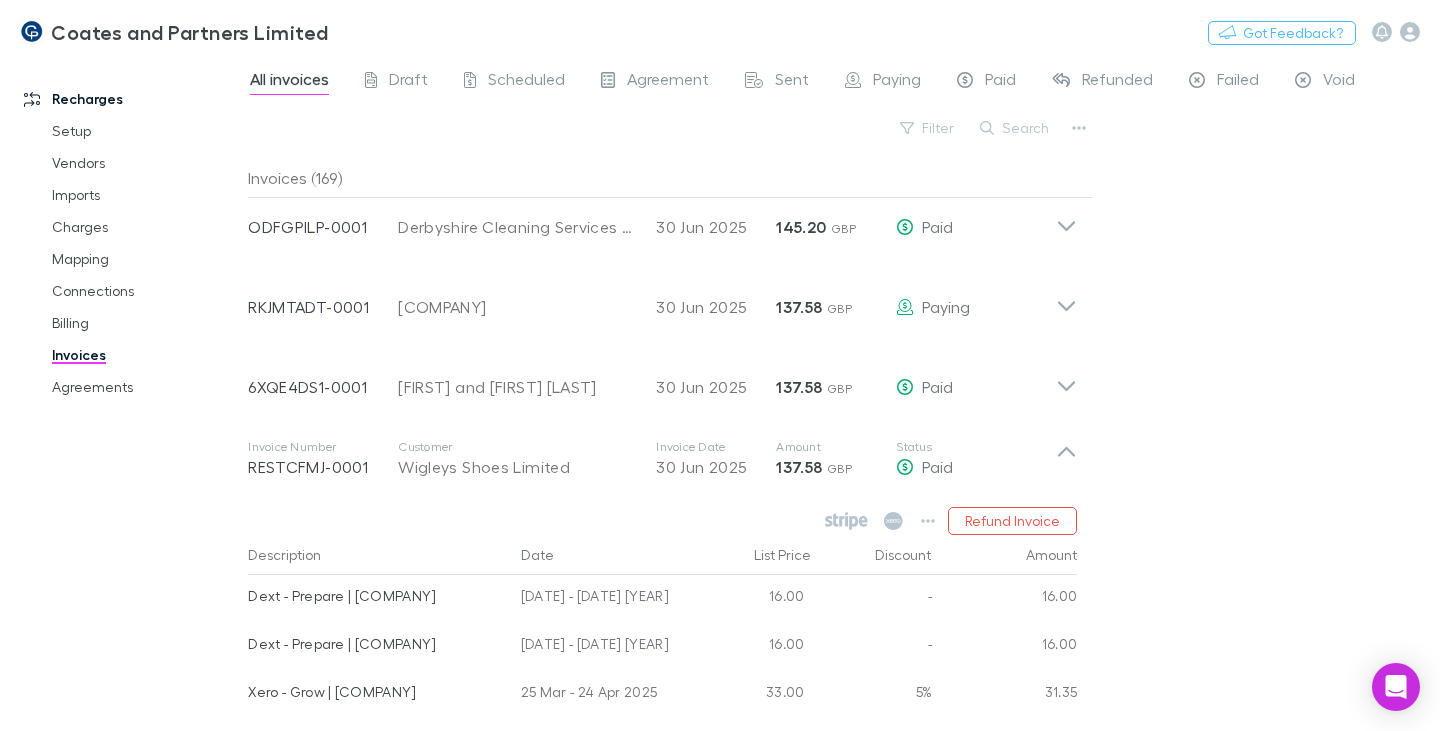 scroll, scrollTop: 7800, scrollLeft: 0, axis: vertical 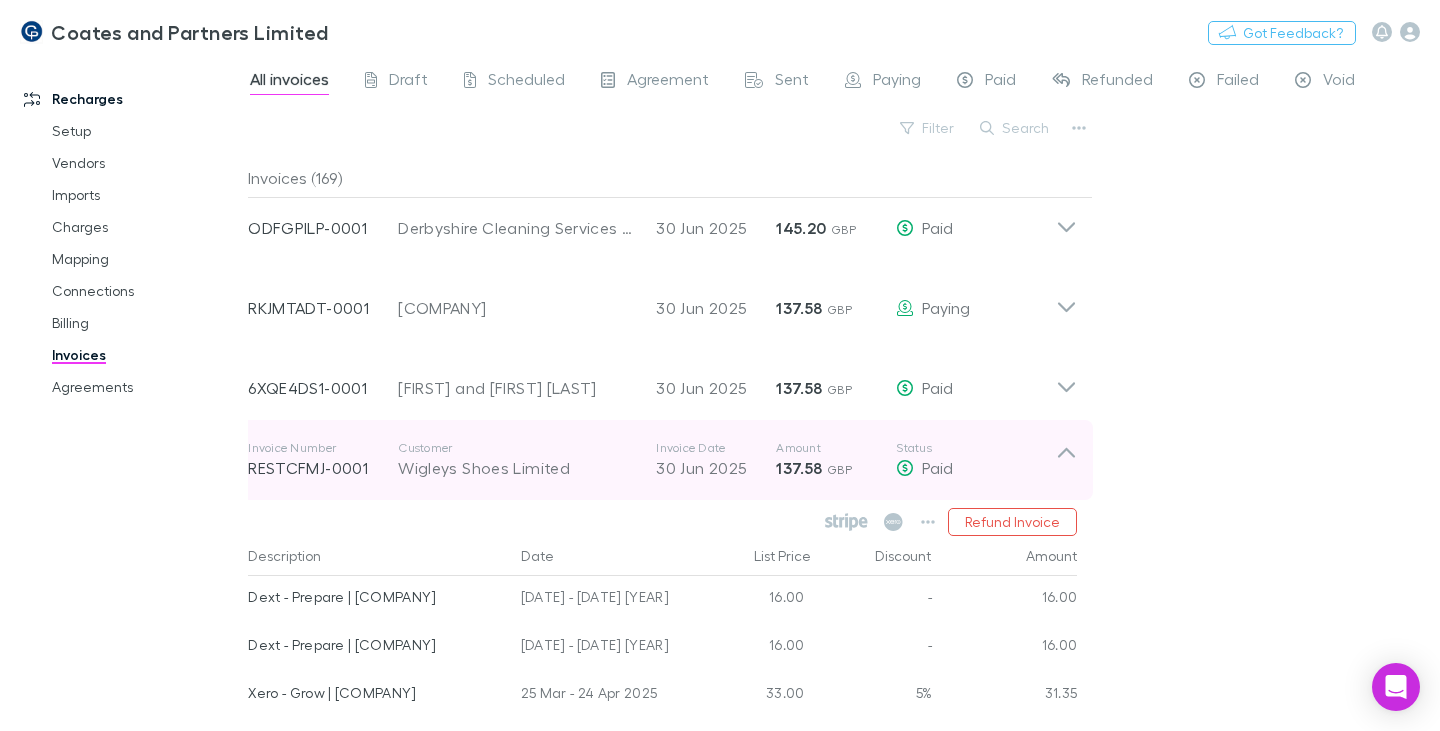 click 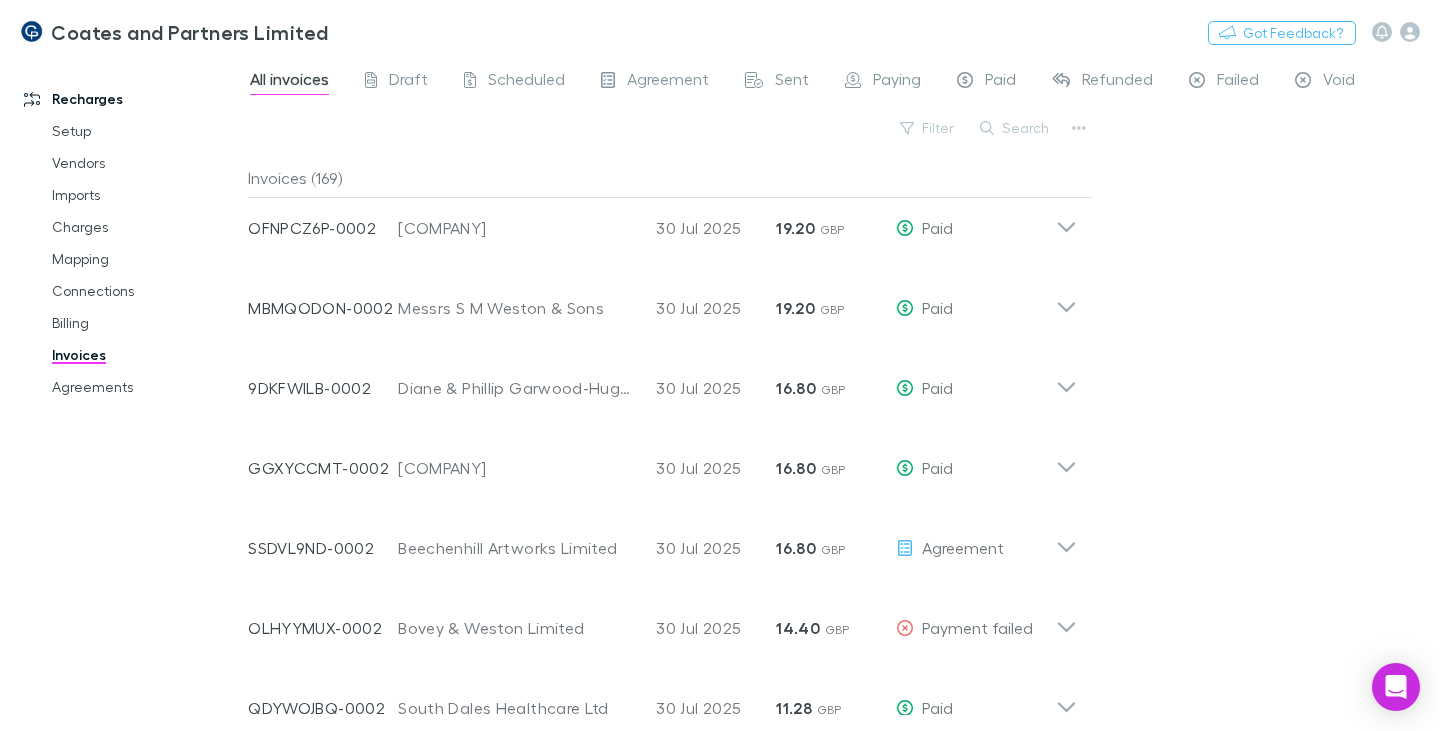 scroll, scrollTop: 6400, scrollLeft: 0, axis: vertical 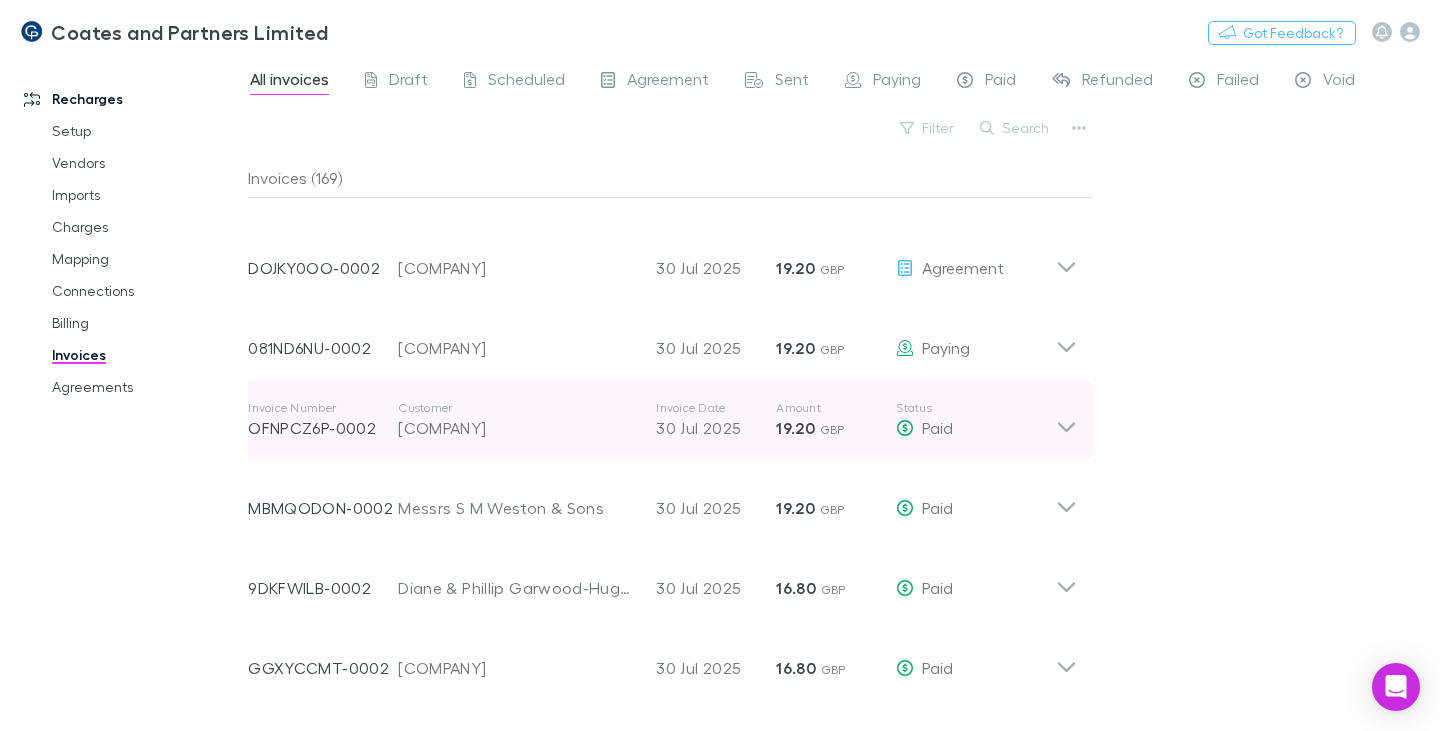 click on "[COMPANY]" at bounding box center [517, 428] 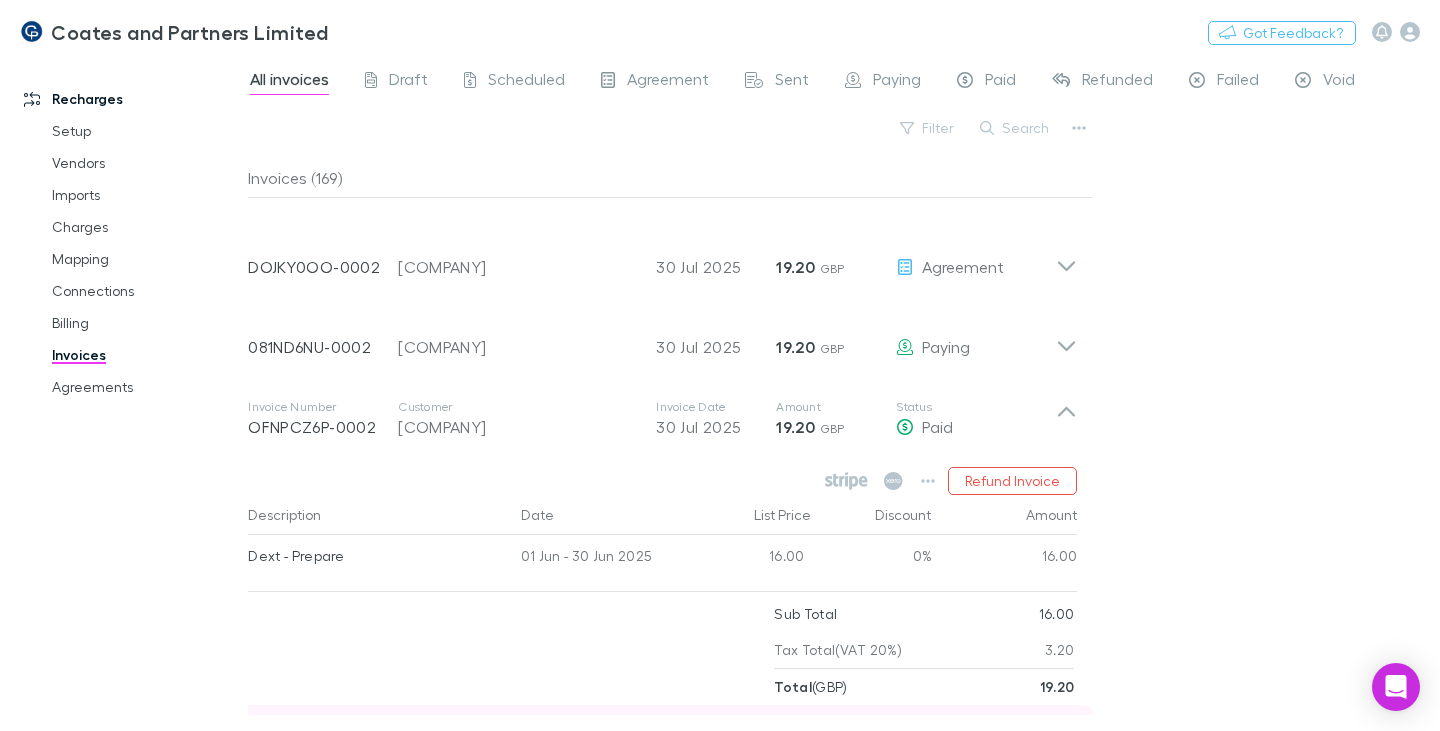 scroll, scrollTop: 6300, scrollLeft: 0, axis: vertical 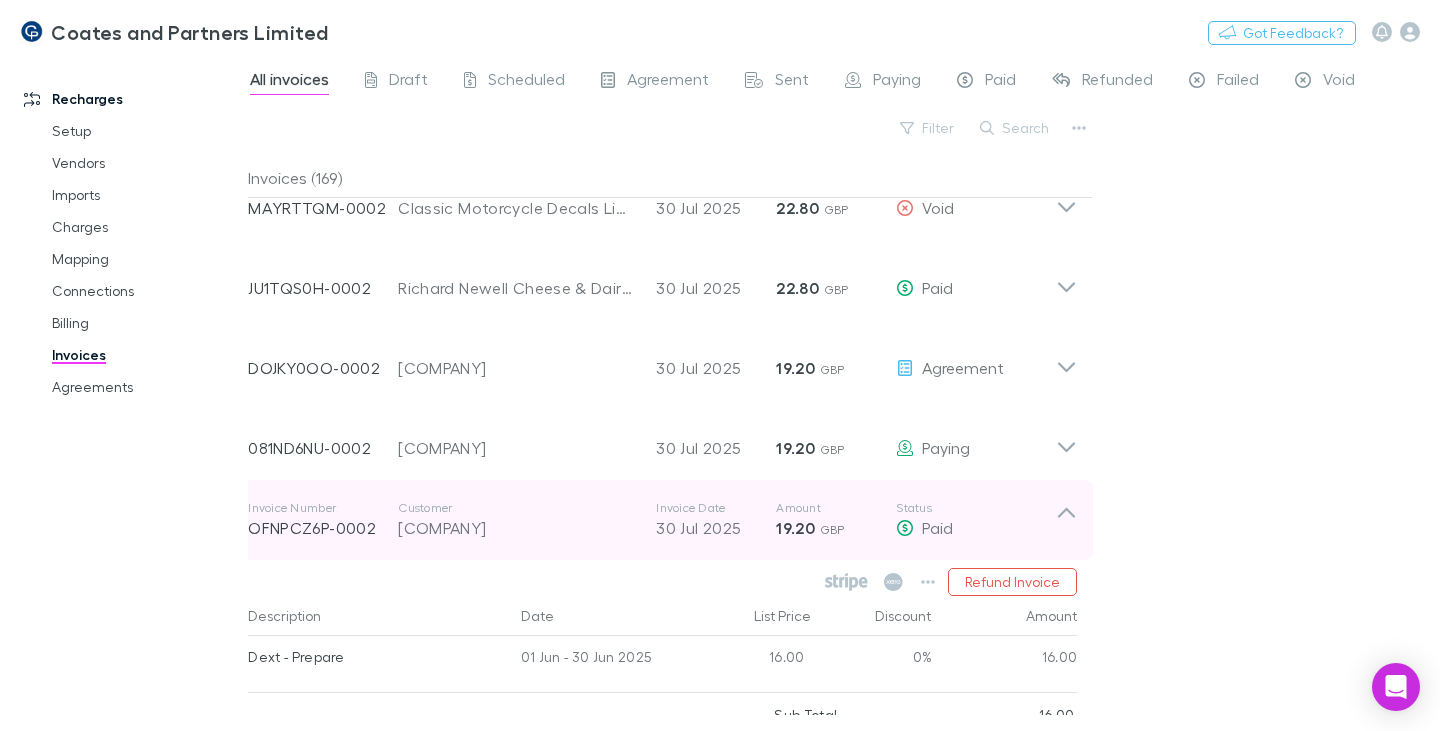 click 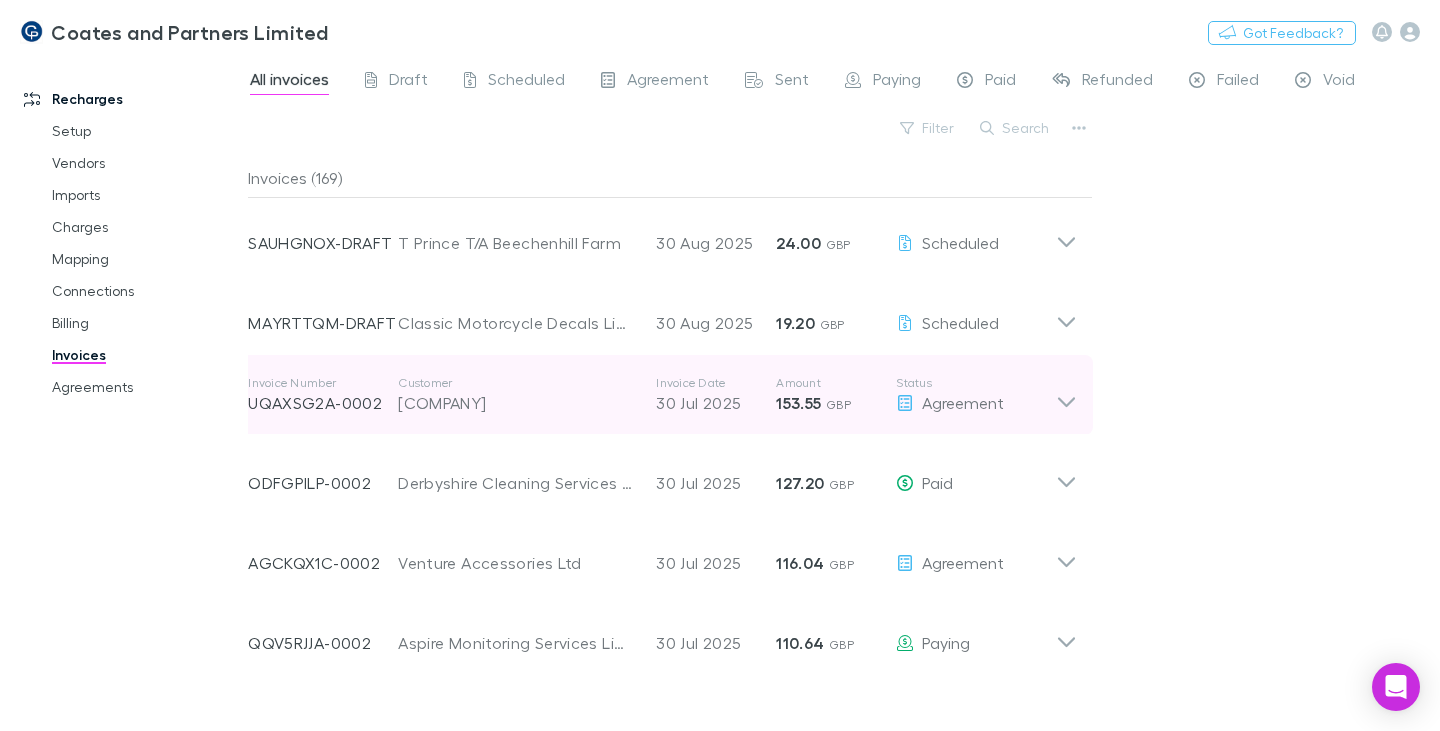 scroll, scrollTop: 900, scrollLeft: 0, axis: vertical 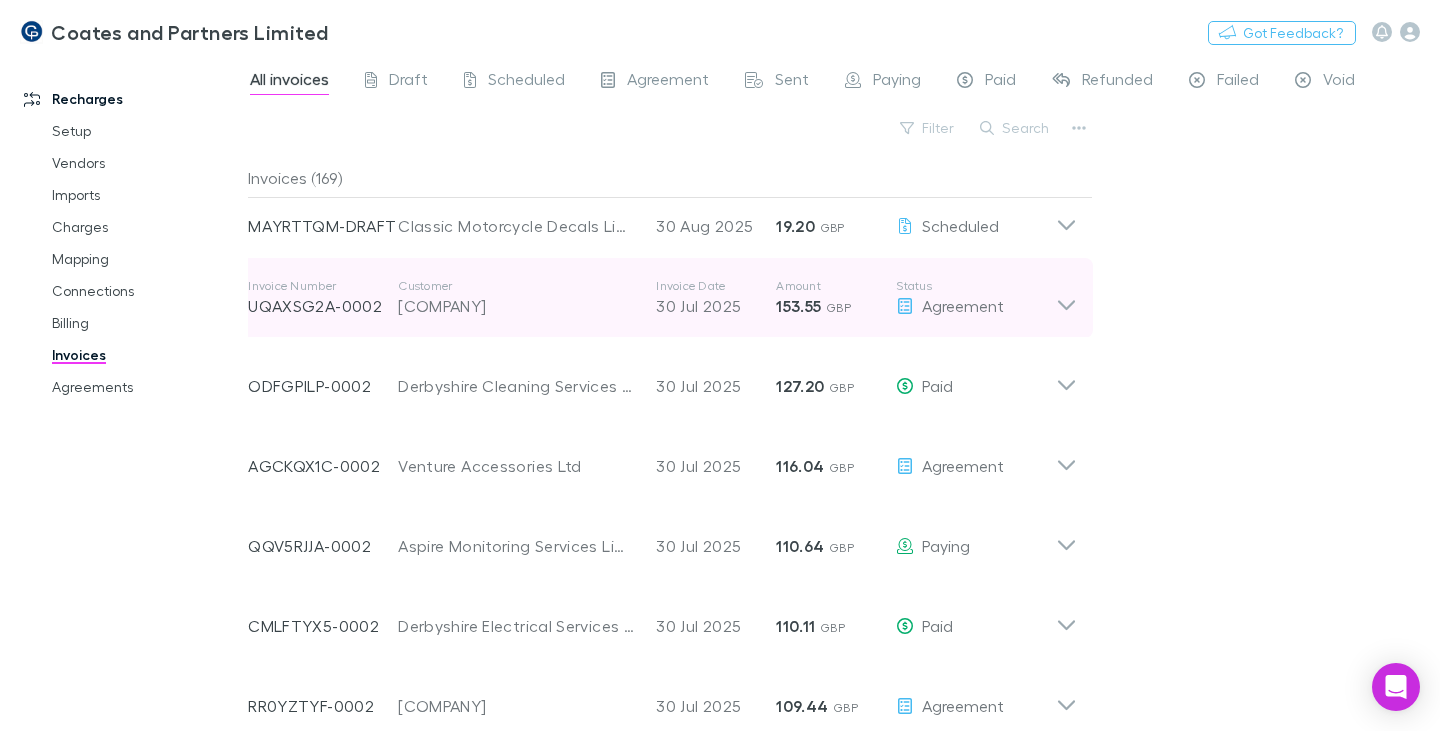 click on "[COMPANY]" at bounding box center [517, 306] 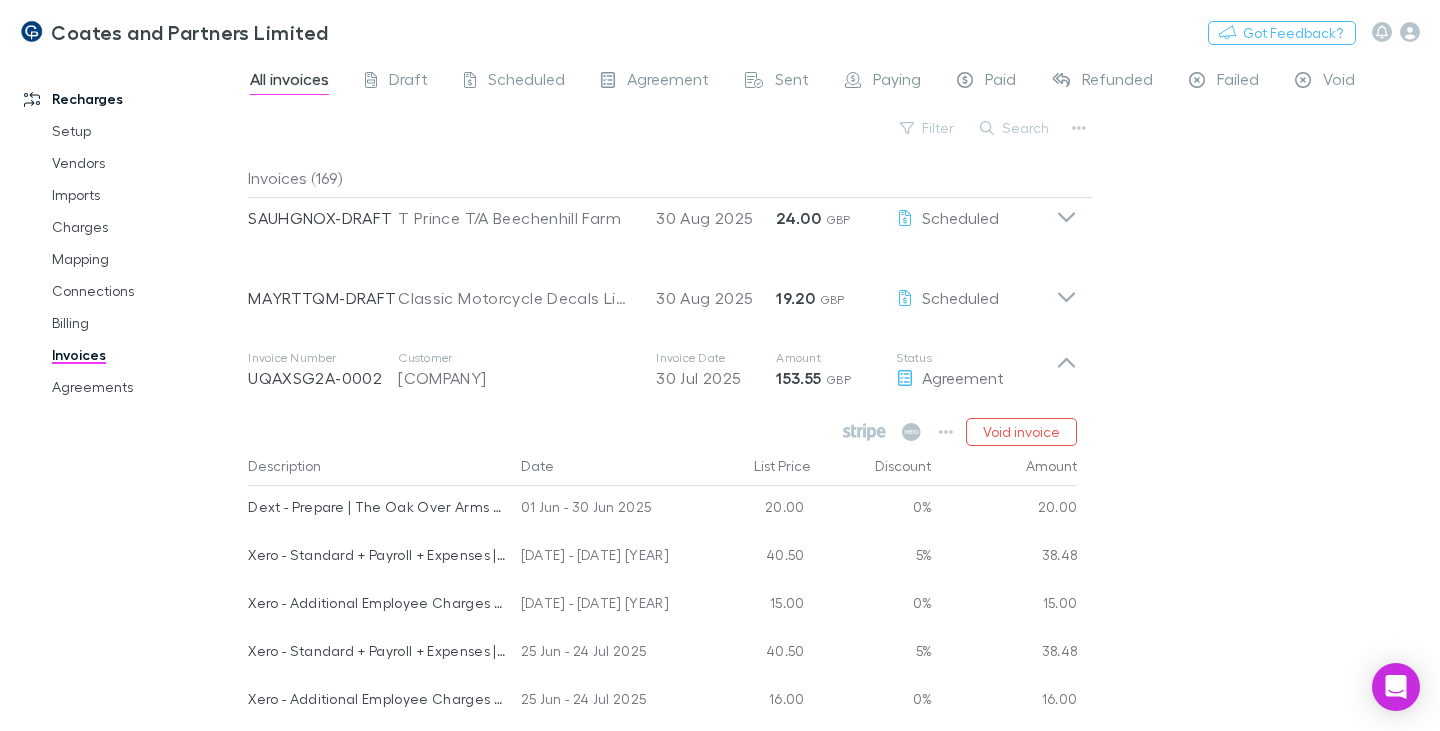 scroll, scrollTop: 800, scrollLeft: 0, axis: vertical 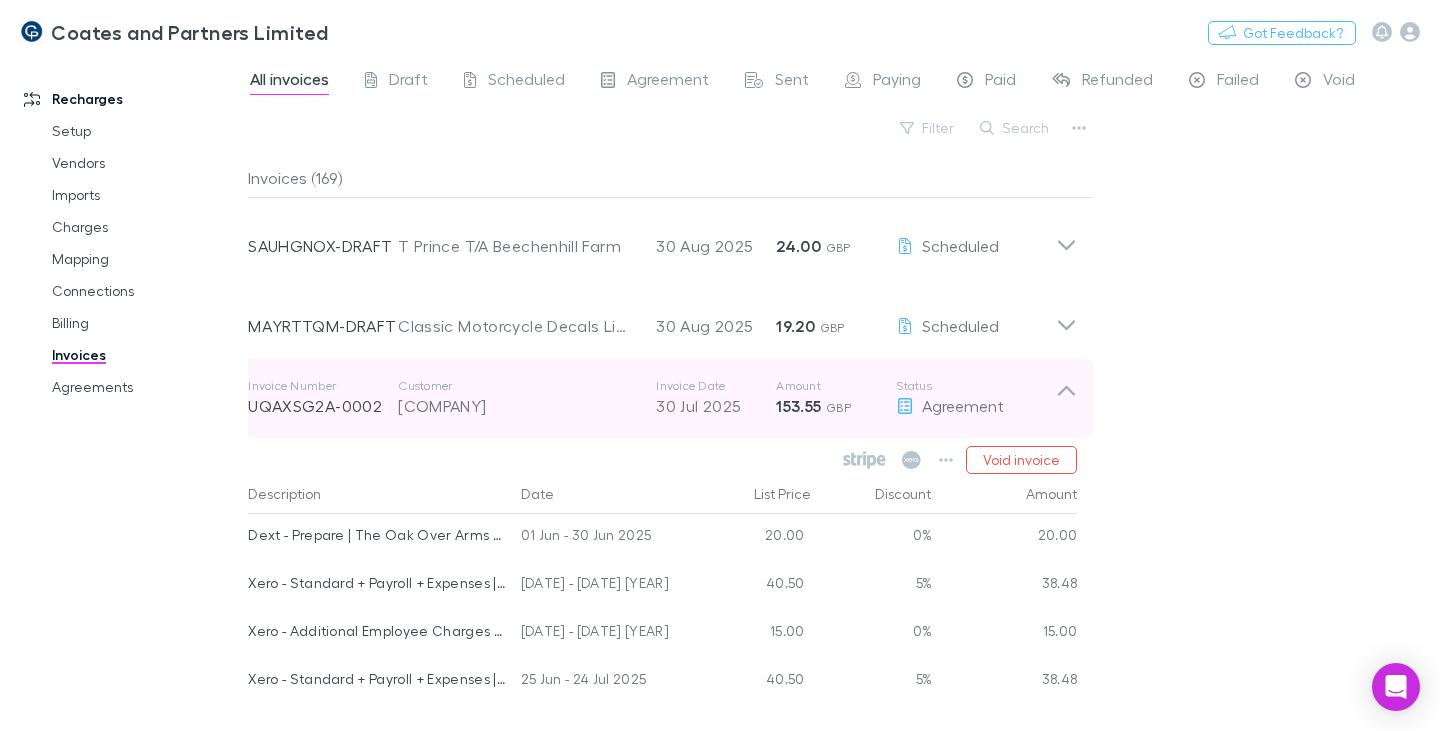 click 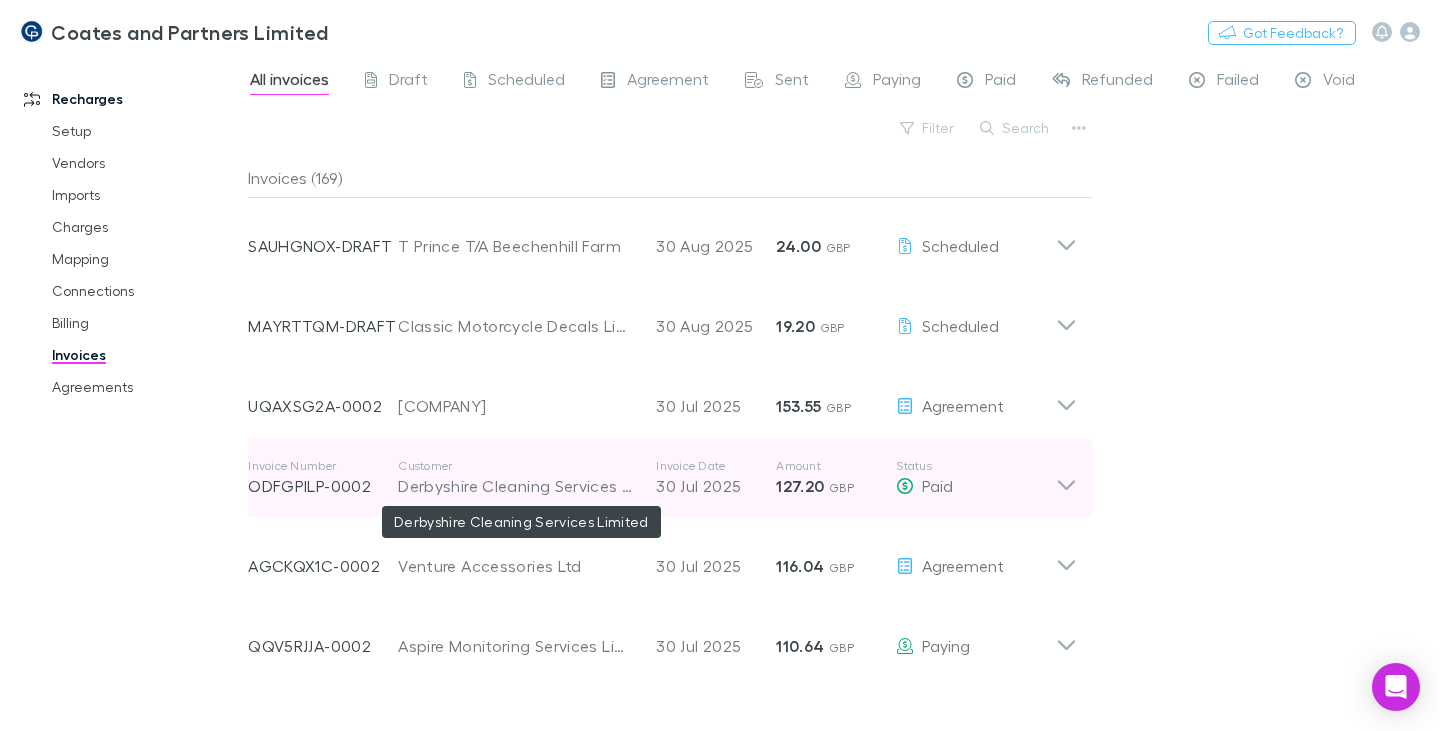 click on "Derbyshire Cleaning Services Limited" at bounding box center [517, 486] 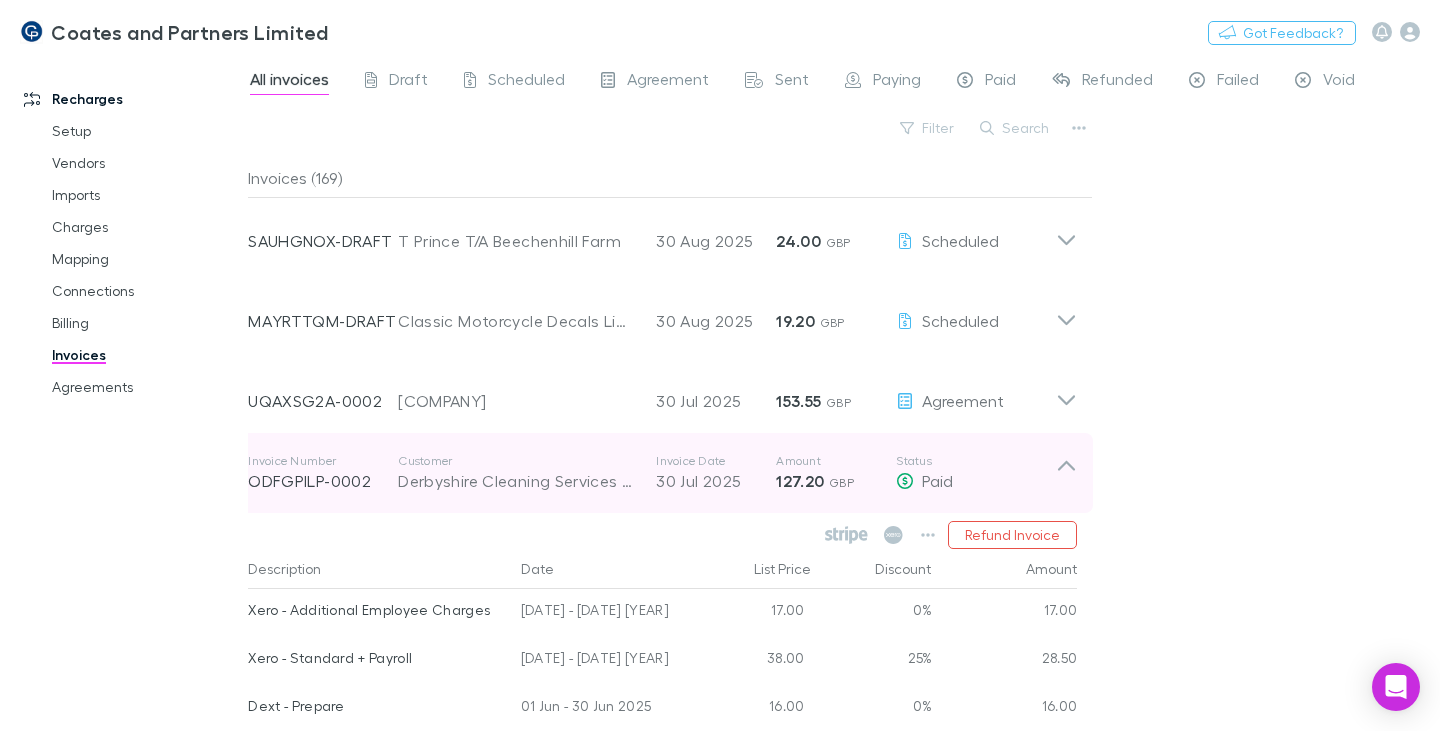 scroll, scrollTop: 800, scrollLeft: 0, axis: vertical 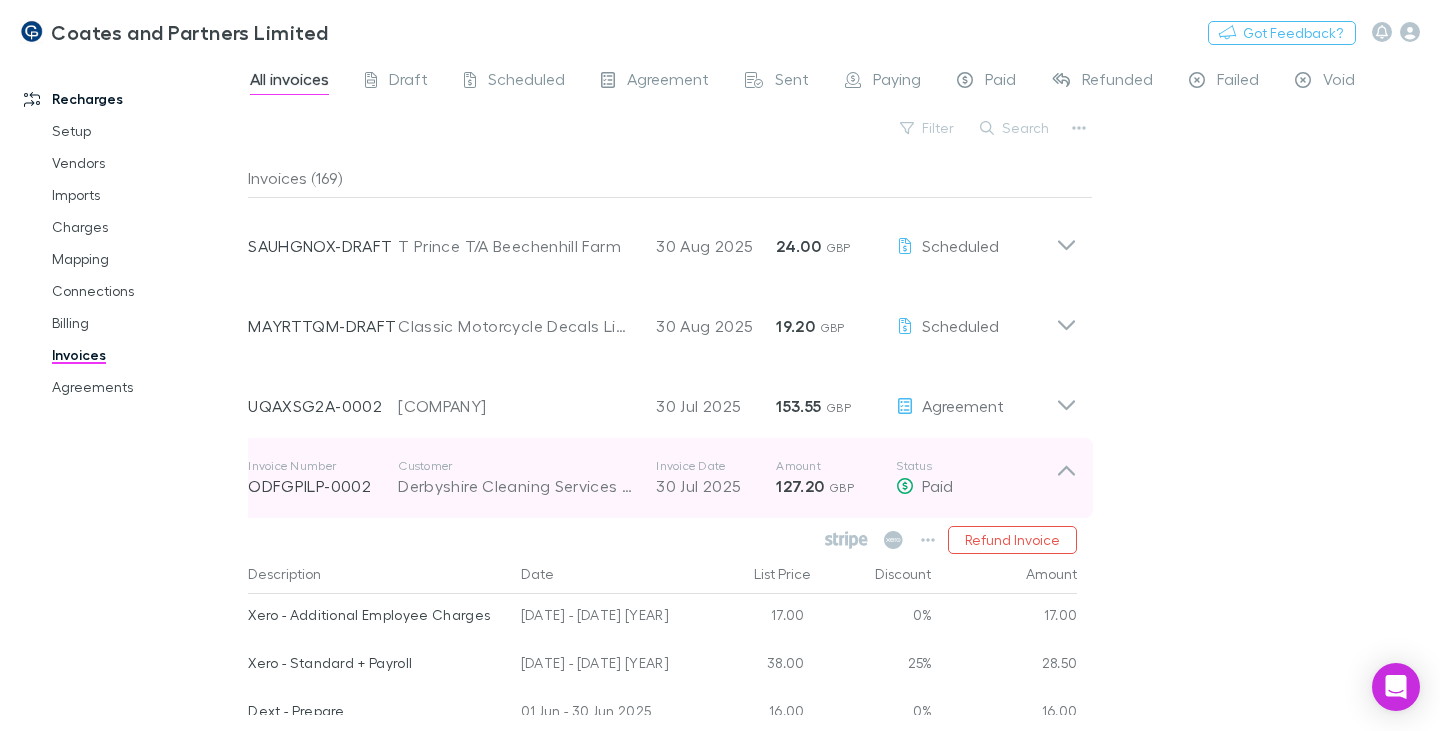 click 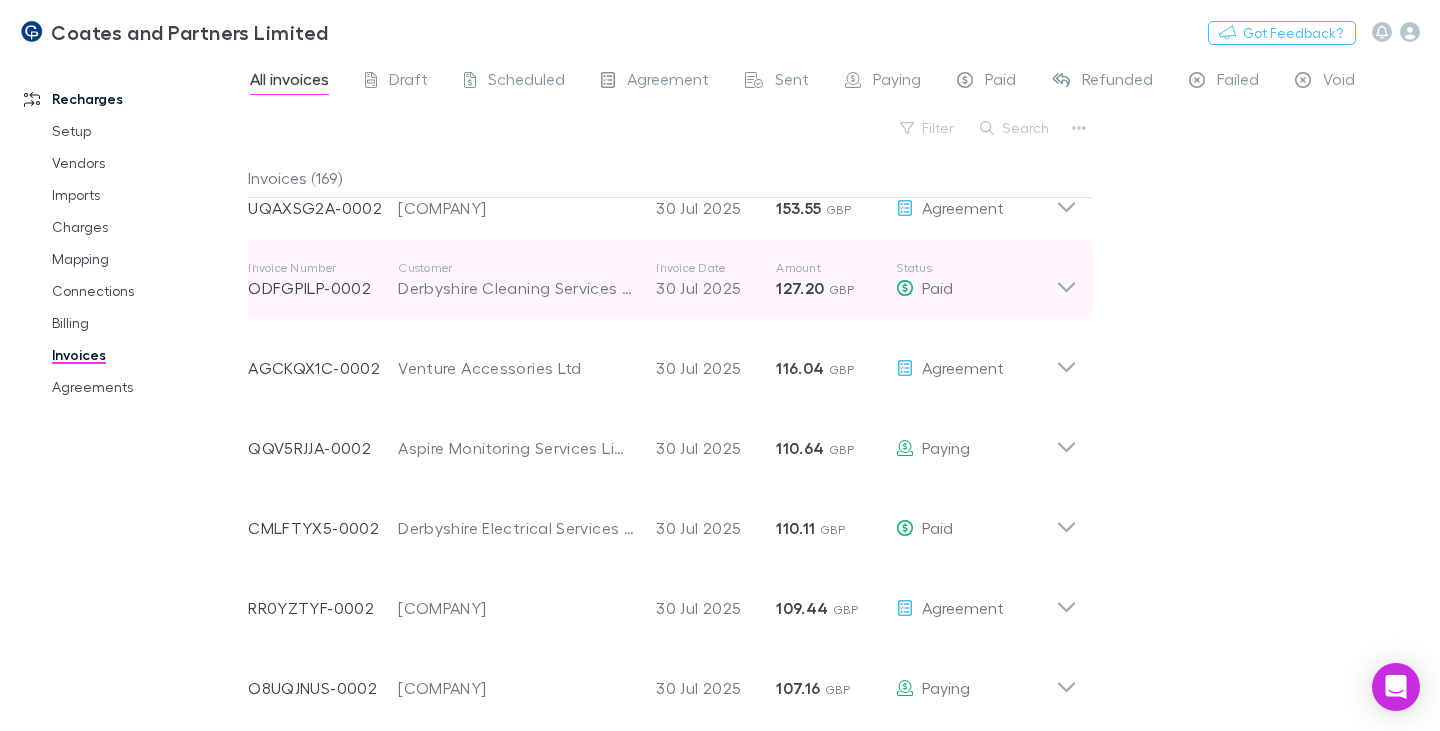 scroll, scrollTop: 1000, scrollLeft: 0, axis: vertical 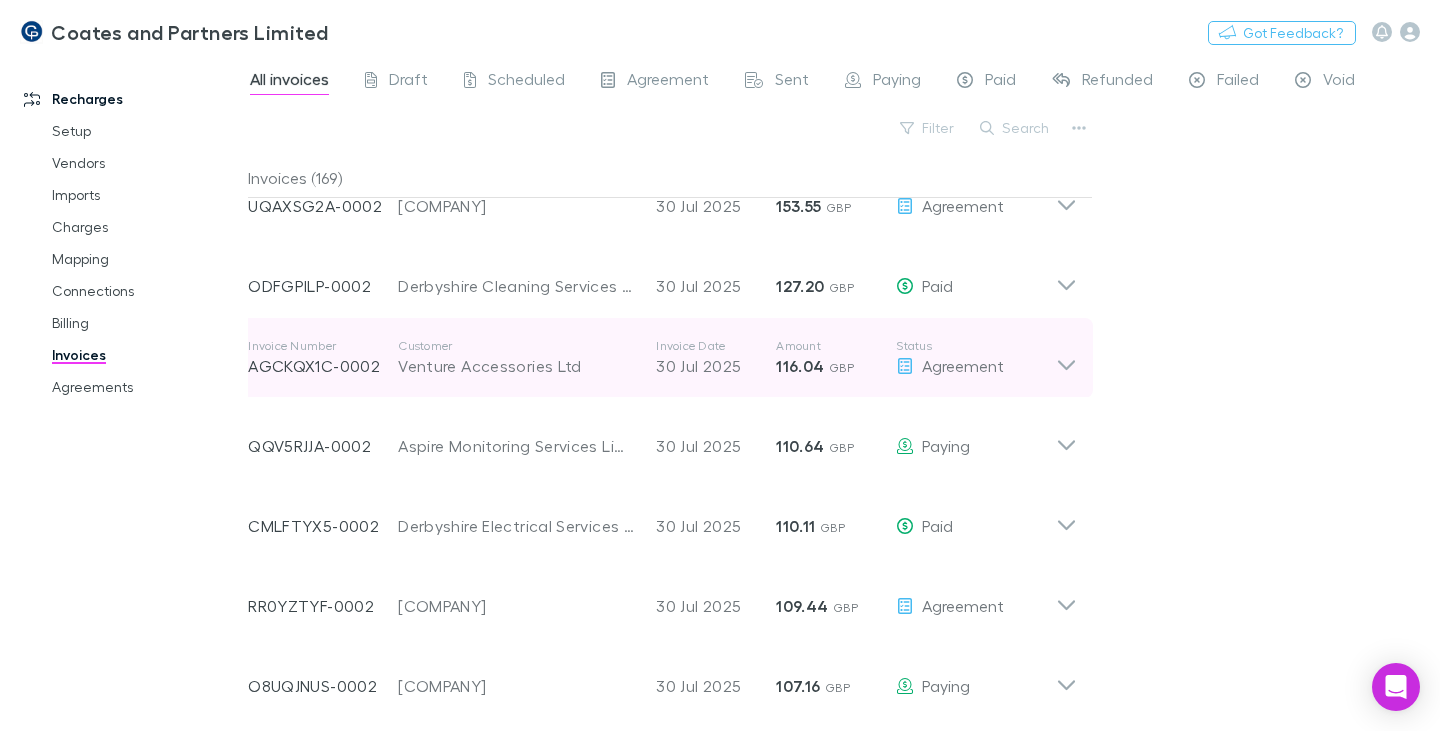 click on "Venture Accessories Ltd" at bounding box center [517, 366] 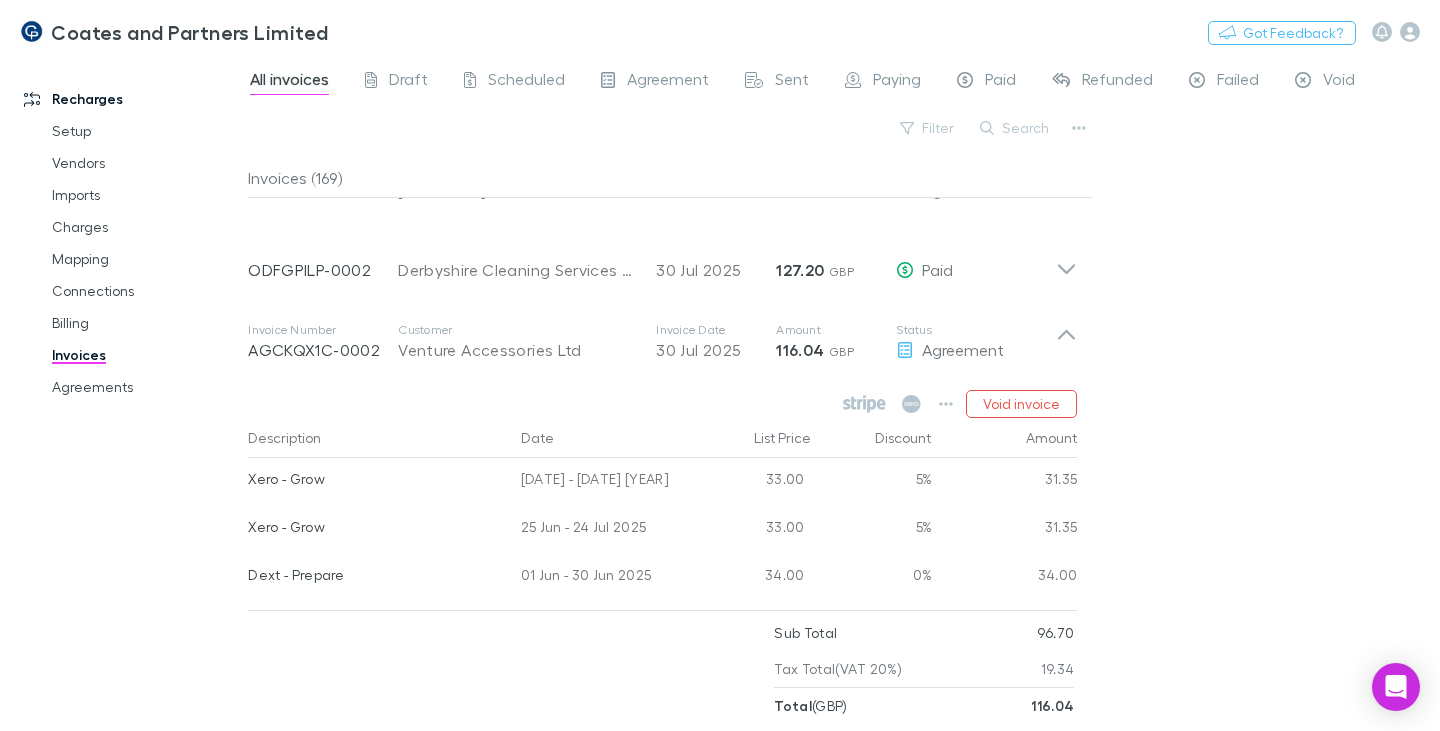 scroll, scrollTop: 1000, scrollLeft: 0, axis: vertical 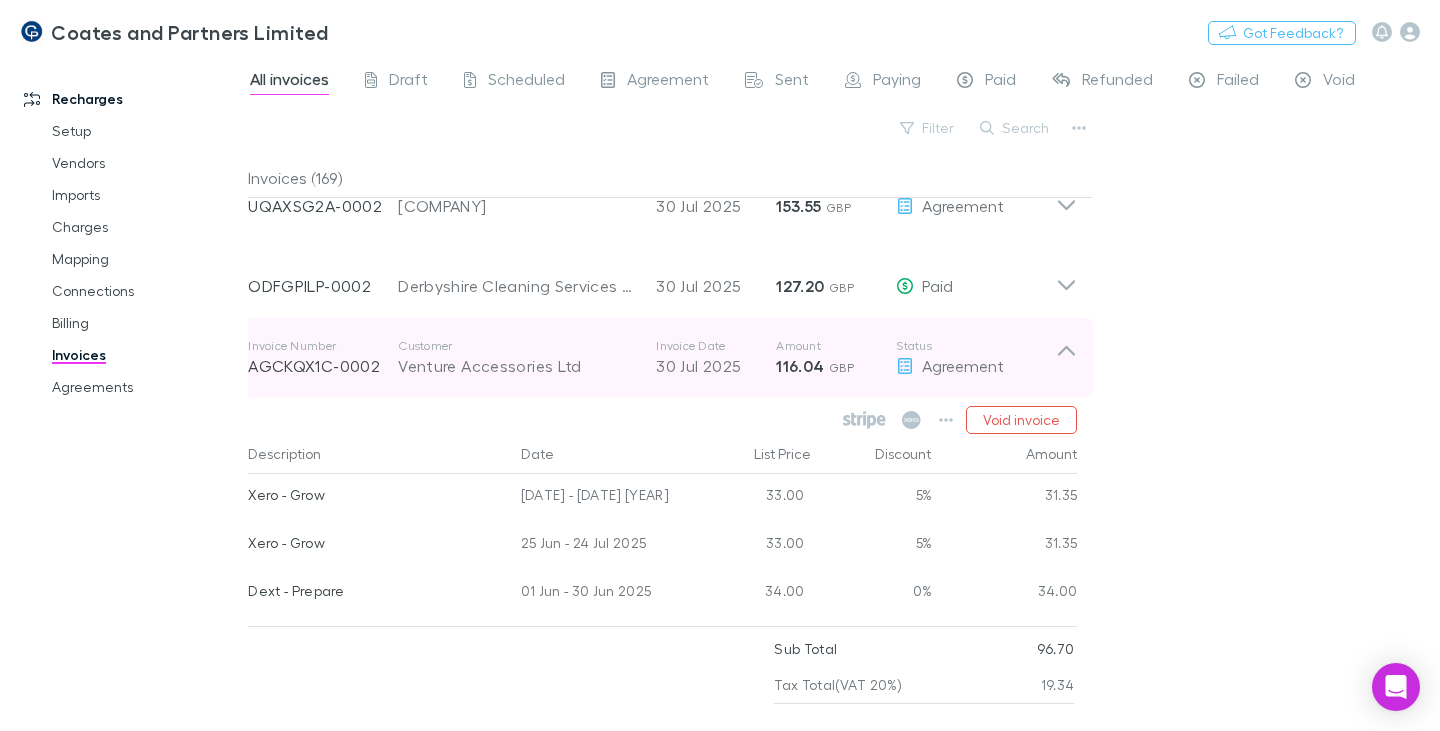 click 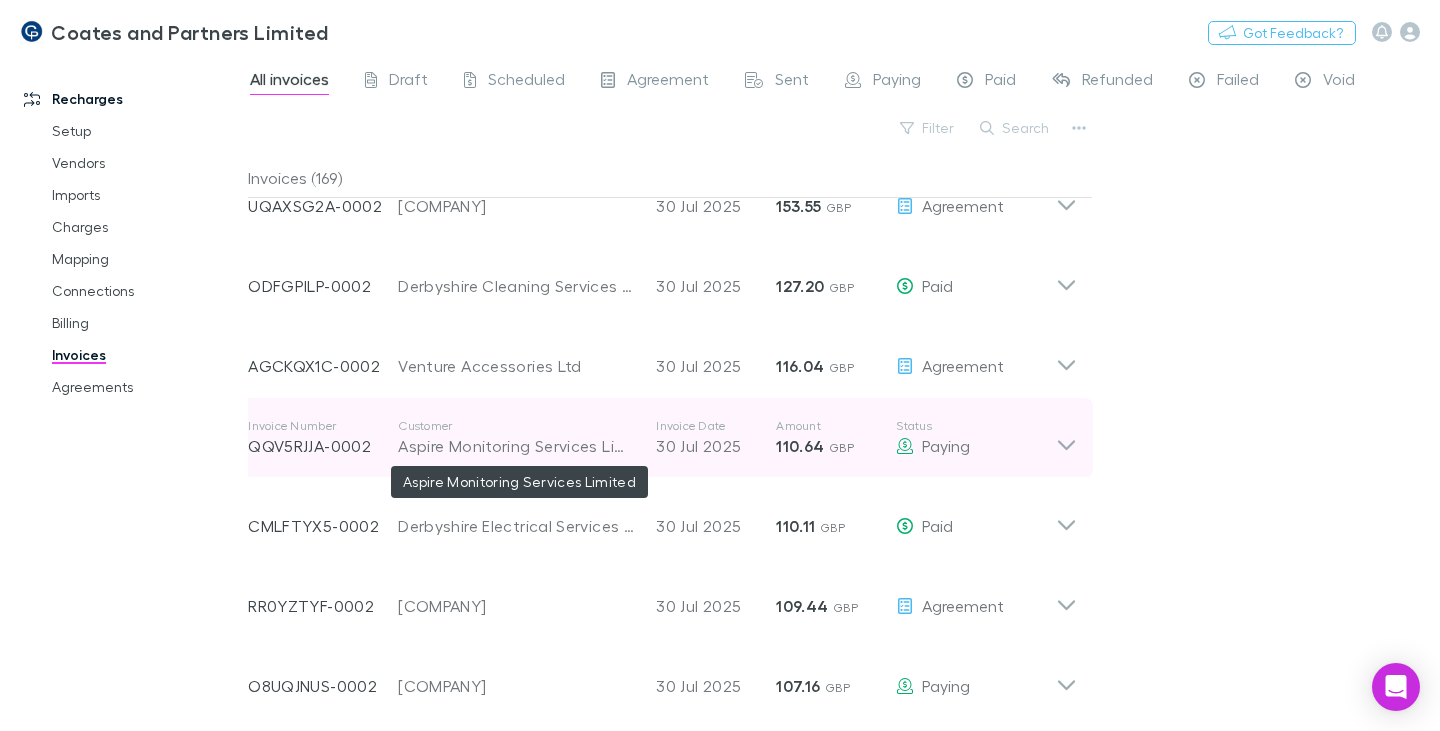 click on "Aspire Monitoring Services Limited" at bounding box center (517, 446) 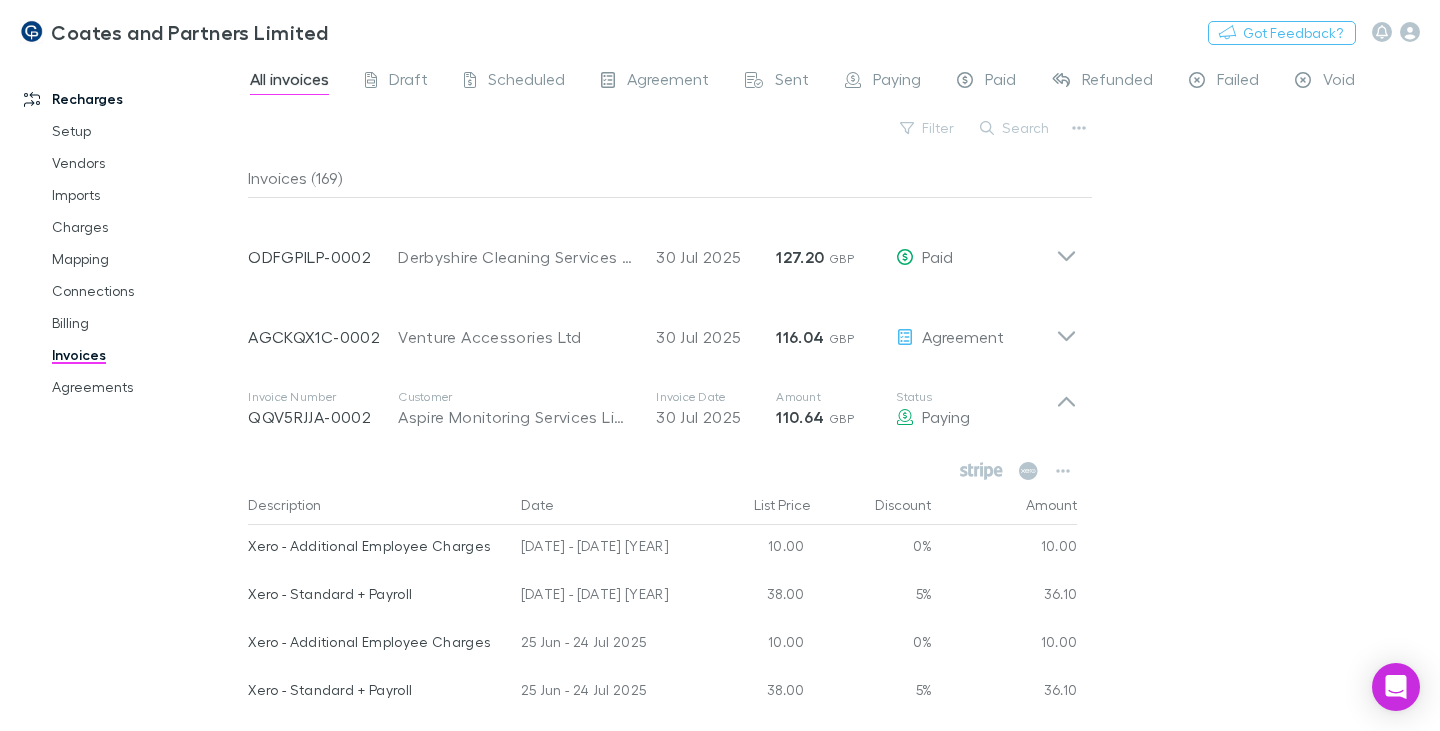 scroll, scrollTop: 1000, scrollLeft: 0, axis: vertical 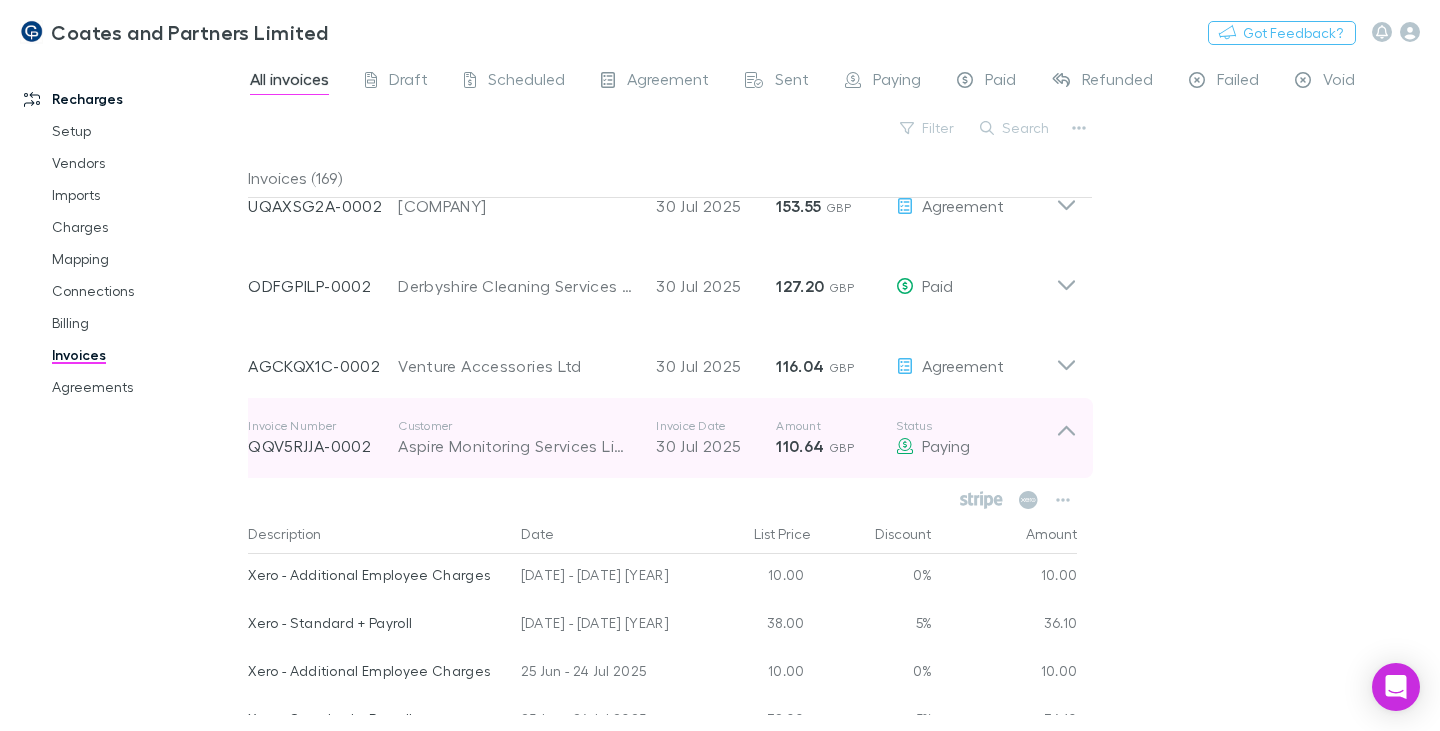 click 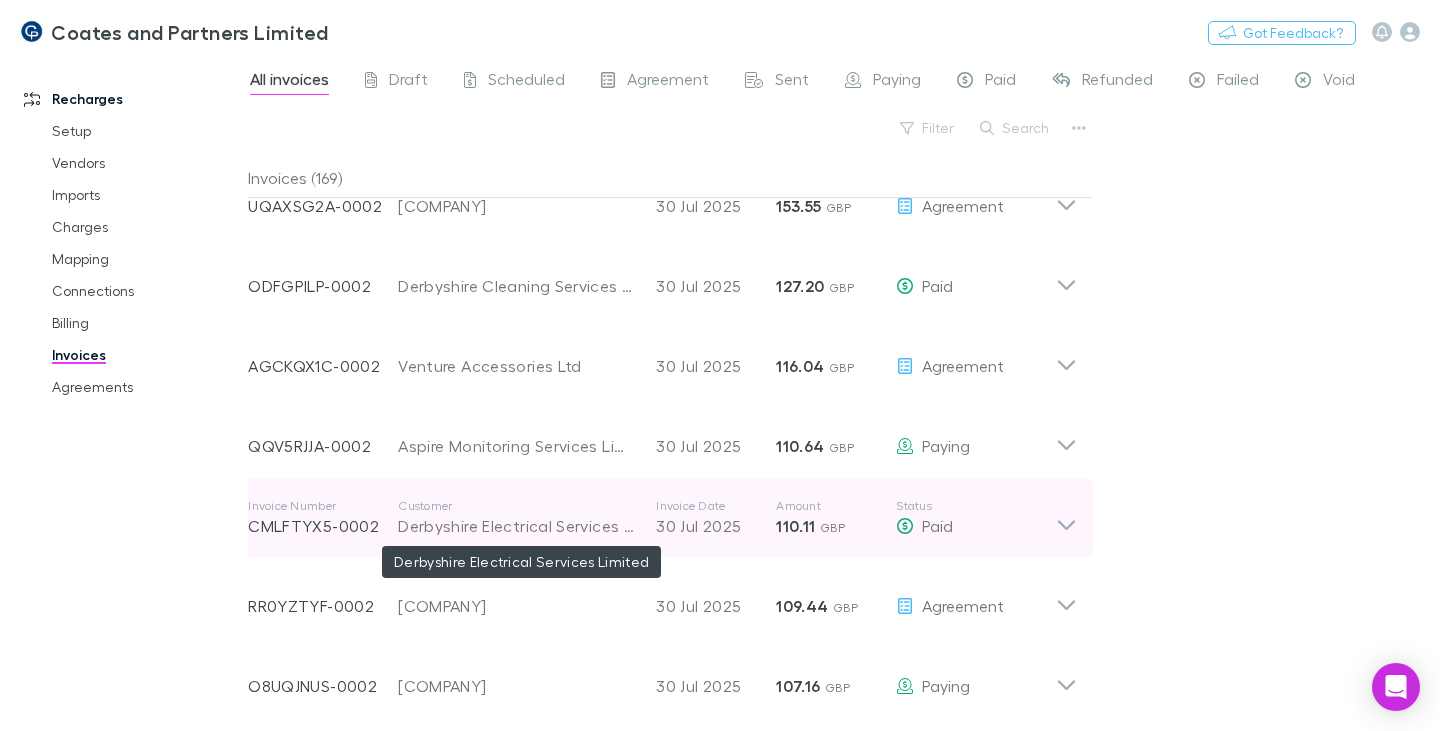click on "Derbyshire Electrical Services Limited" at bounding box center [517, 526] 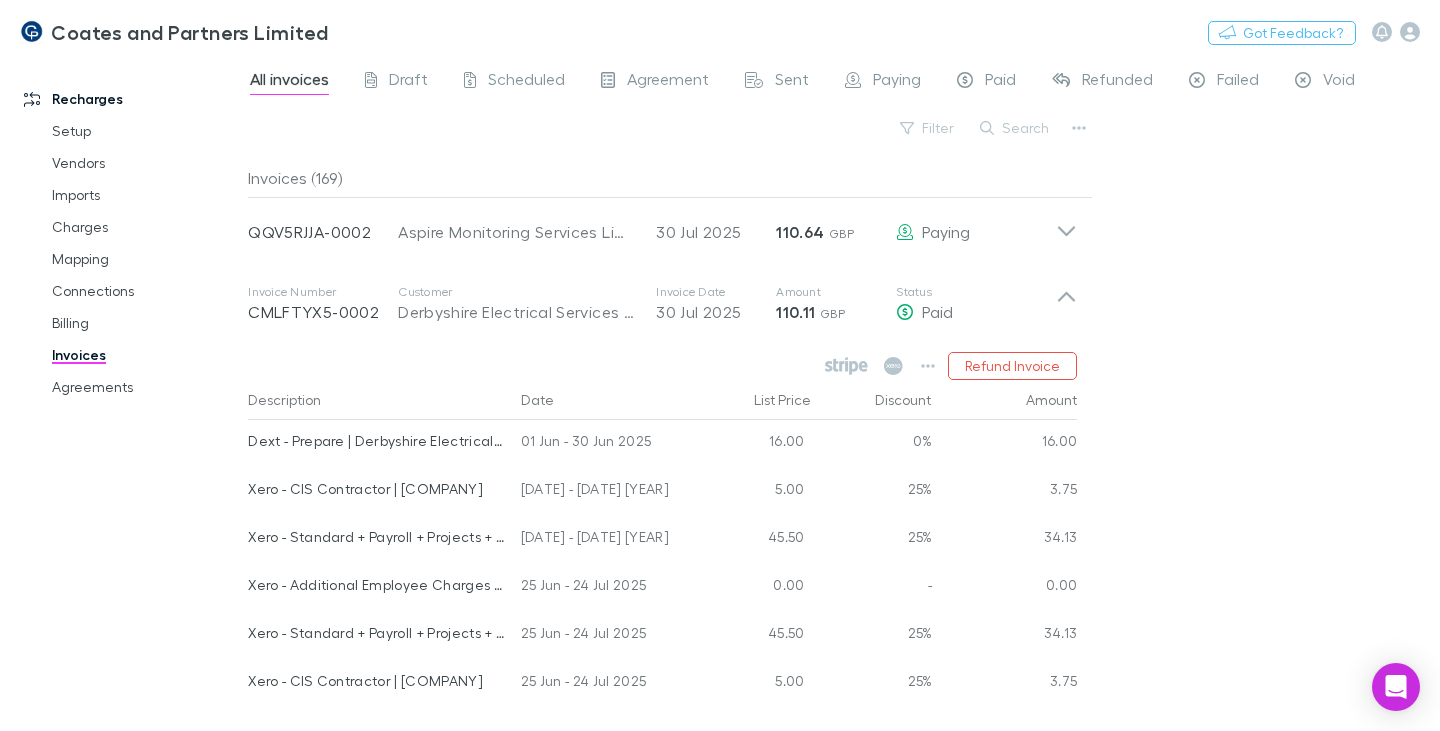 scroll, scrollTop: 1200, scrollLeft: 0, axis: vertical 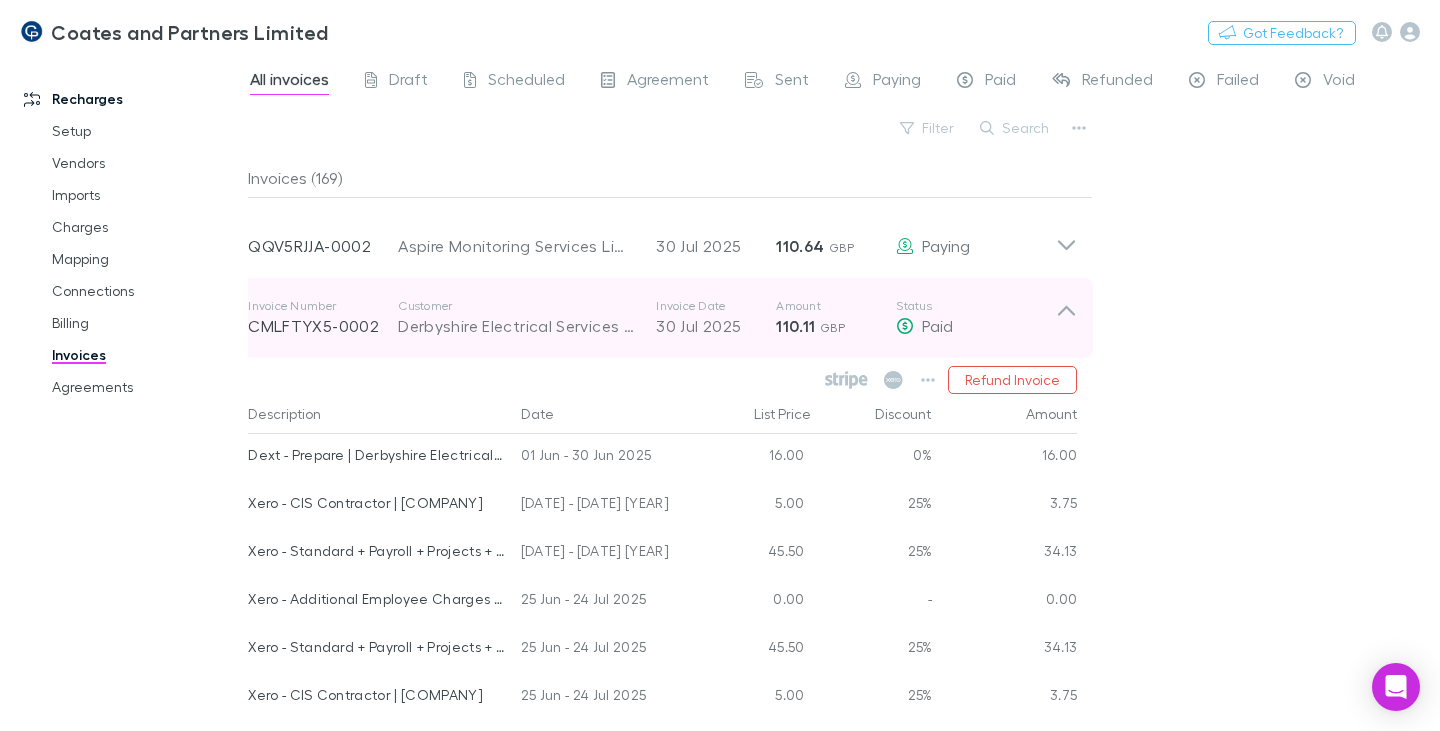 click 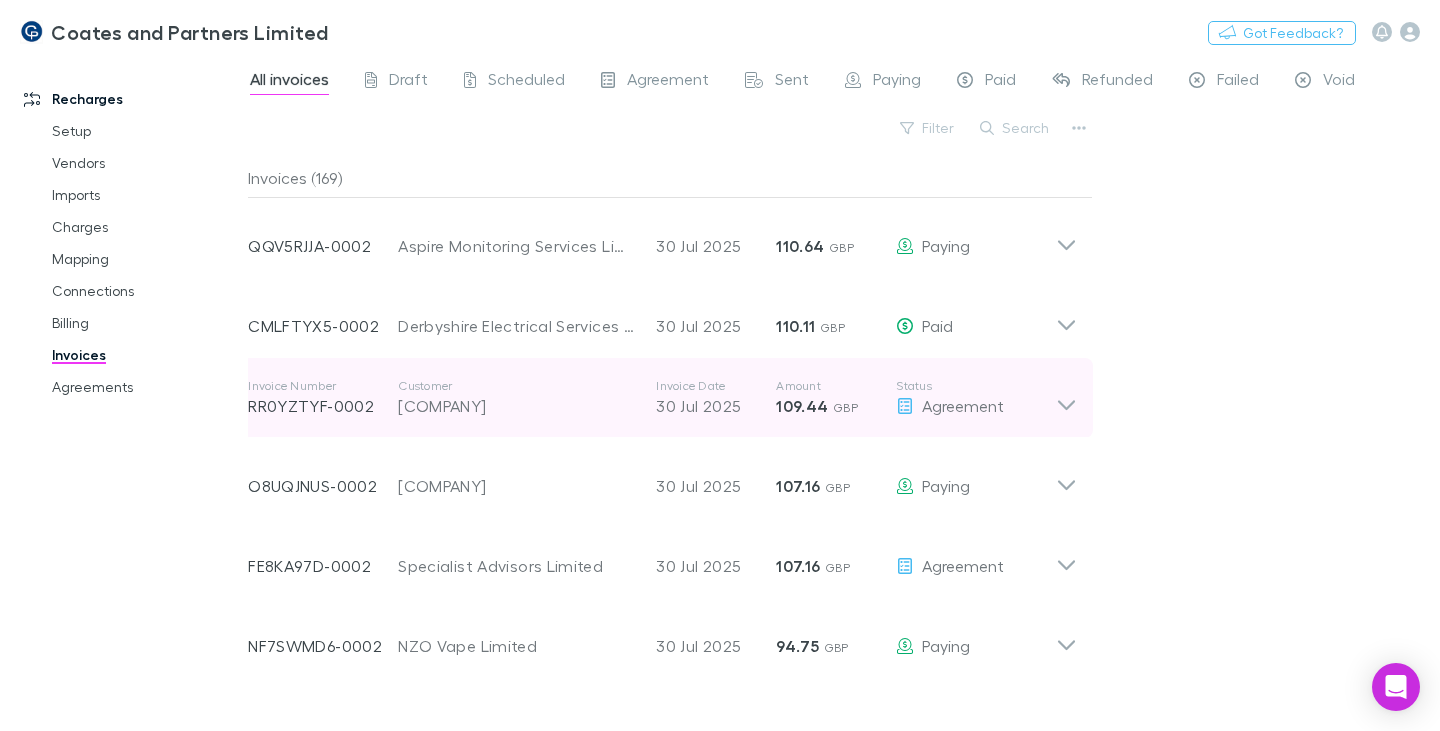 click on "[COMPANY]" at bounding box center (517, 406) 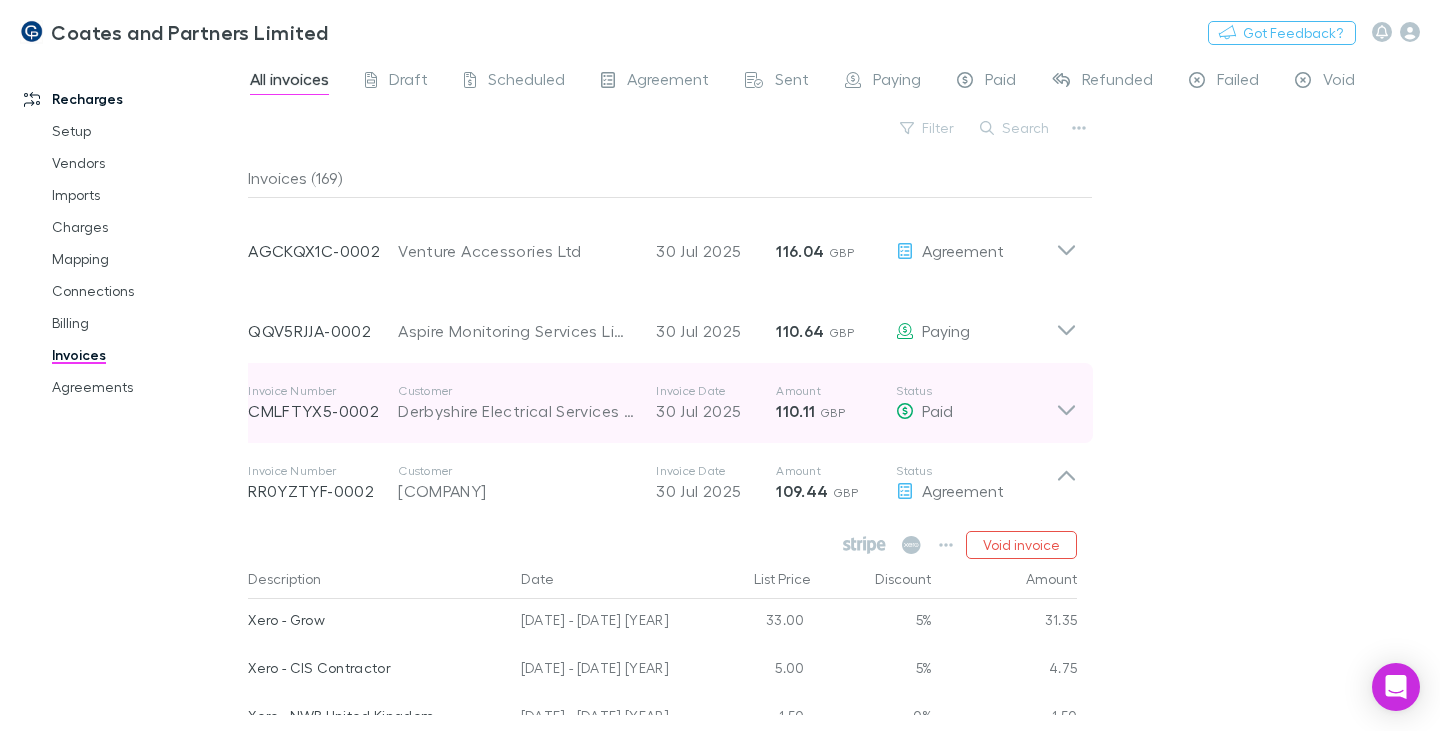 scroll, scrollTop: 1100, scrollLeft: 0, axis: vertical 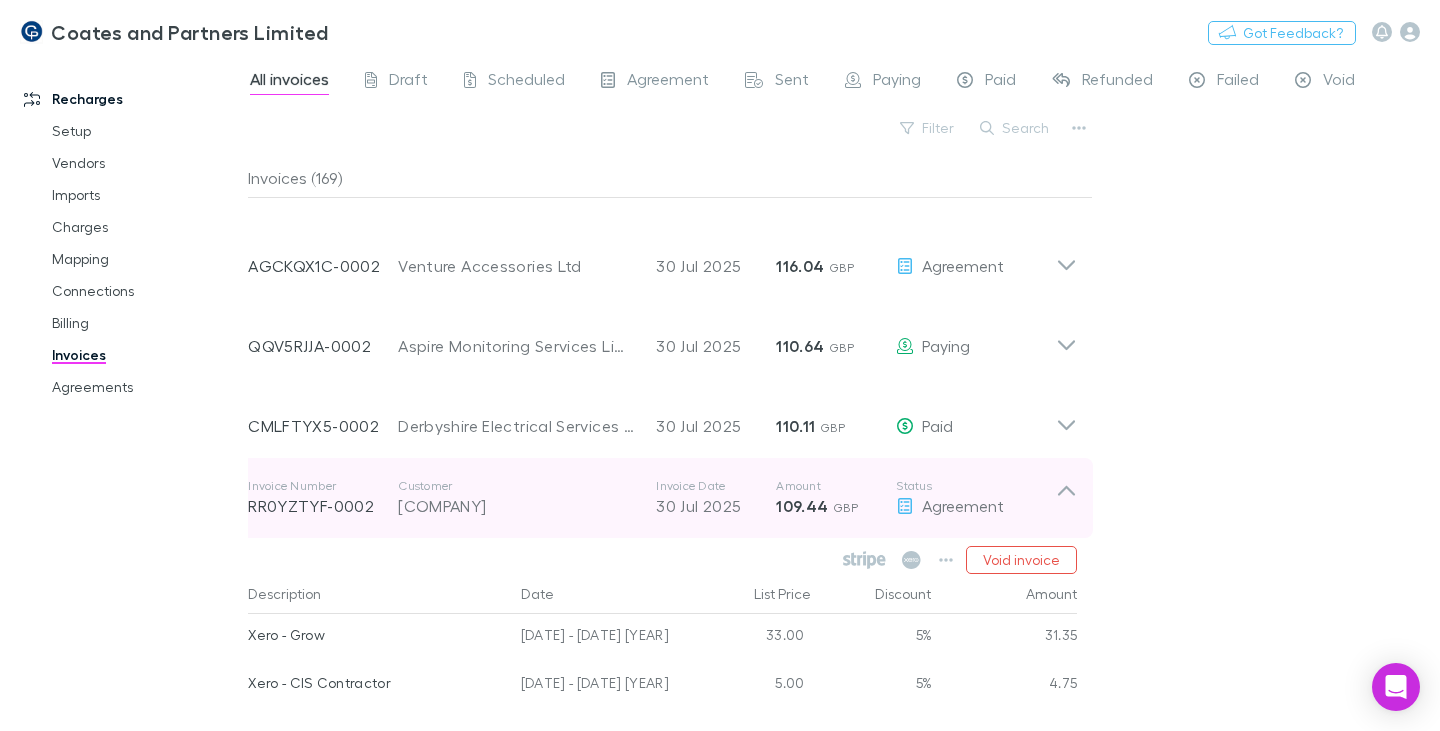 click 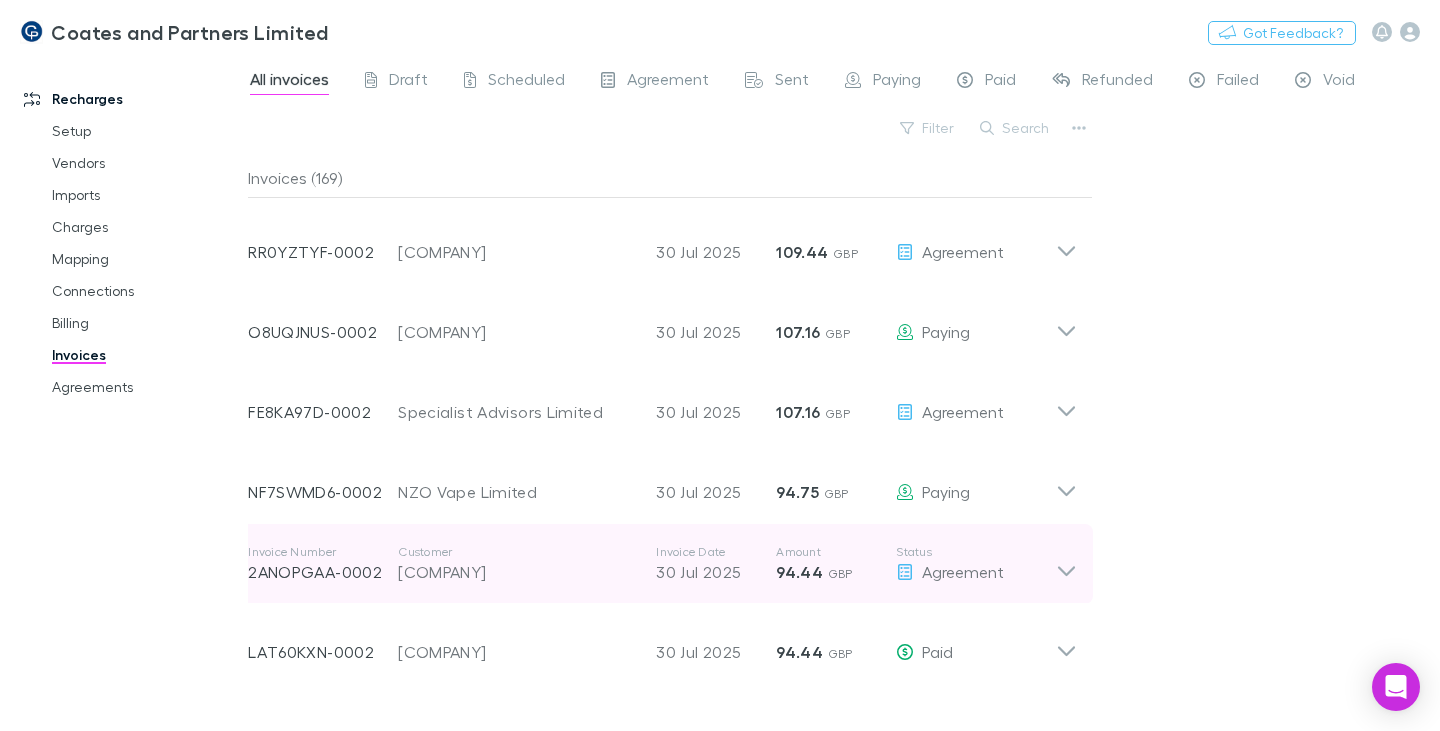 scroll, scrollTop: 1400, scrollLeft: 0, axis: vertical 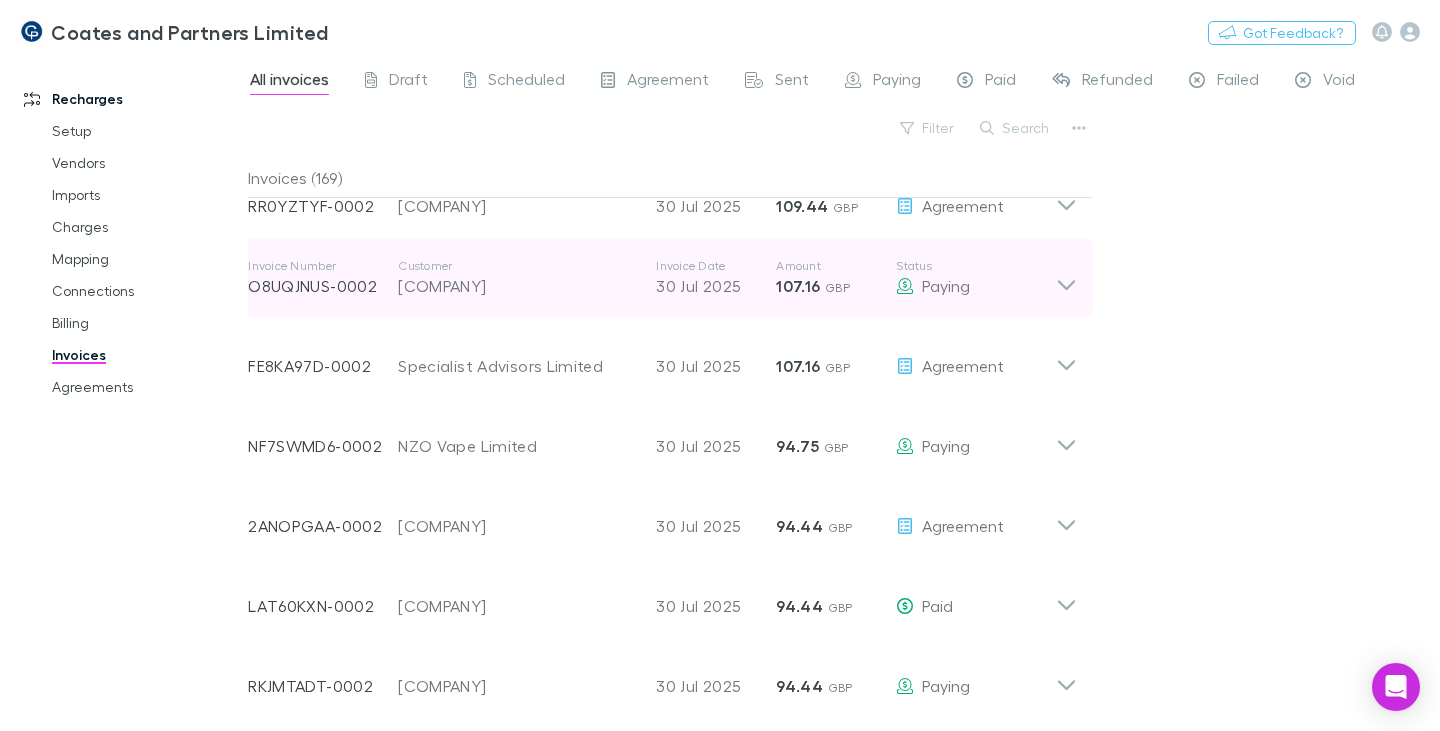 click on "[COMPANY]" at bounding box center [517, 286] 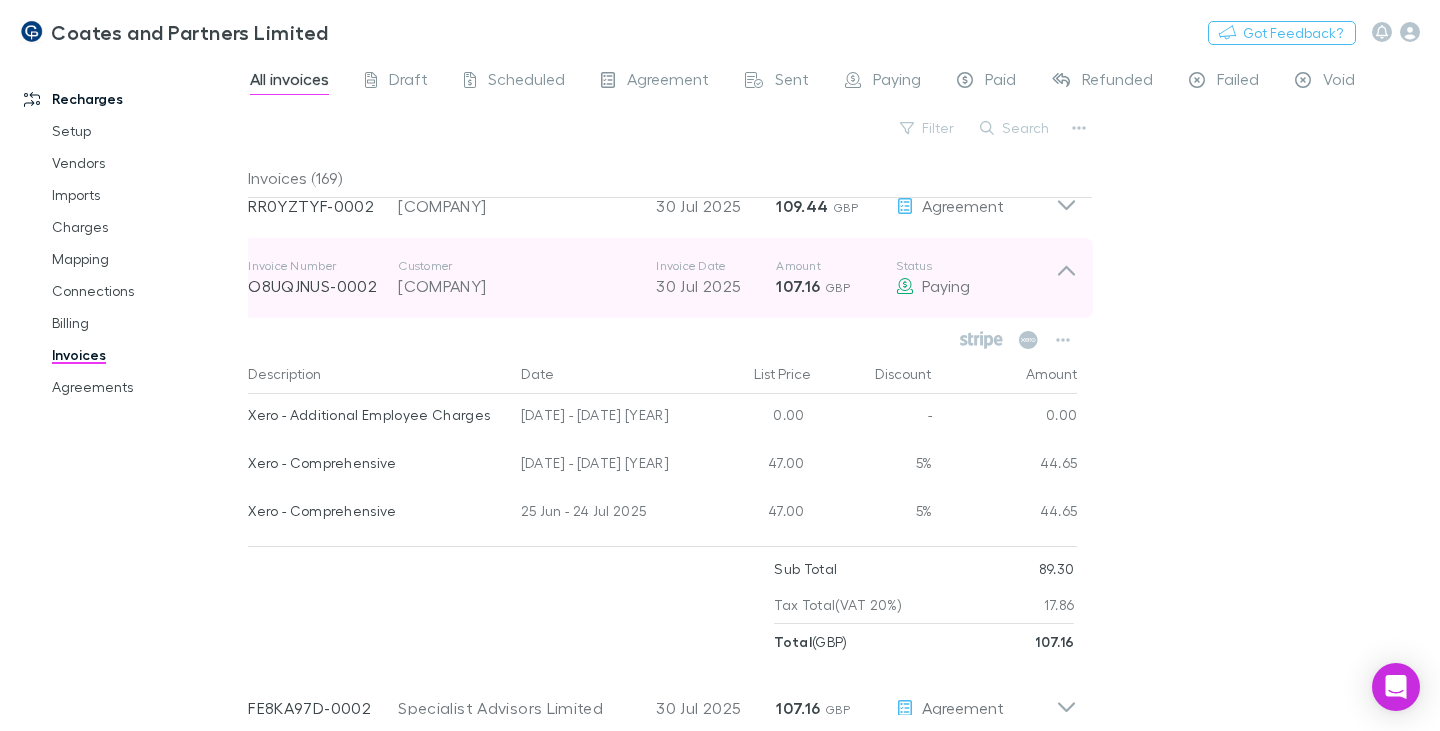 click 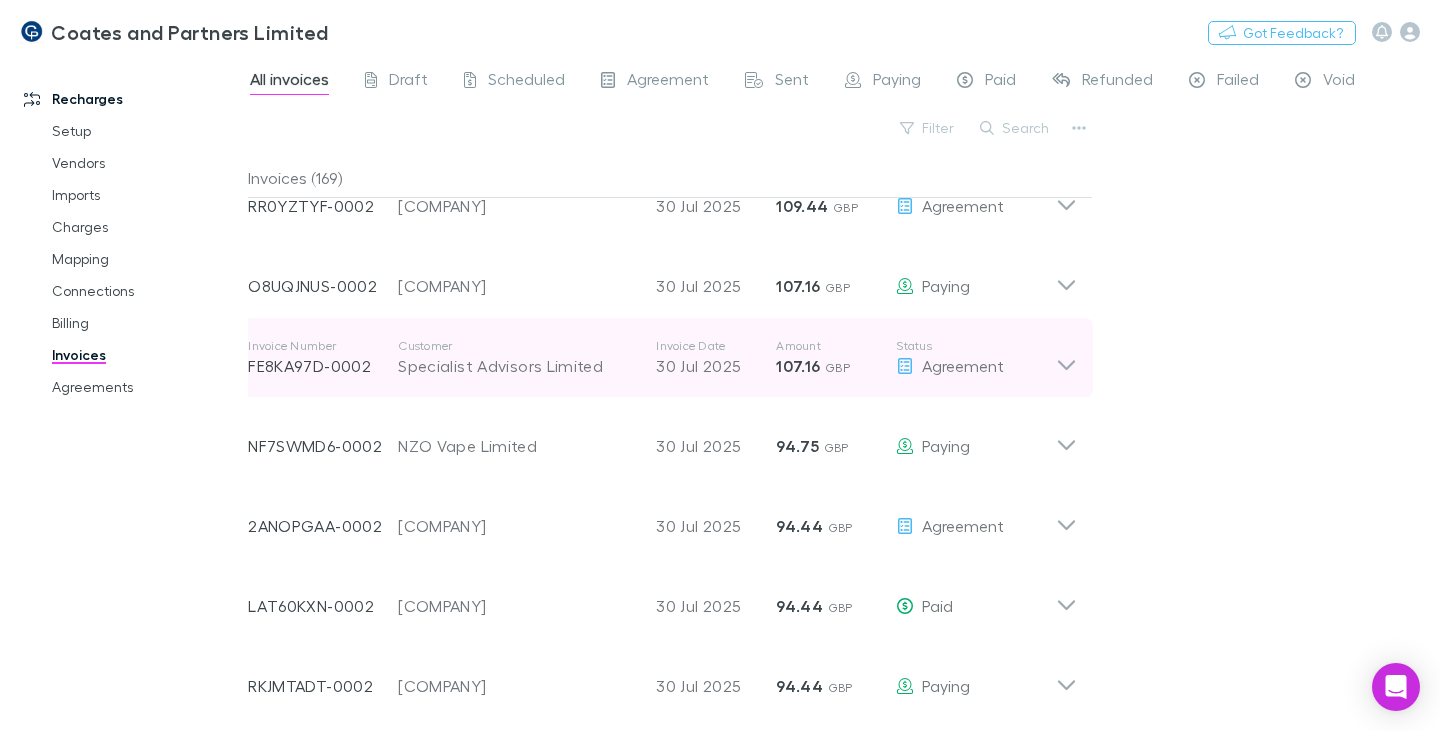 click on "Specialist Advisors Limited" at bounding box center [517, 366] 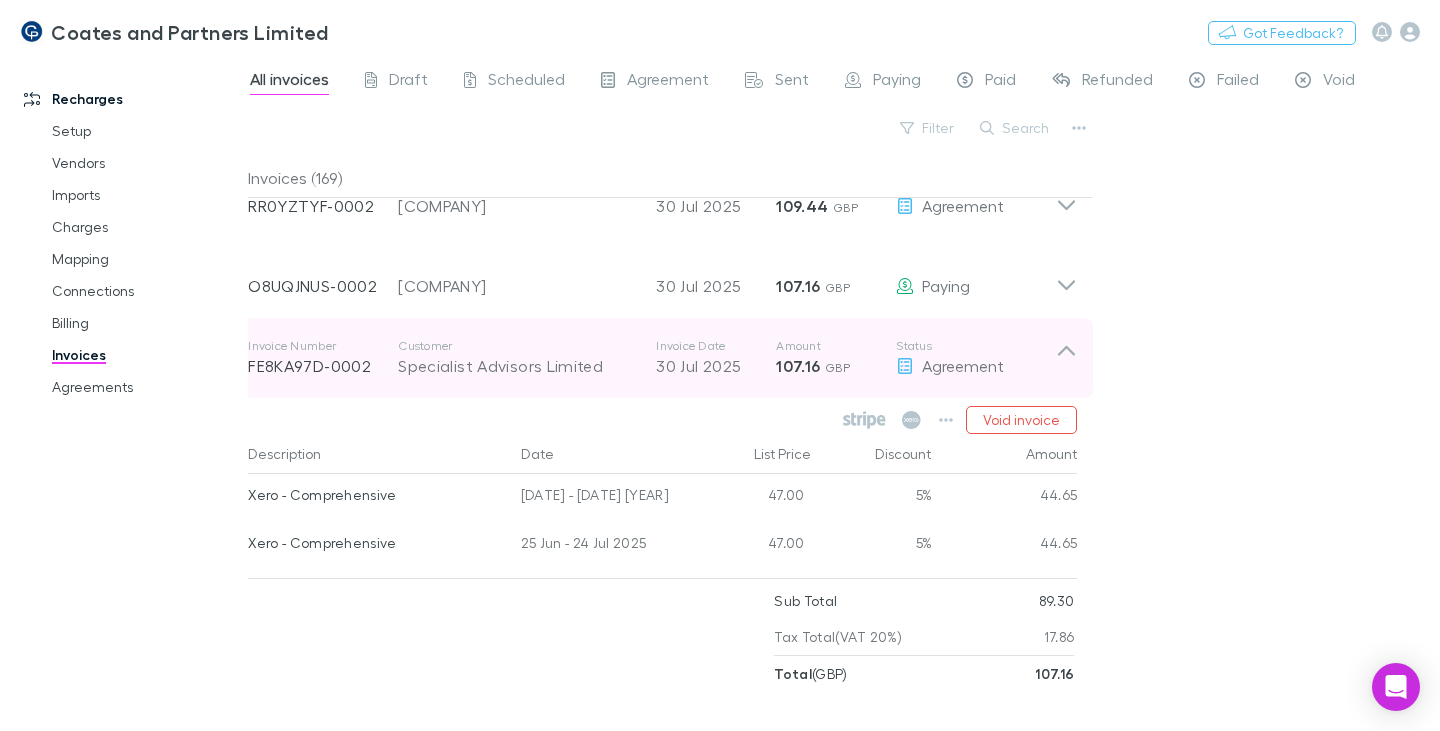 click on "Specialist Advisors Limited" at bounding box center [517, 366] 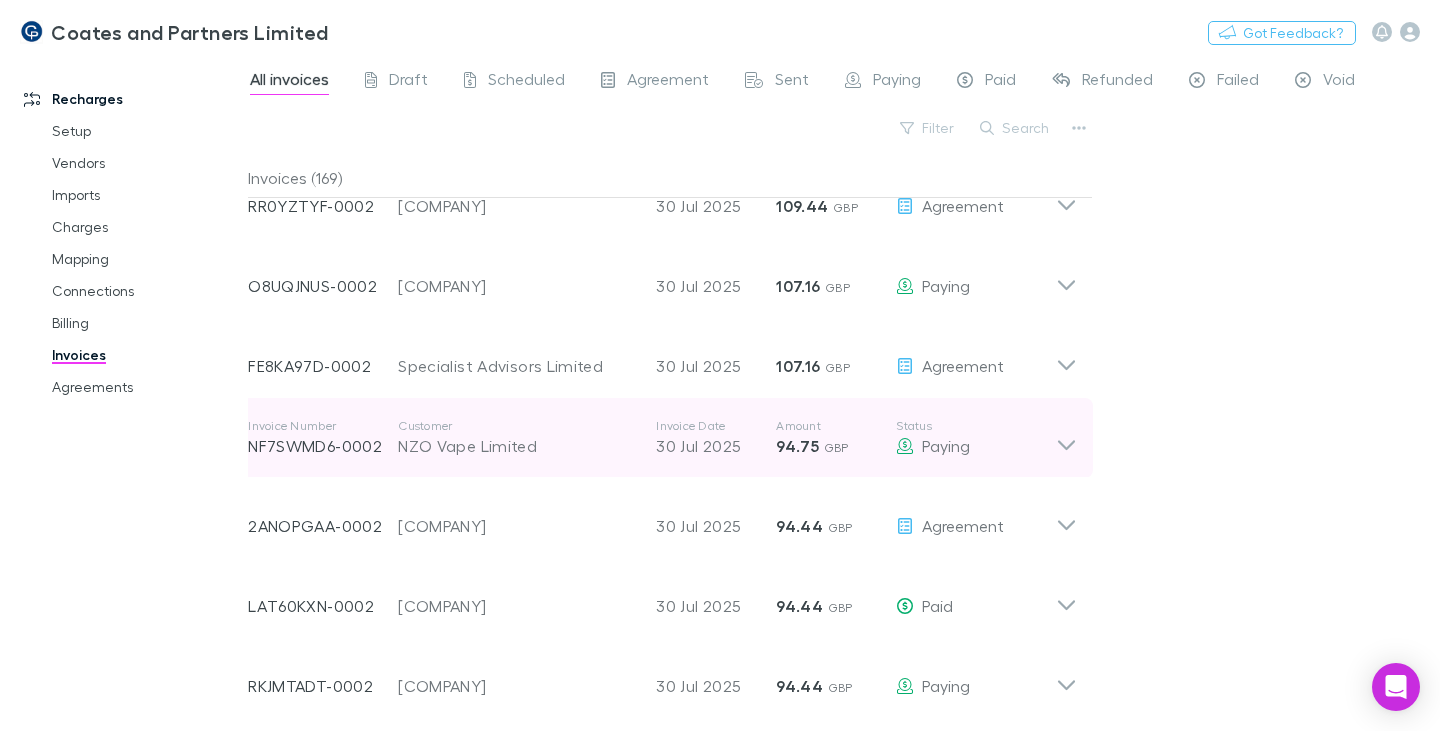 click on "NZO Vape Limited" at bounding box center (517, 446) 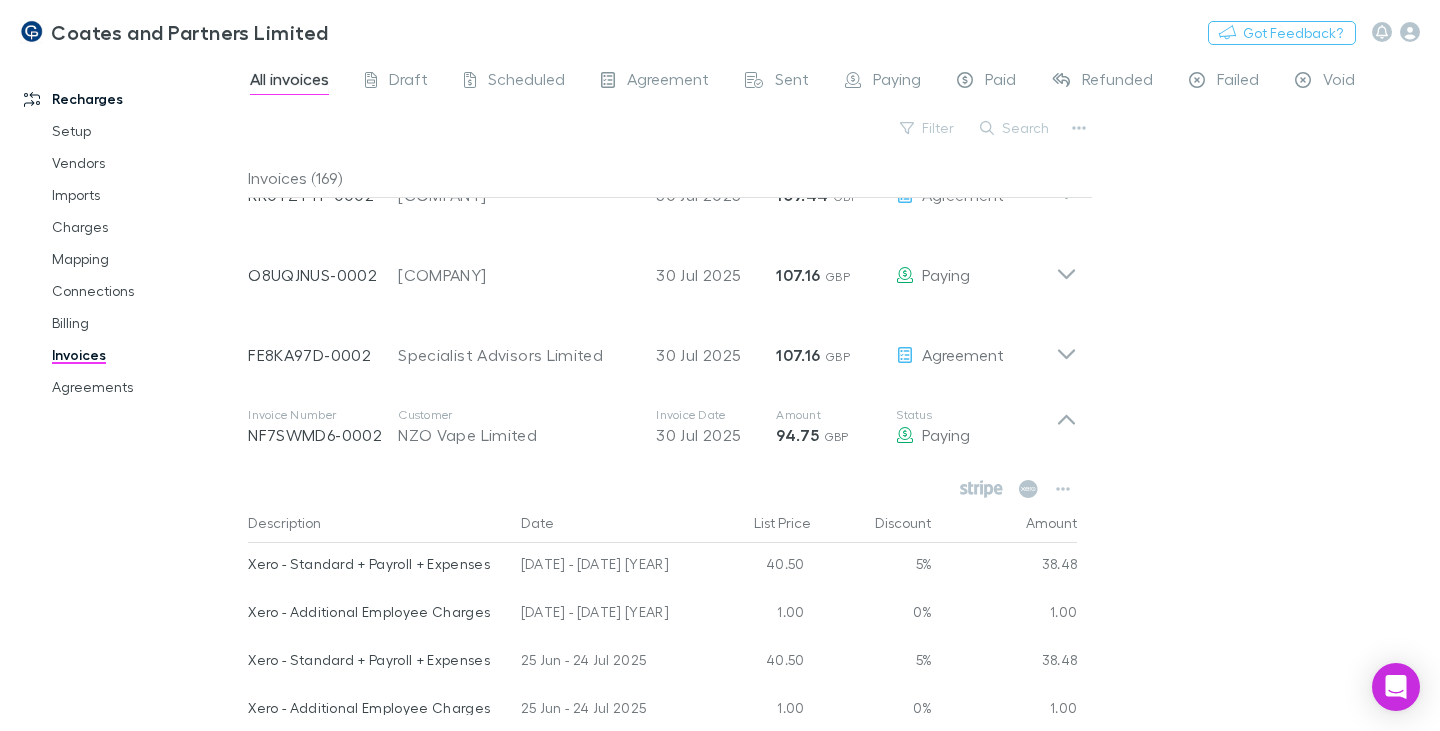 scroll, scrollTop: 1400, scrollLeft: 0, axis: vertical 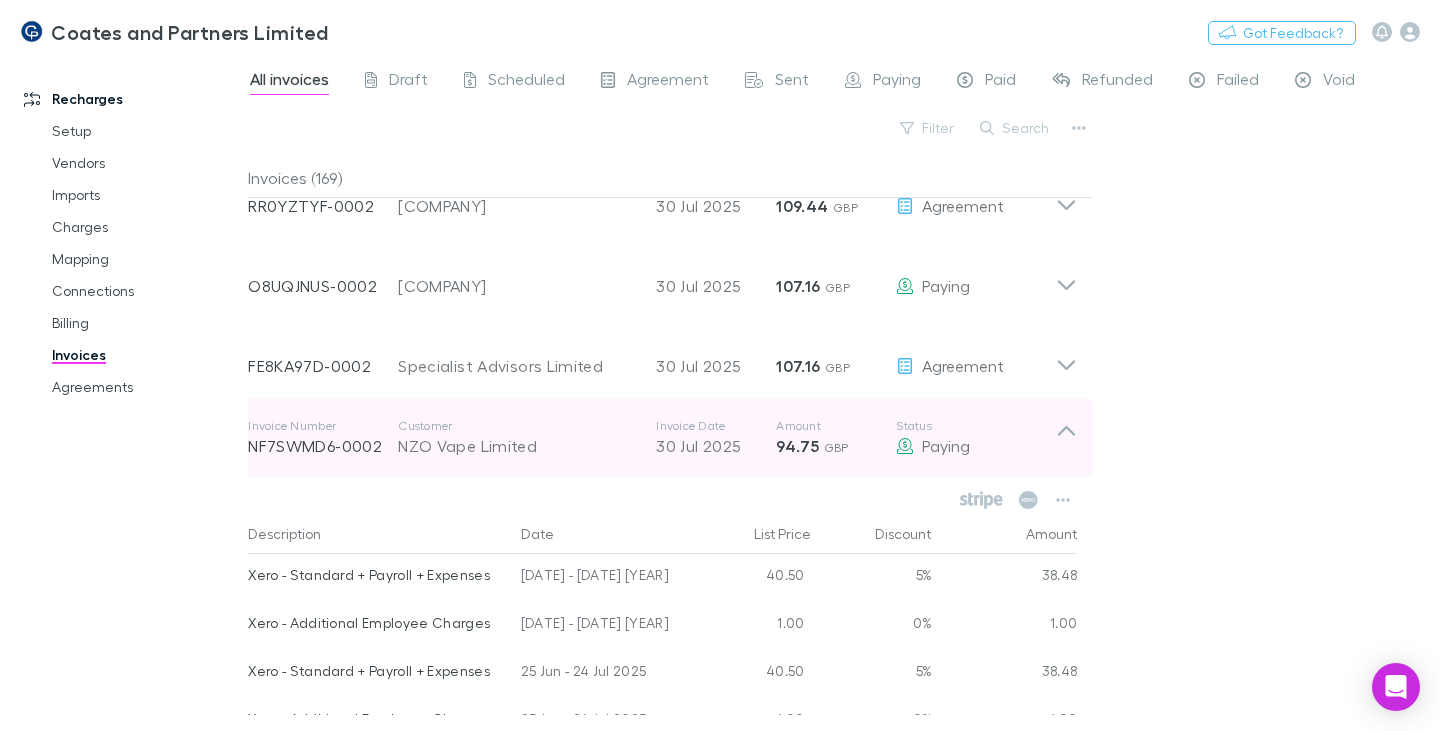 click 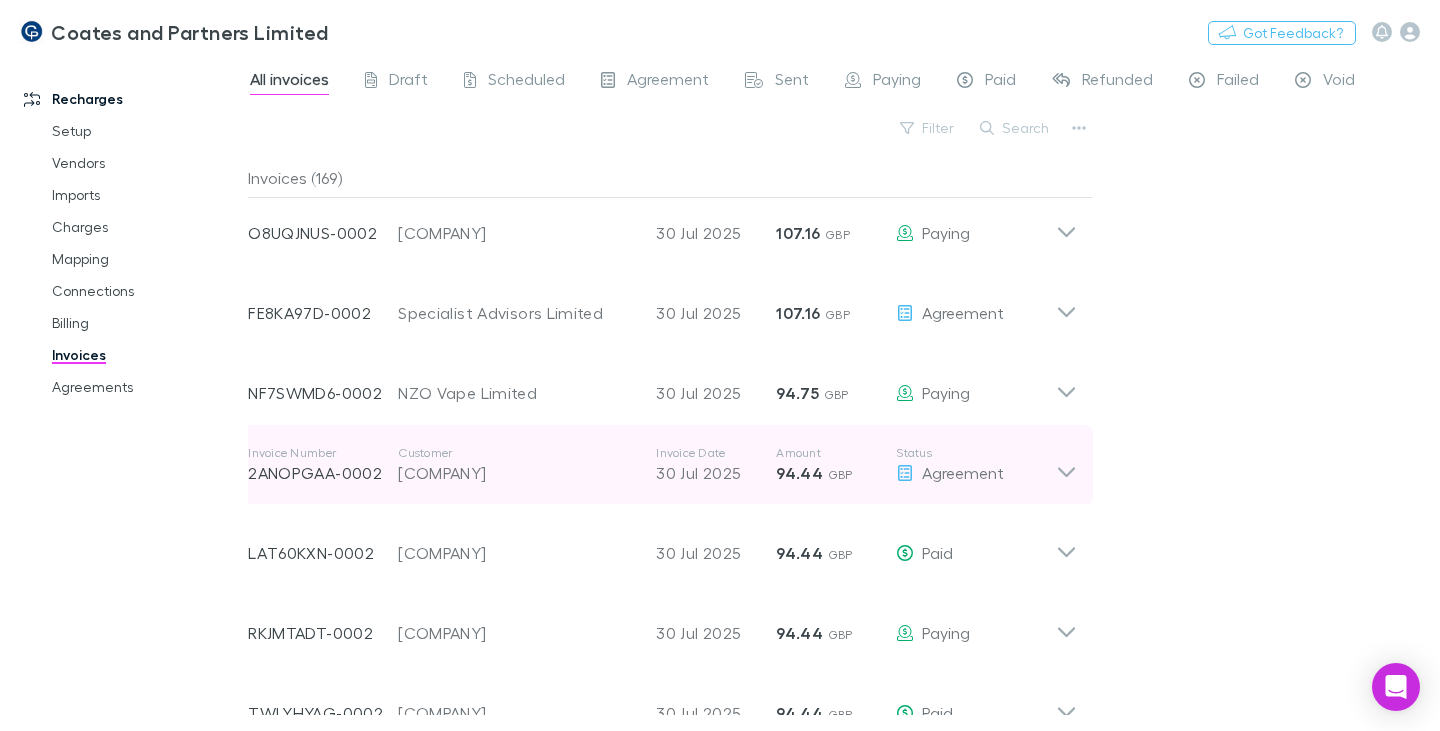 scroll, scrollTop: 1500, scrollLeft: 0, axis: vertical 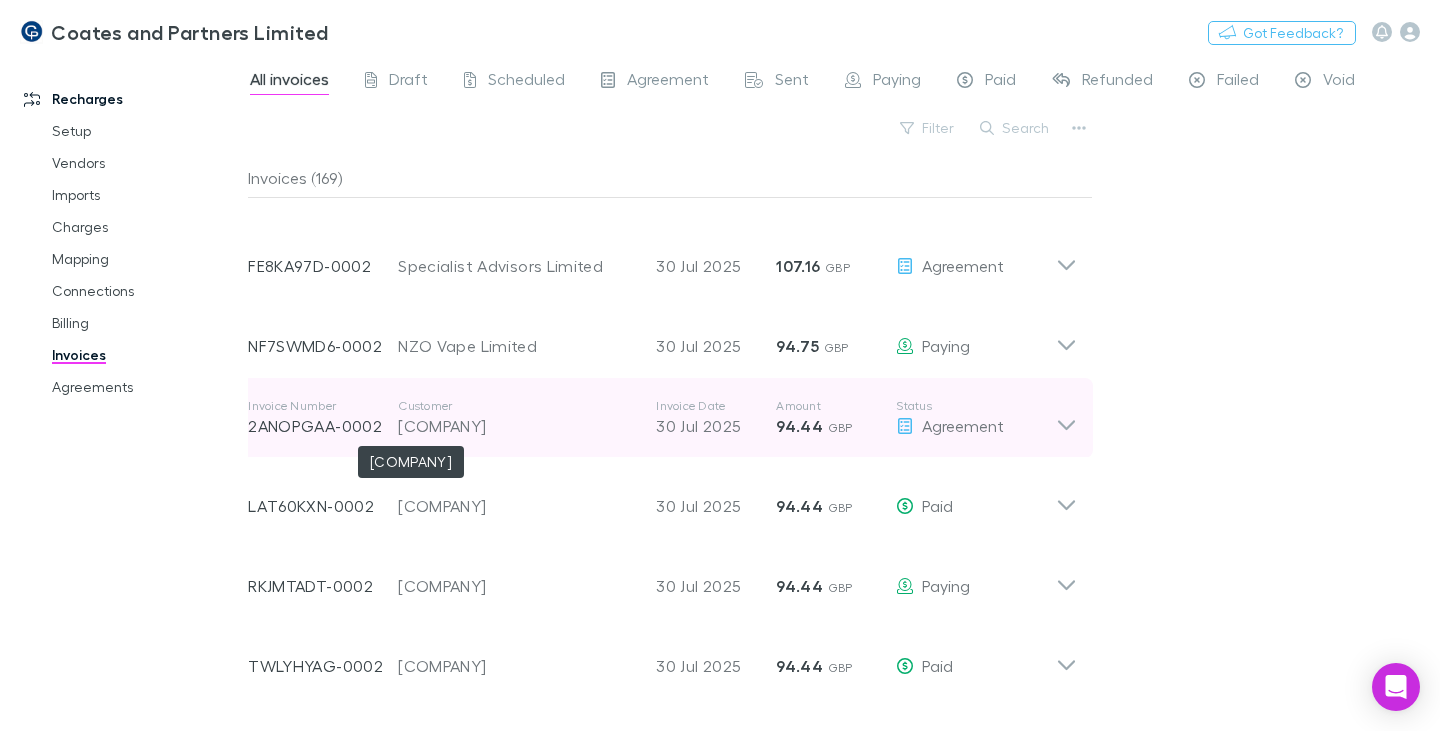 click on "[COMPANY]" at bounding box center (517, 426) 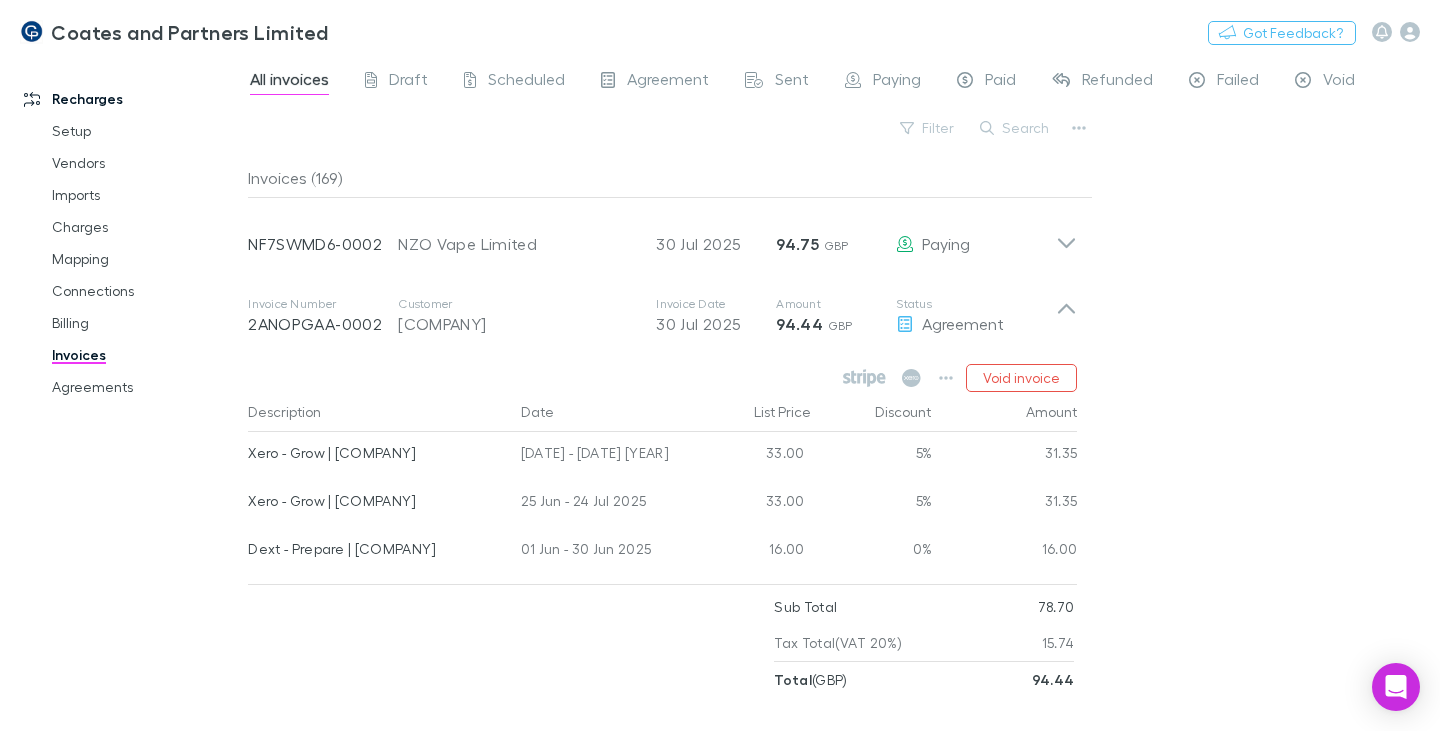 scroll, scrollTop: 1600, scrollLeft: 0, axis: vertical 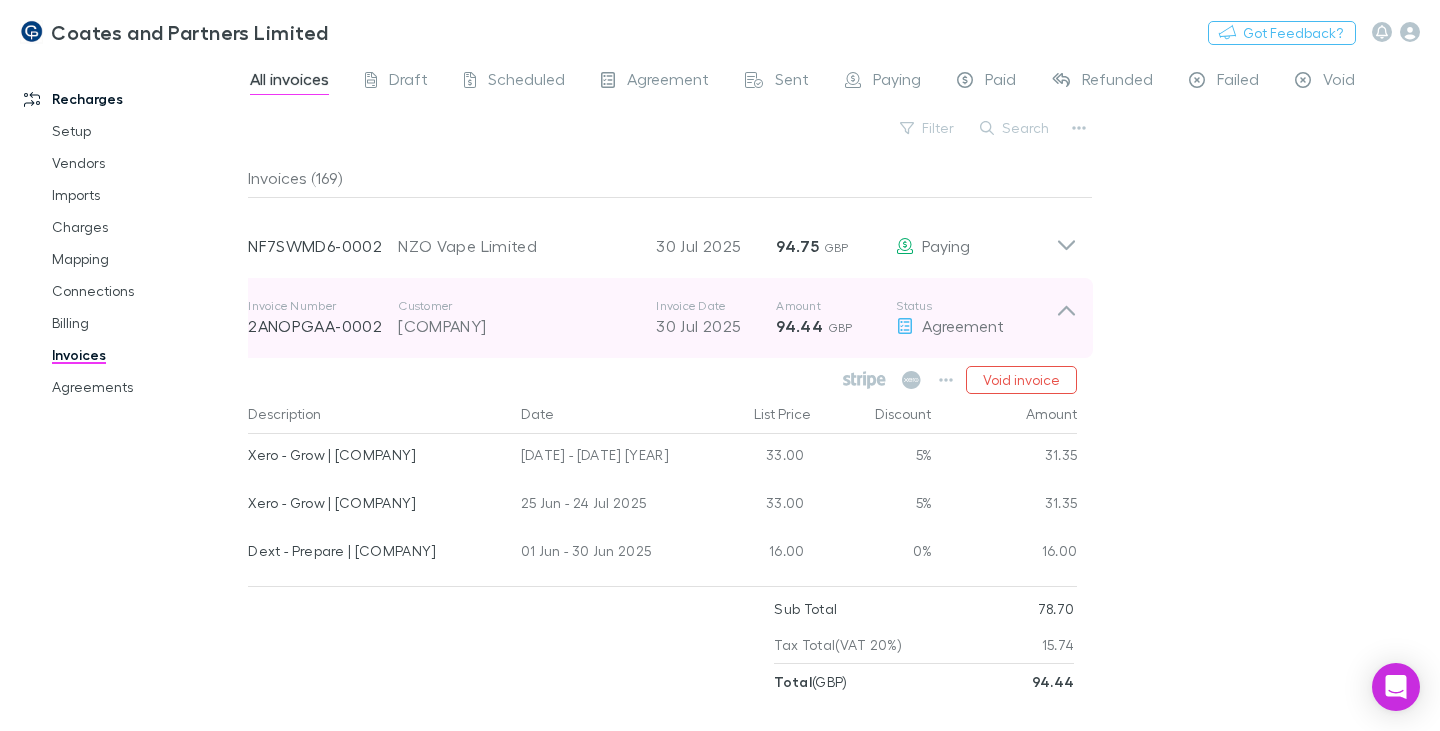 click 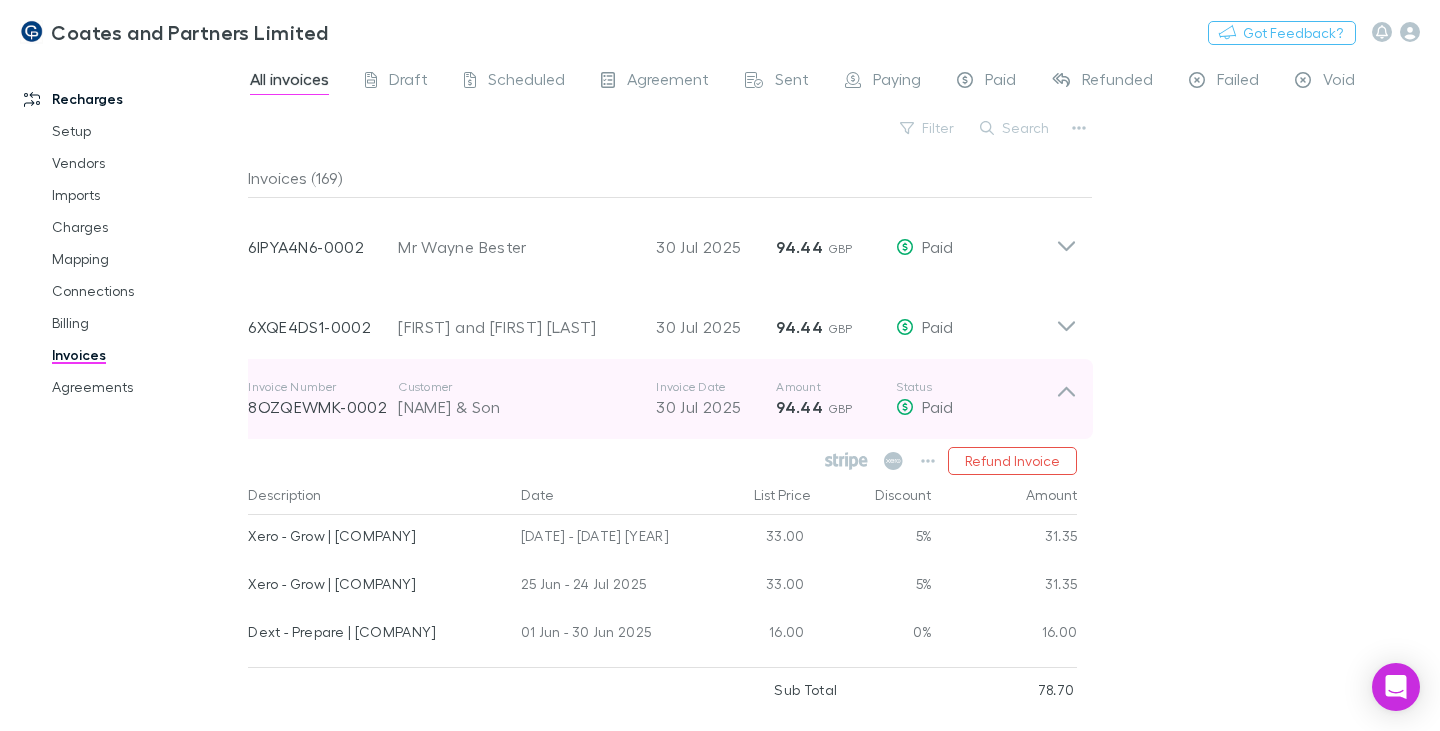 scroll, scrollTop: 2000, scrollLeft: 0, axis: vertical 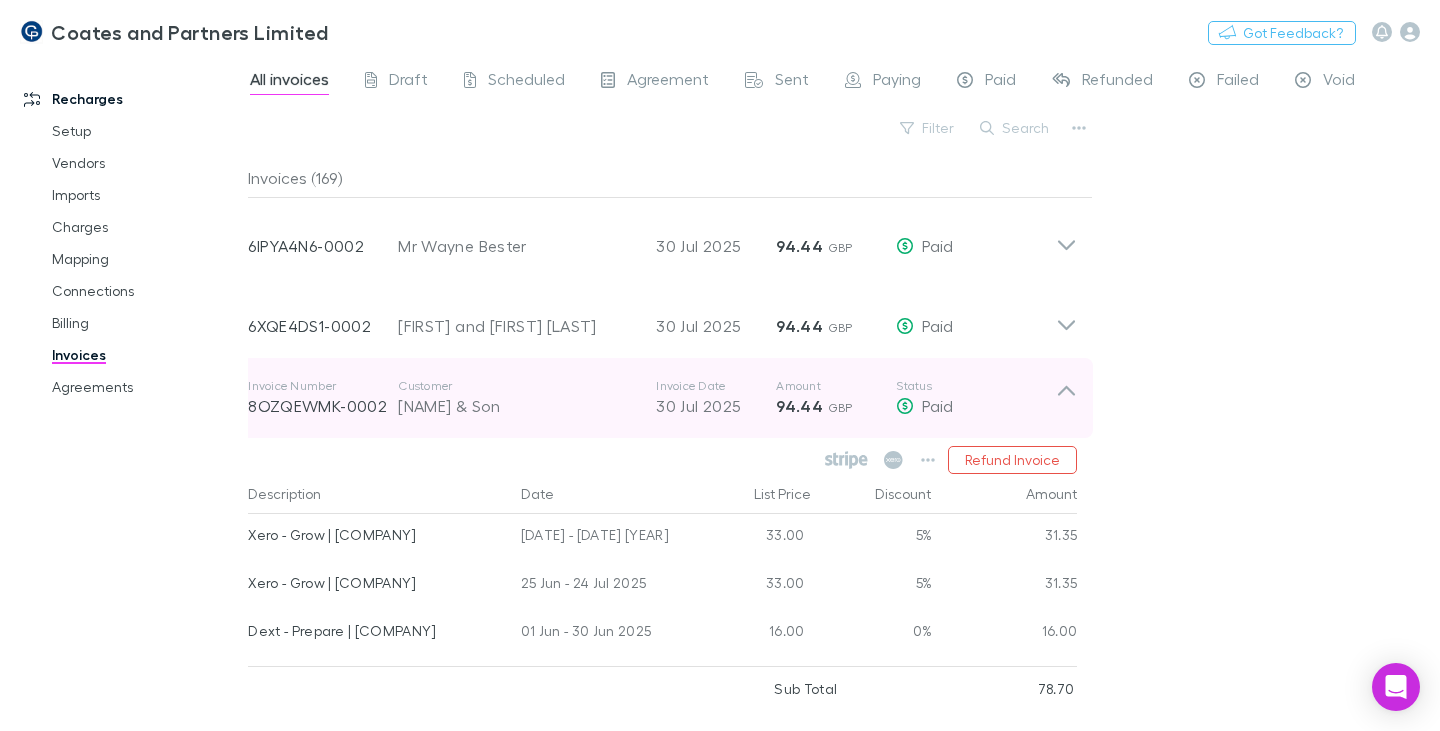 click 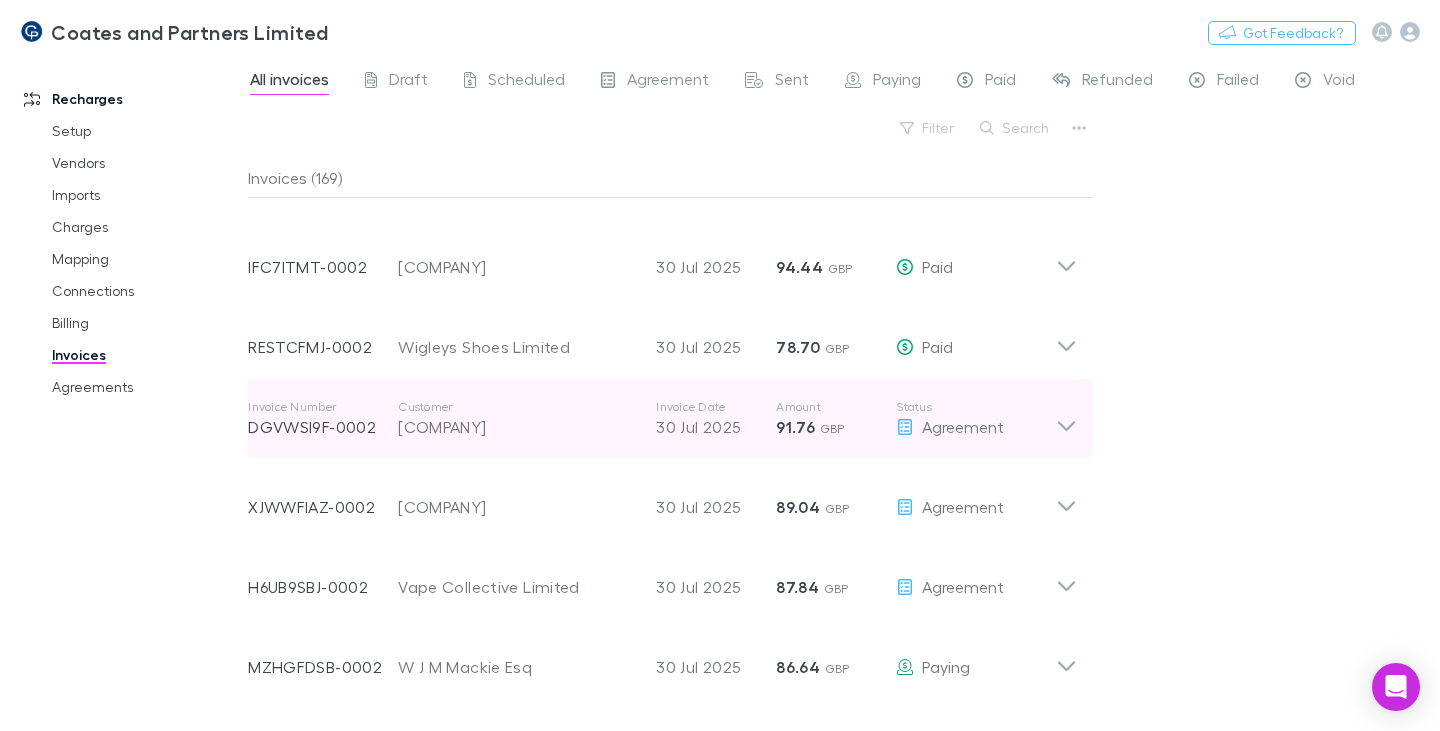 scroll, scrollTop: 2300, scrollLeft: 0, axis: vertical 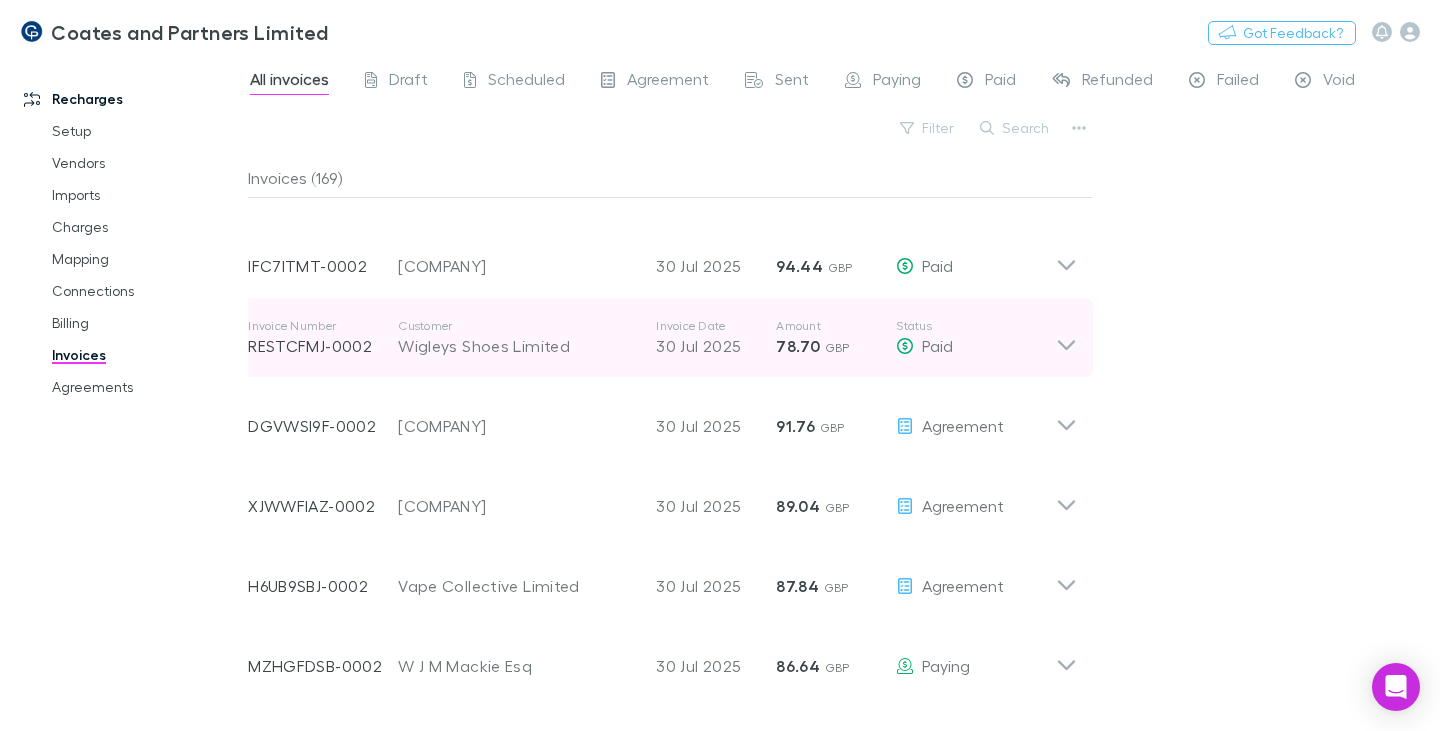 click on "Wigleys Shoes Limited" at bounding box center [517, 346] 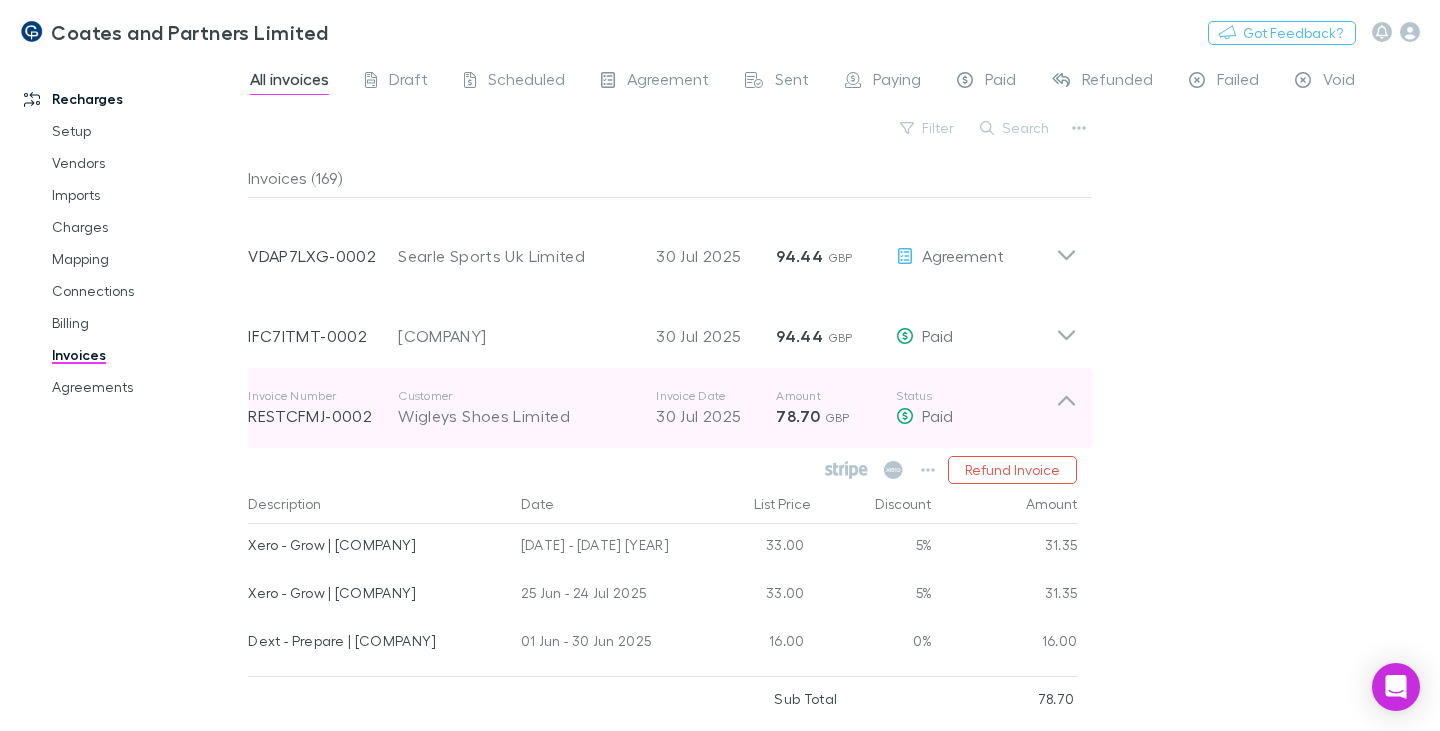 scroll, scrollTop: 2200, scrollLeft: 0, axis: vertical 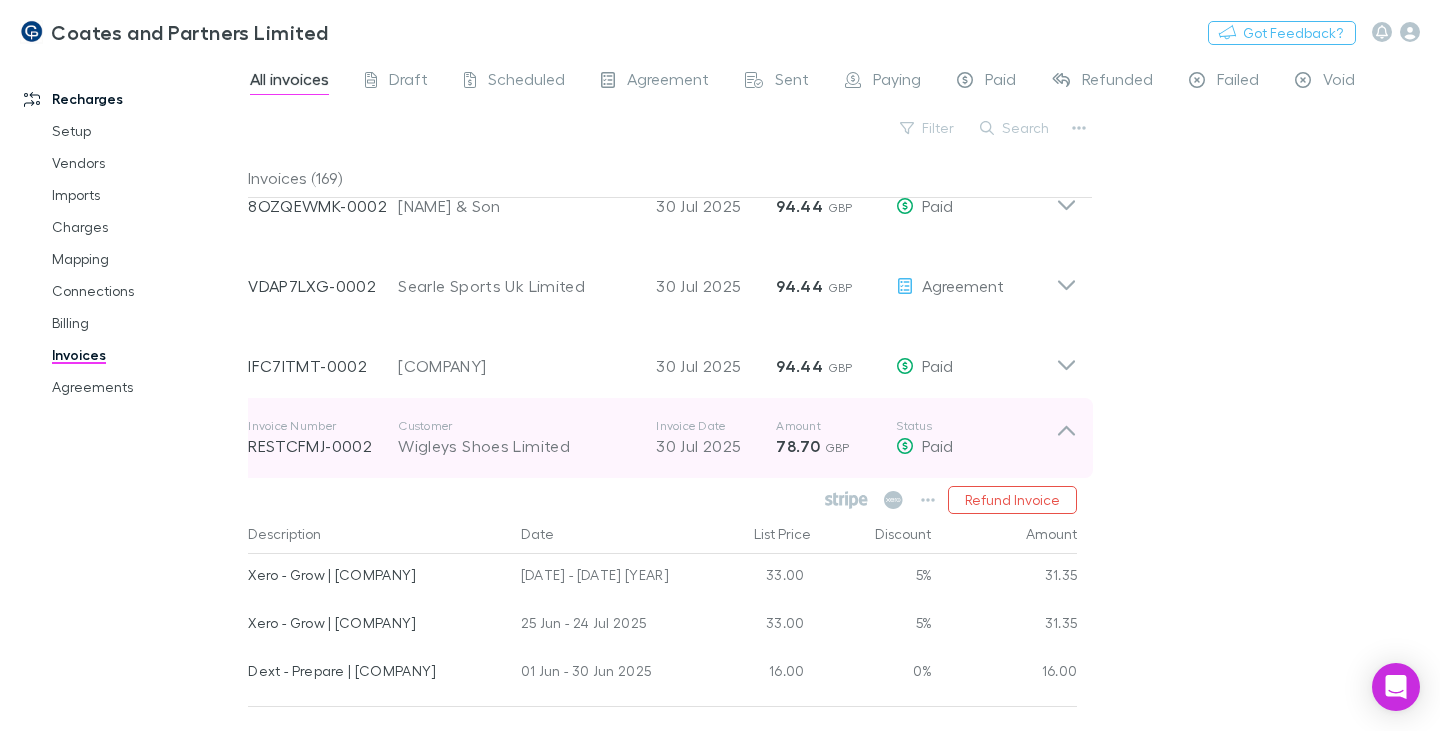 click 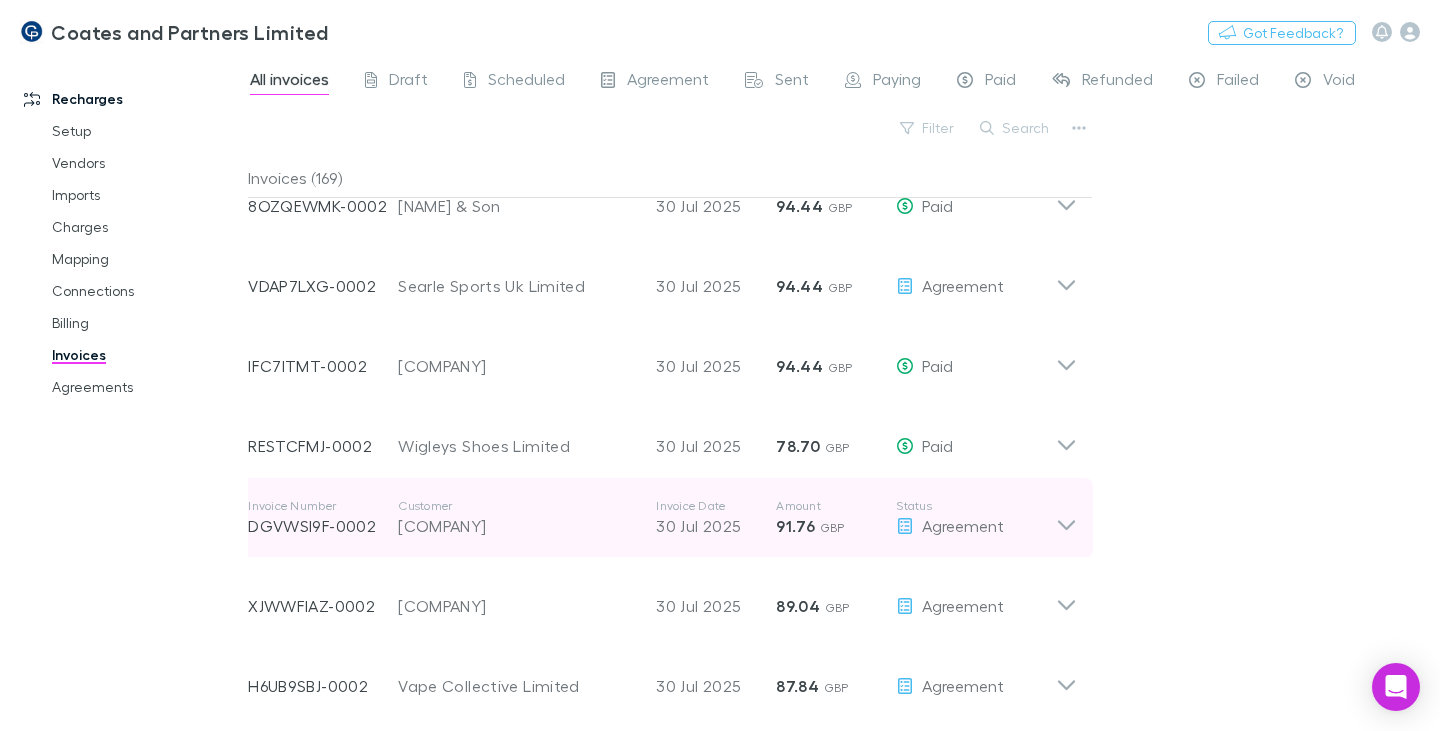 click on "[COMPANY]" at bounding box center (517, 526) 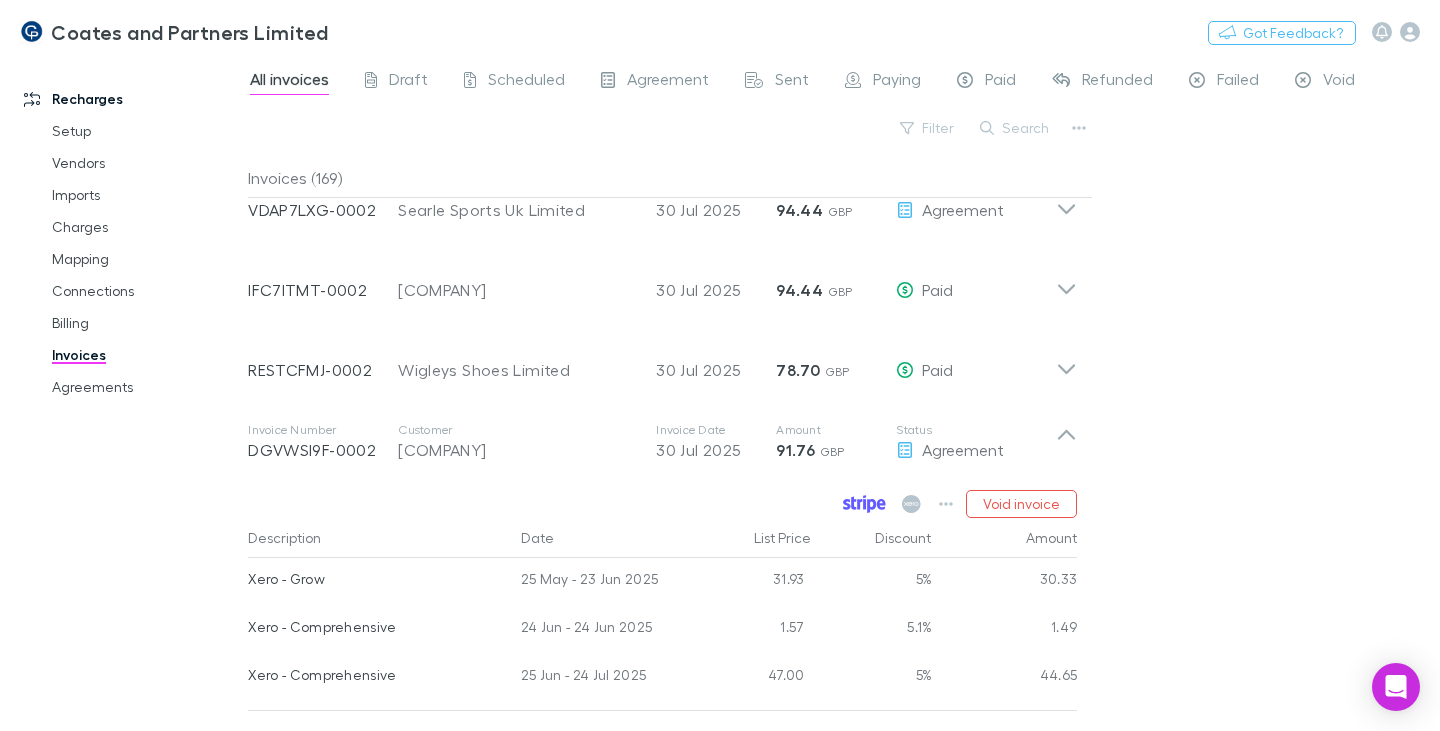 scroll, scrollTop: 2200, scrollLeft: 0, axis: vertical 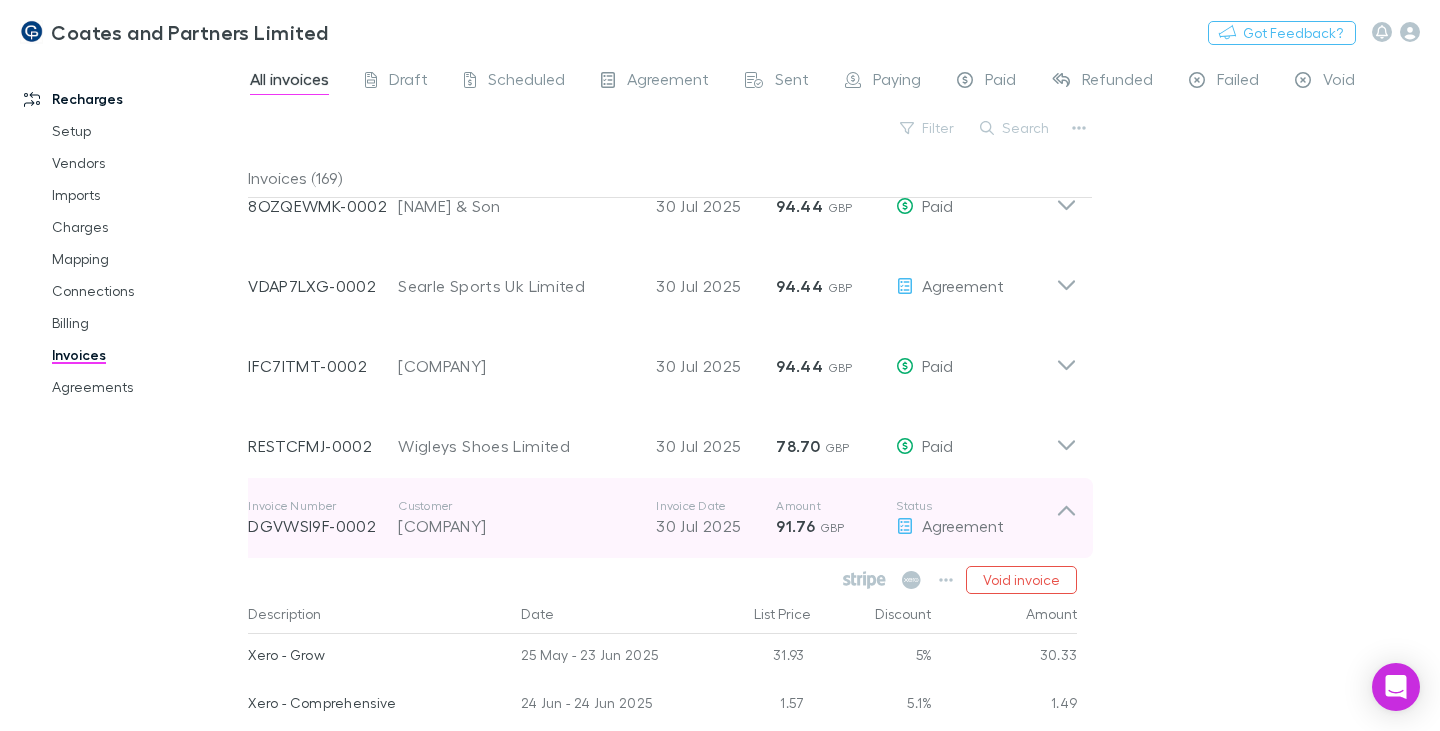 click 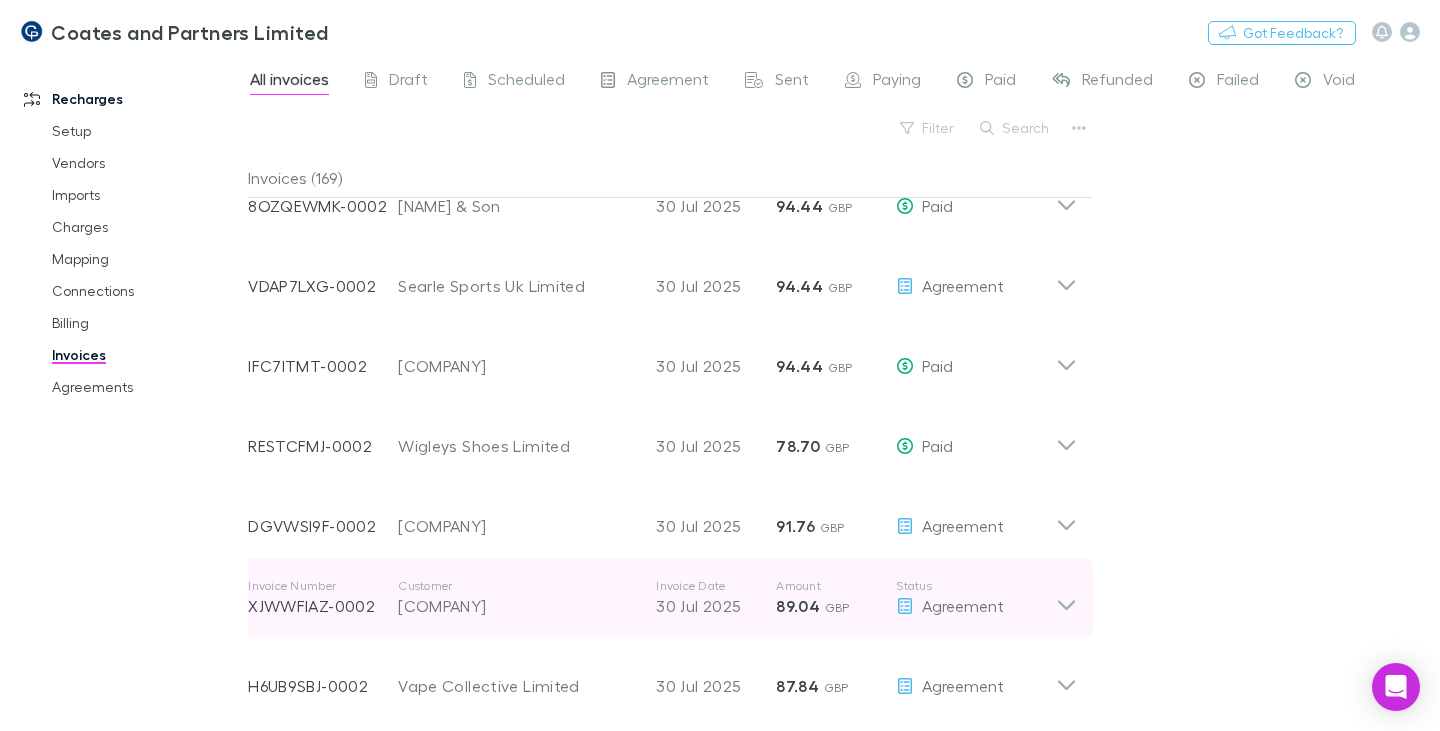 scroll, scrollTop: 2300, scrollLeft: 0, axis: vertical 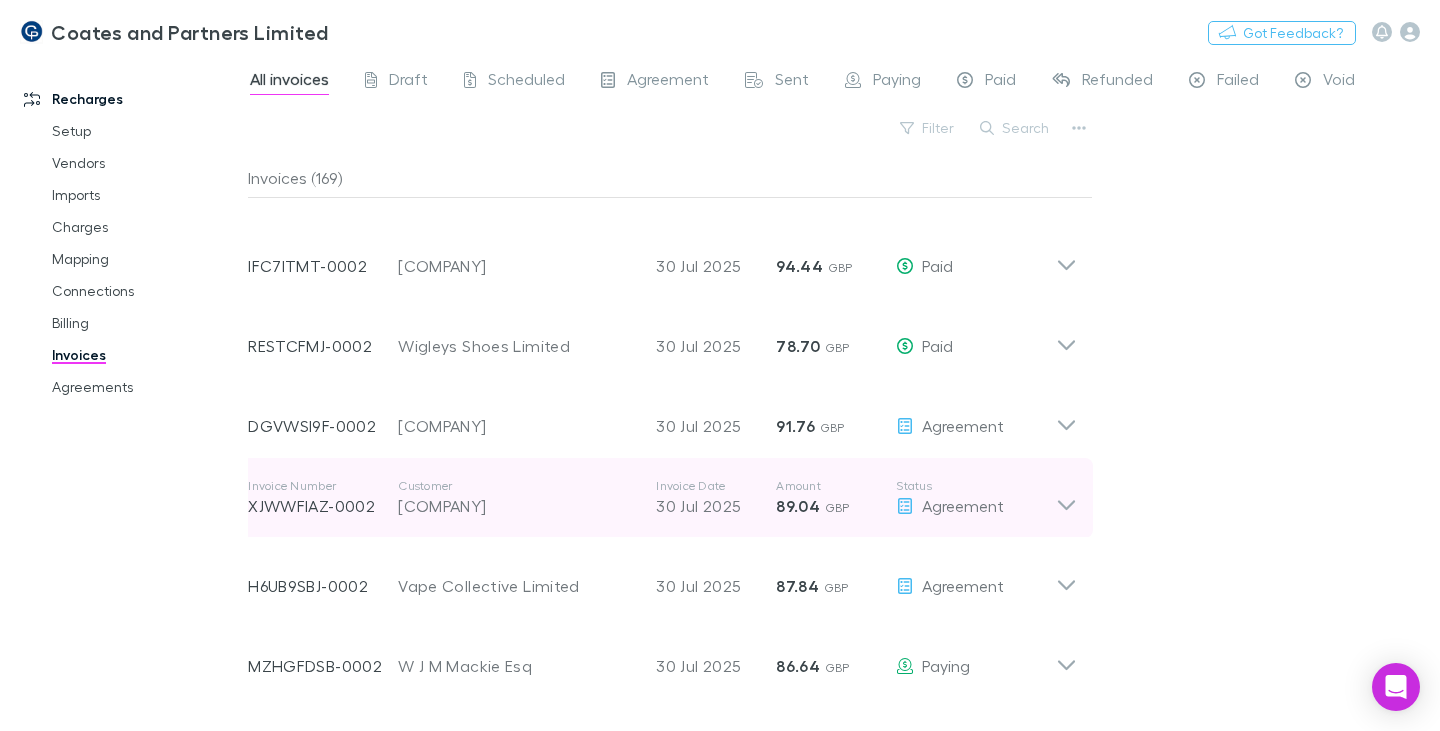 drag, startPoint x: 558, startPoint y: 507, endPoint x: 665, endPoint y: 527, distance: 108.85311 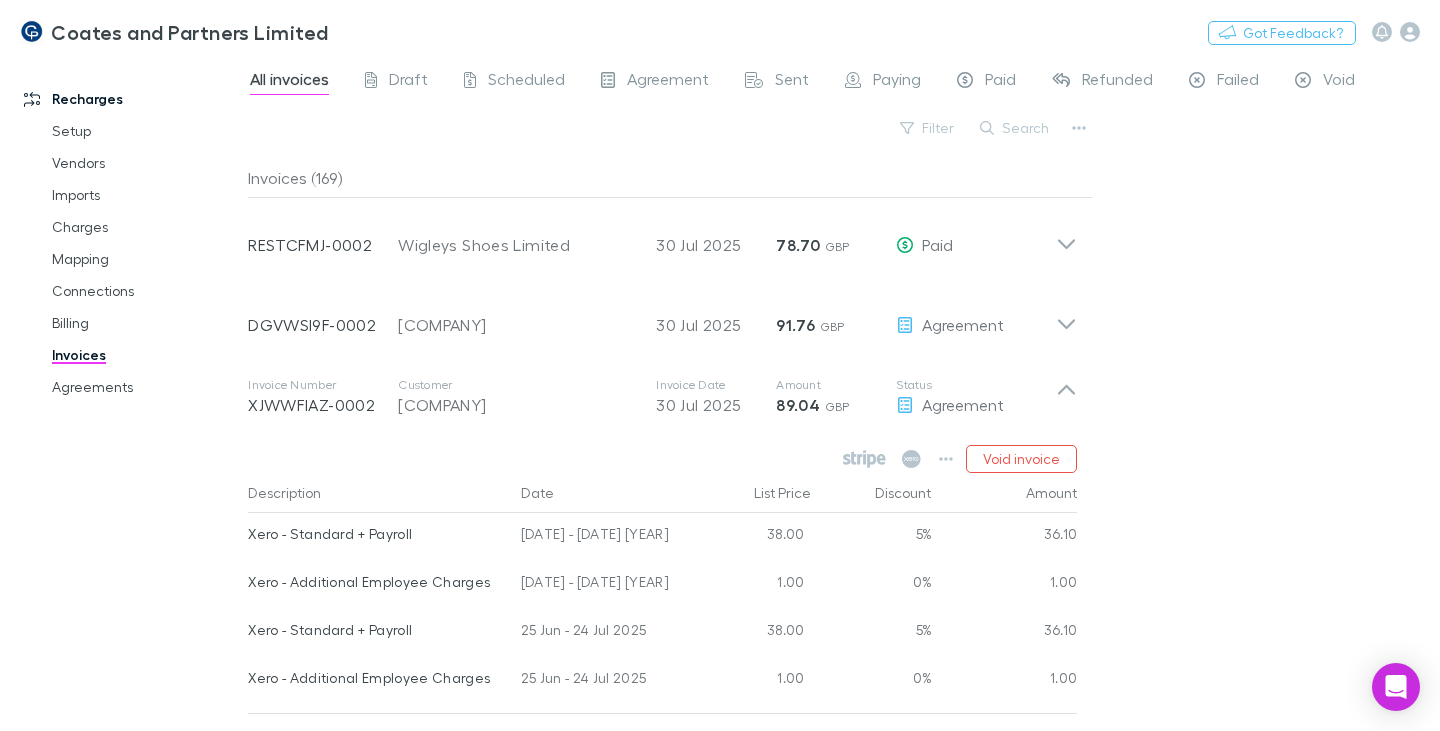 scroll, scrollTop: 2400, scrollLeft: 0, axis: vertical 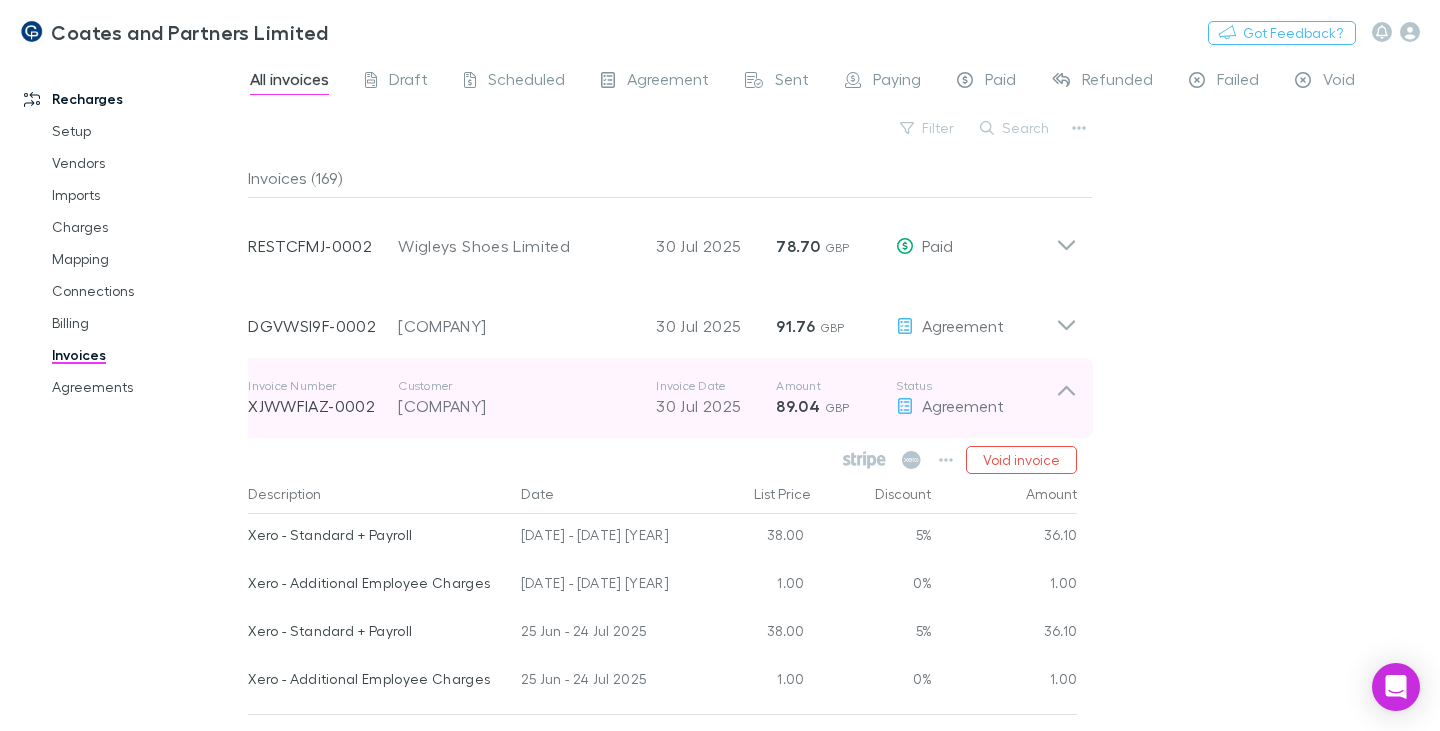 click 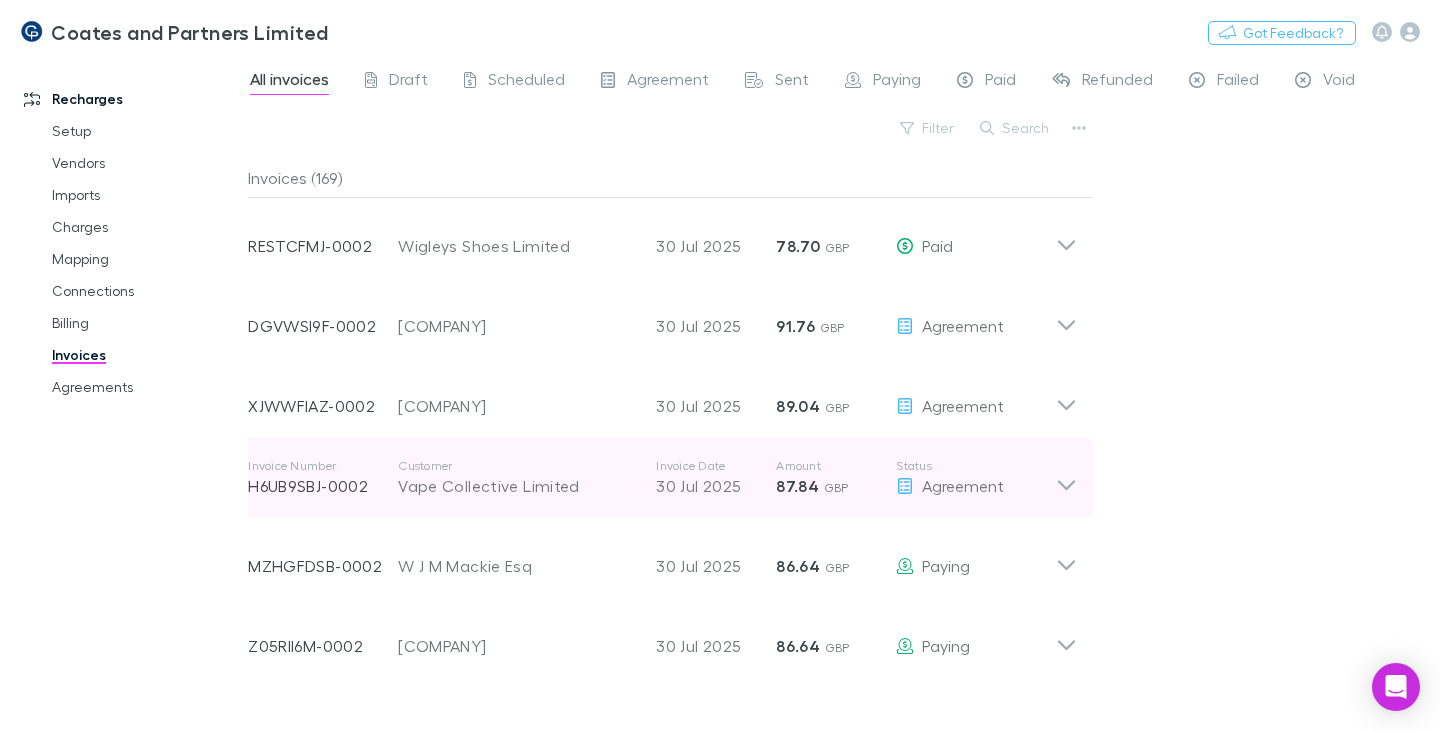 click on "Vape Collective Limited" at bounding box center (517, 486) 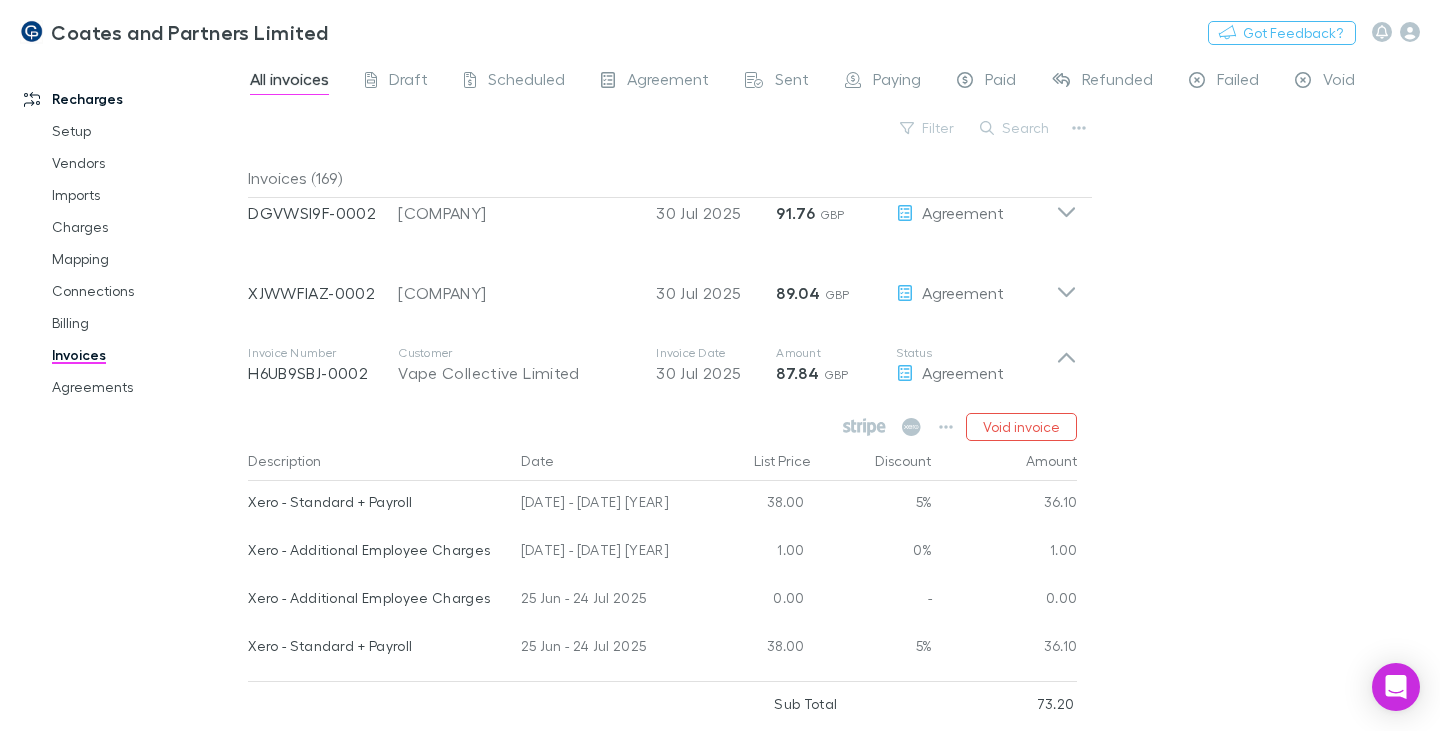 scroll, scrollTop: 2500, scrollLeft: 0, axis: vertical 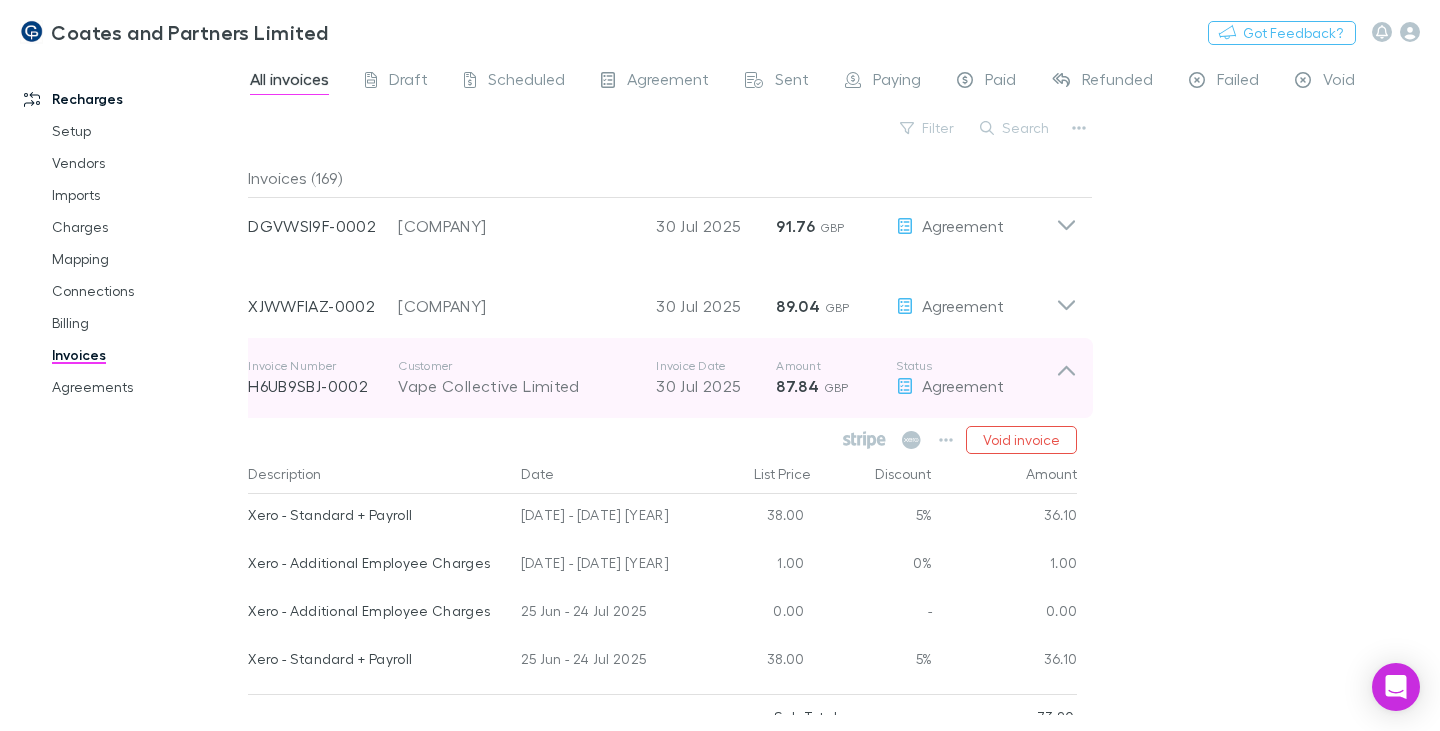 click 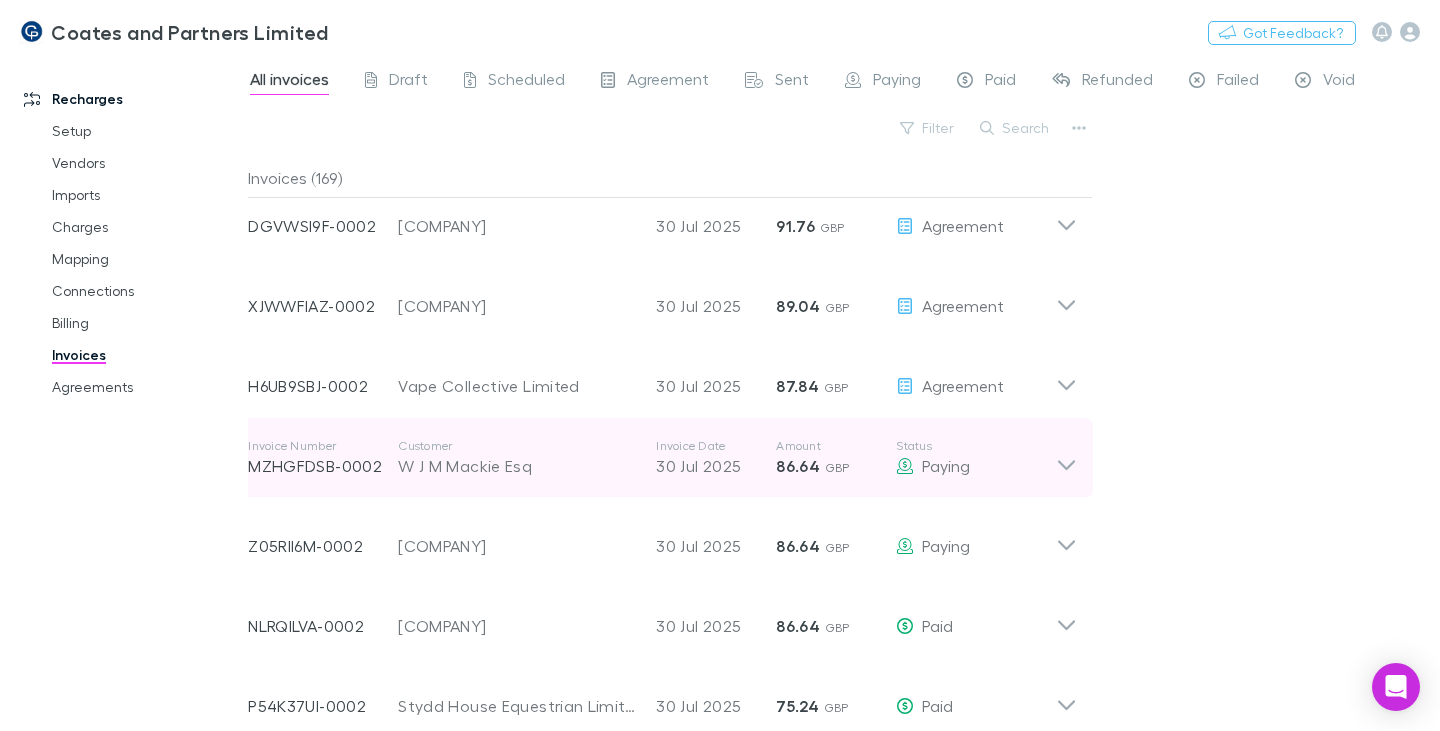 click on "W J M Mackie Esq" at bounding box center [517, 466] 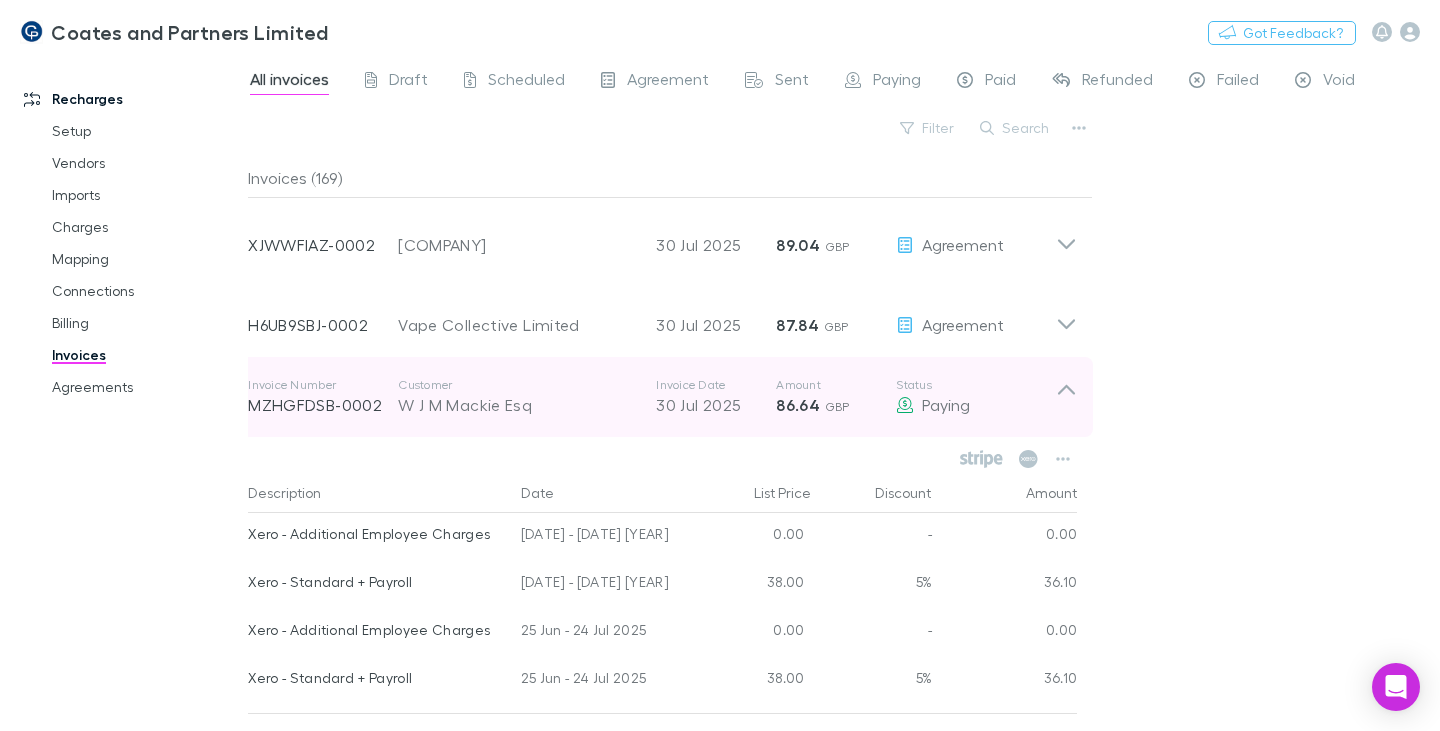 scroll, scrollTop: 2500, scrollLeft: 0, axis: vertical 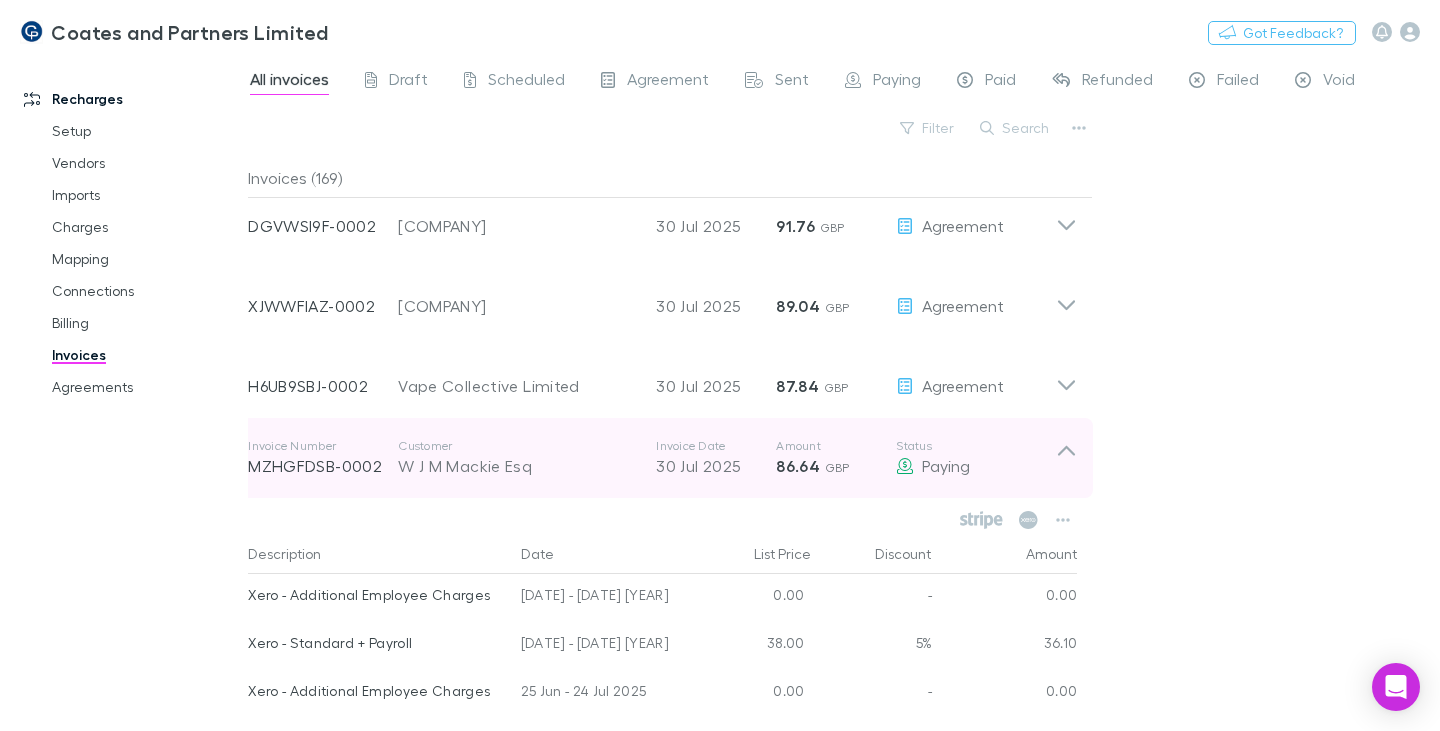 click 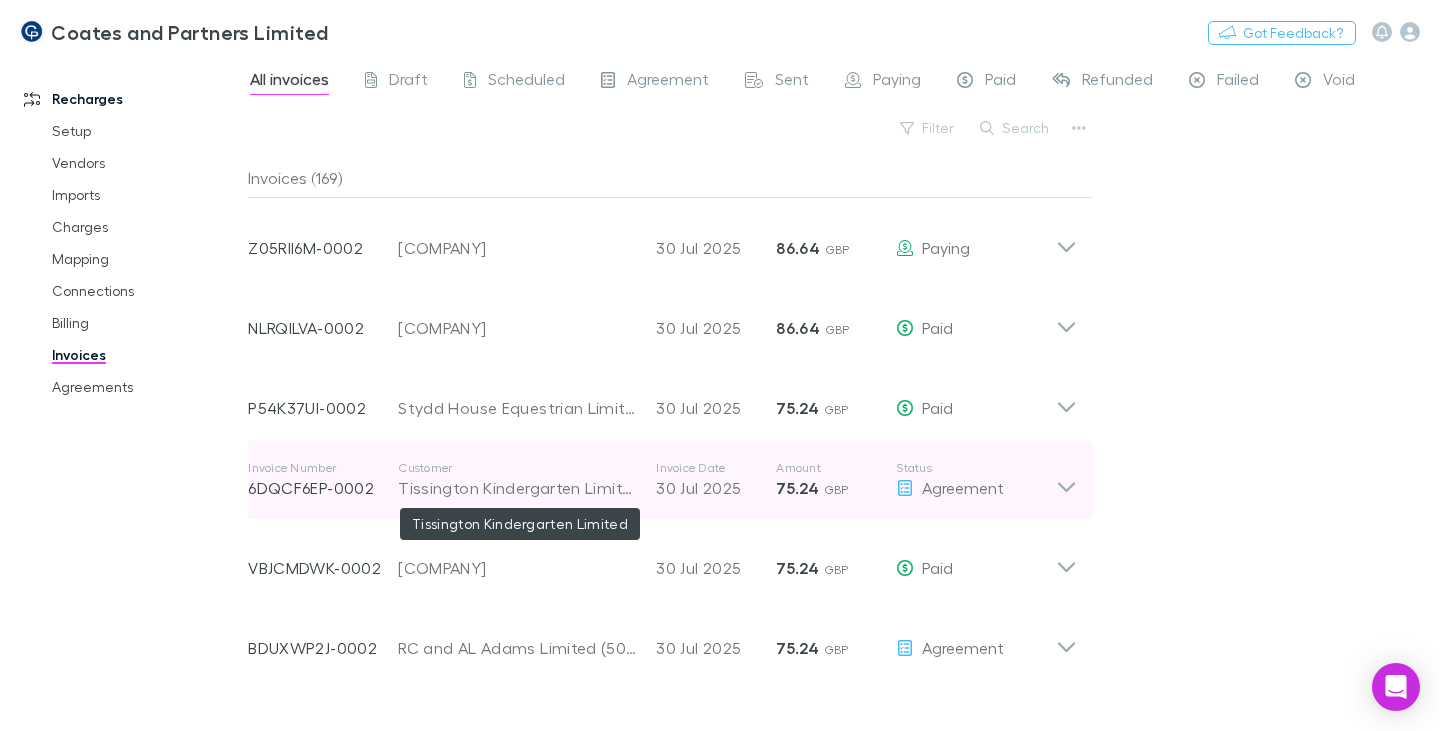 scroll, scrollTop: 2800, scrollLeft: 0, axis: vertical 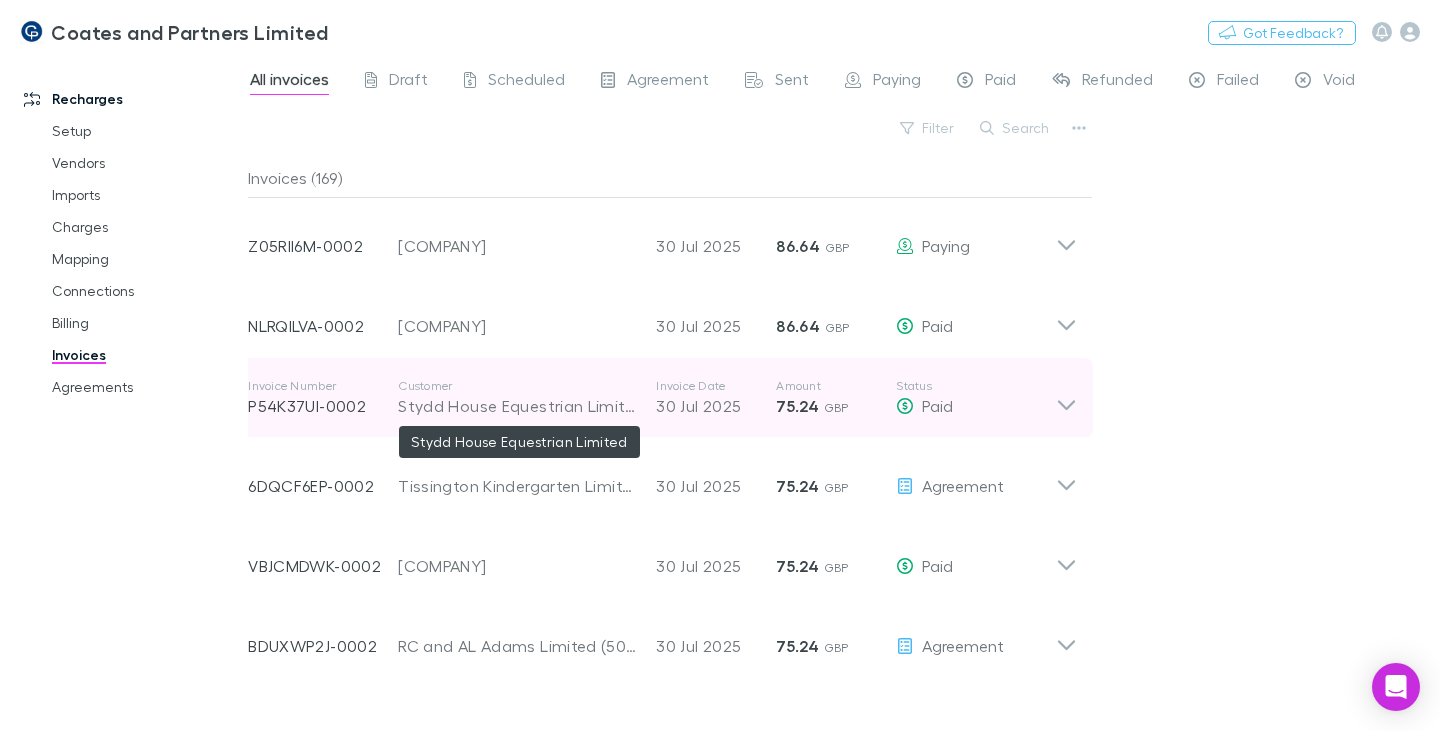 click on "Stydd House Equestrian Limited" at bounding box center [517, 406] 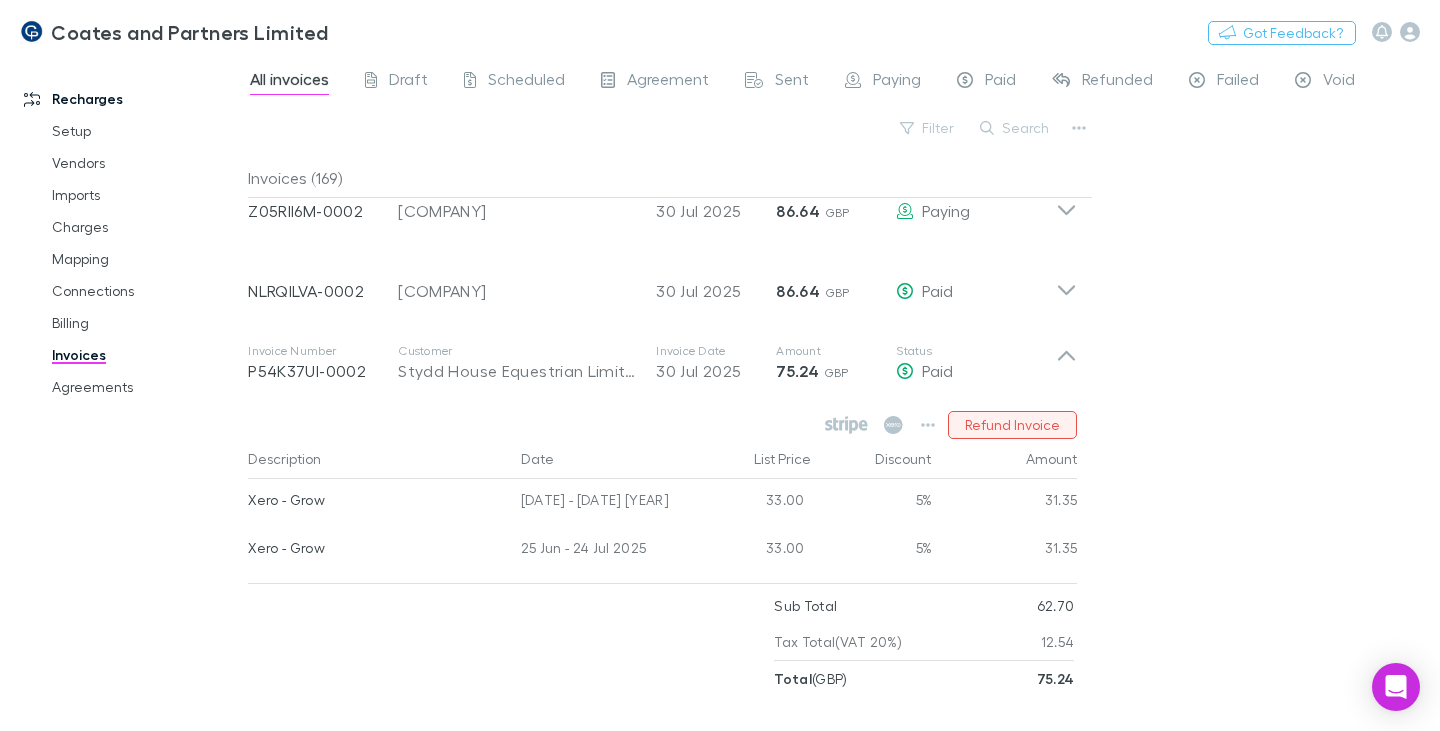 scroll, scrollTop: 2800, scrollLeft: 0, axis: vertical 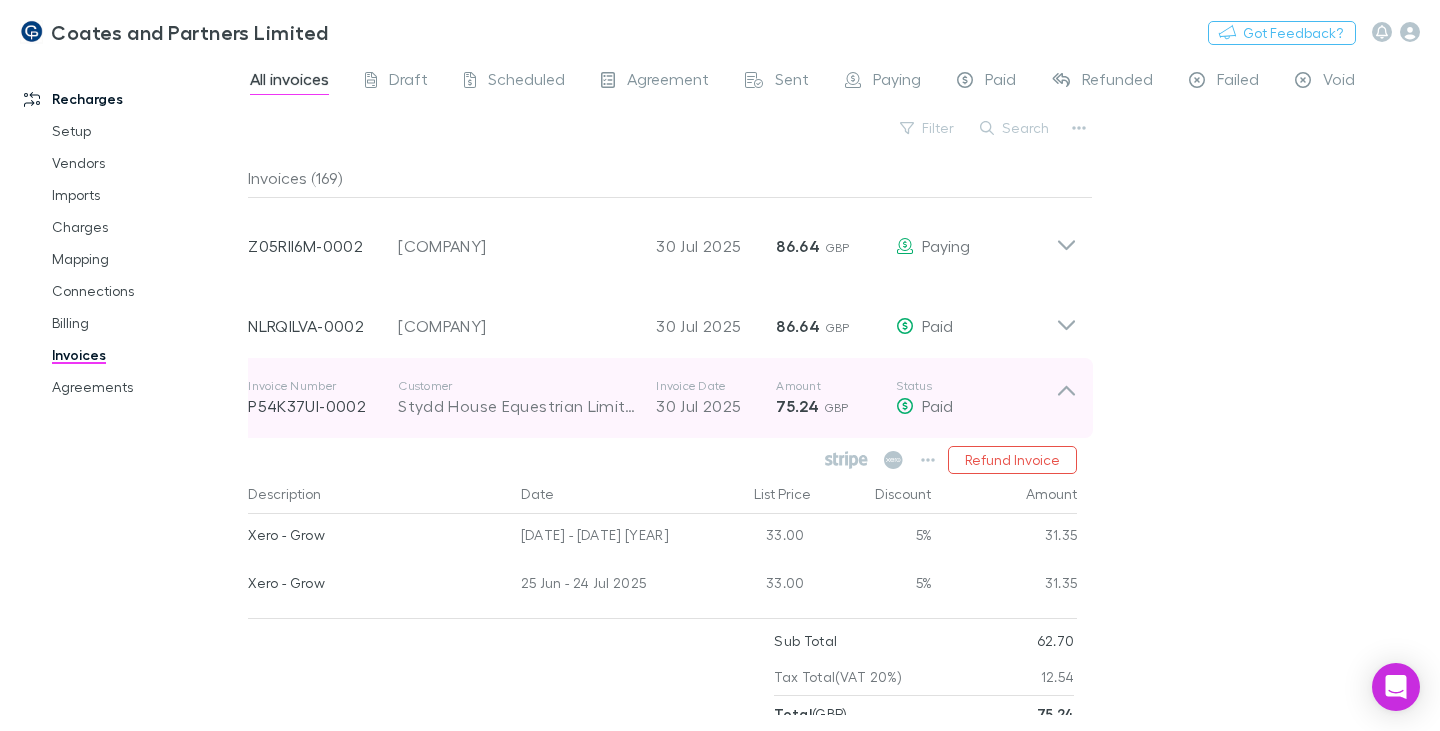 click 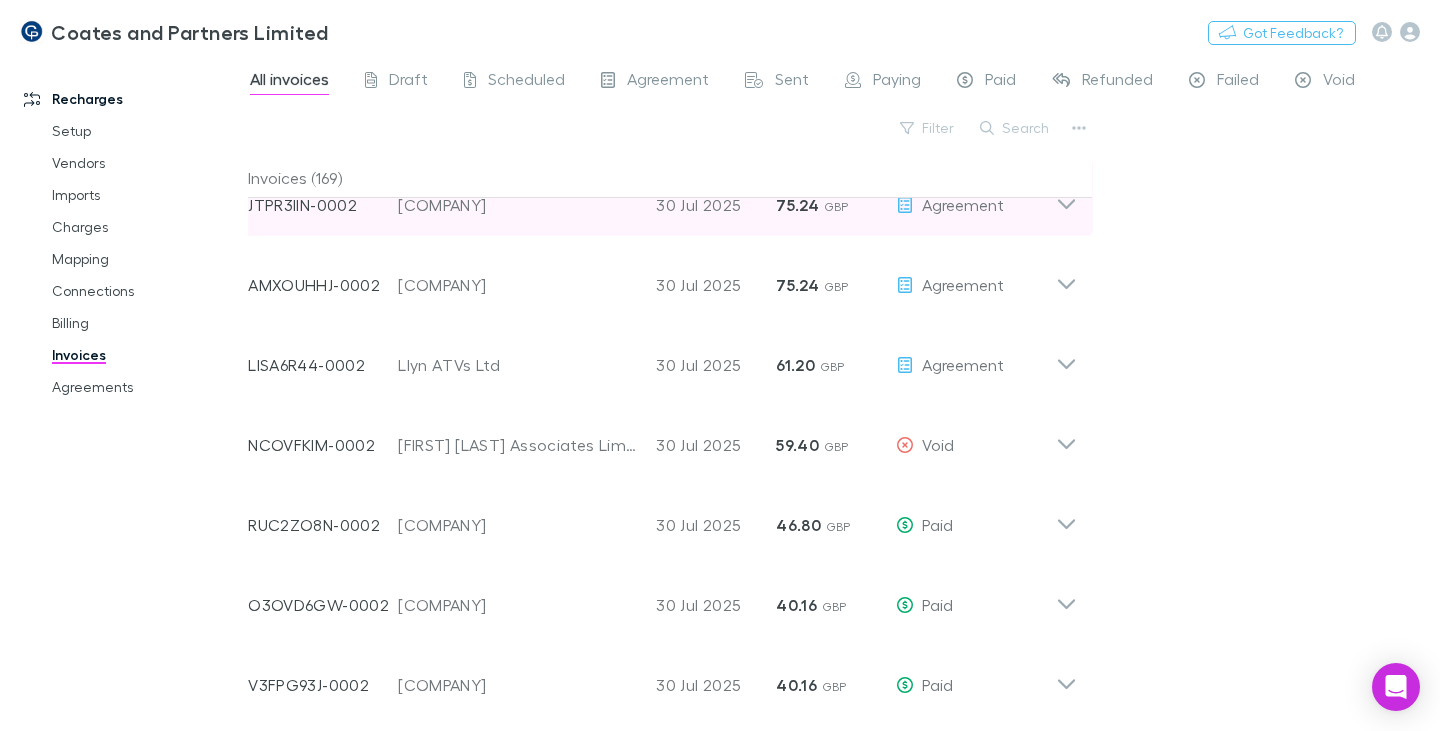 scroll, scrollTop: 3900, scrollLeft: 0, axis: vertical 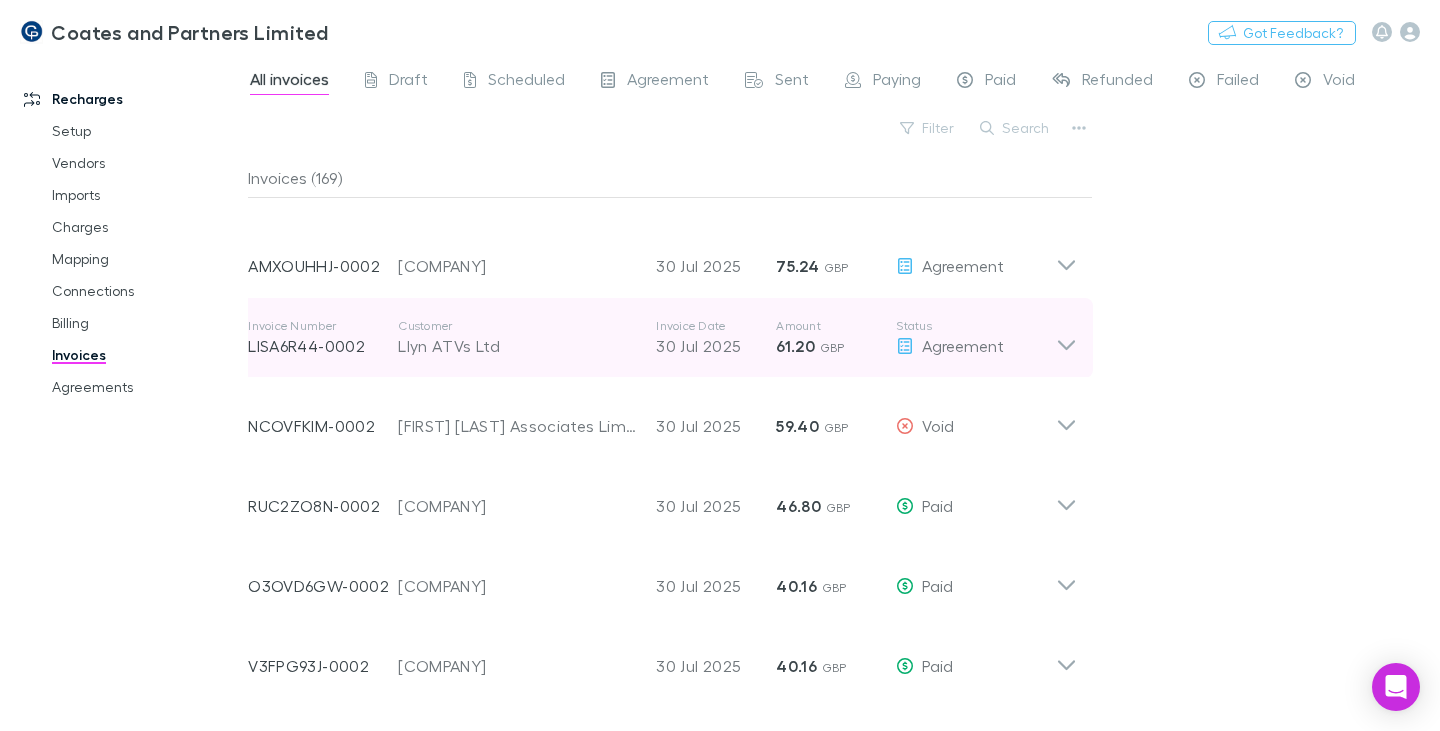 click on "Llyn ATVs Ltd" at bounding box center (517, 346) 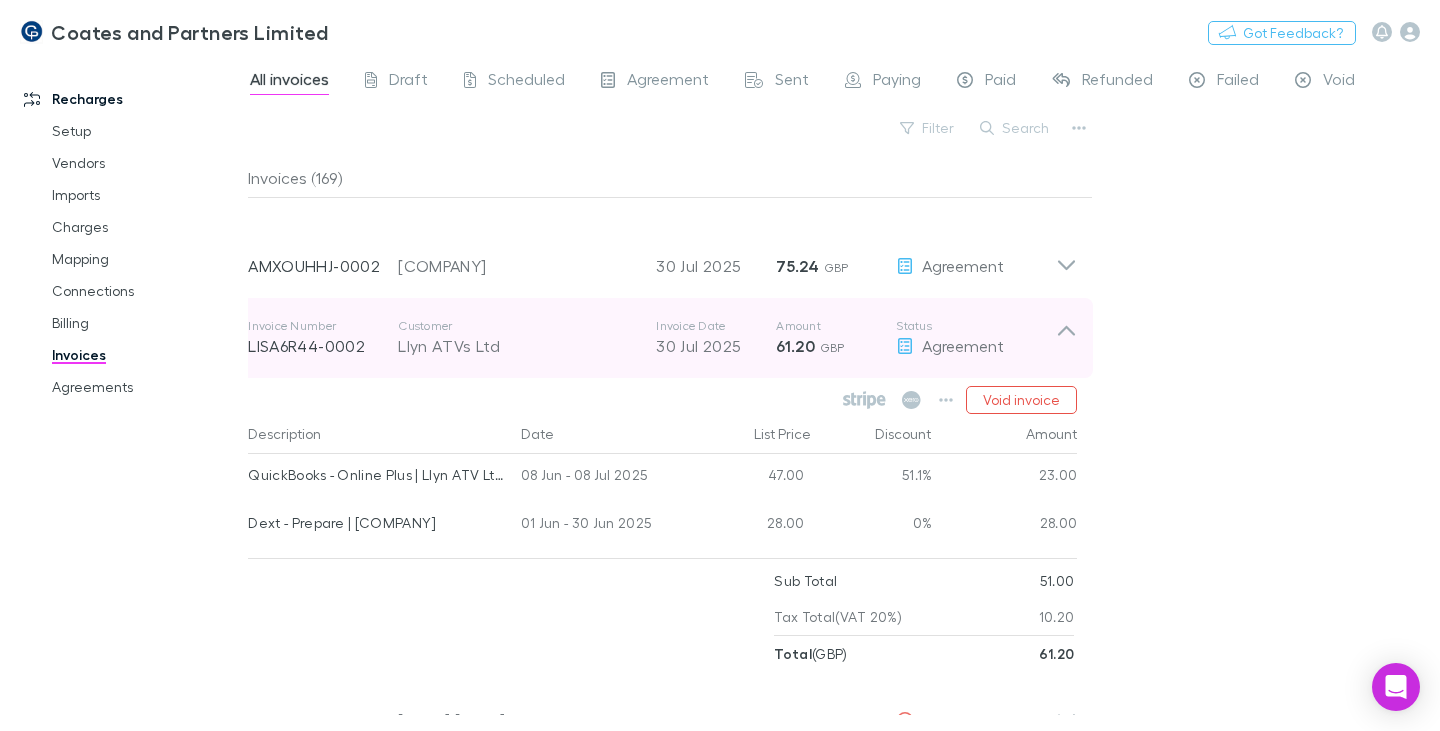 click 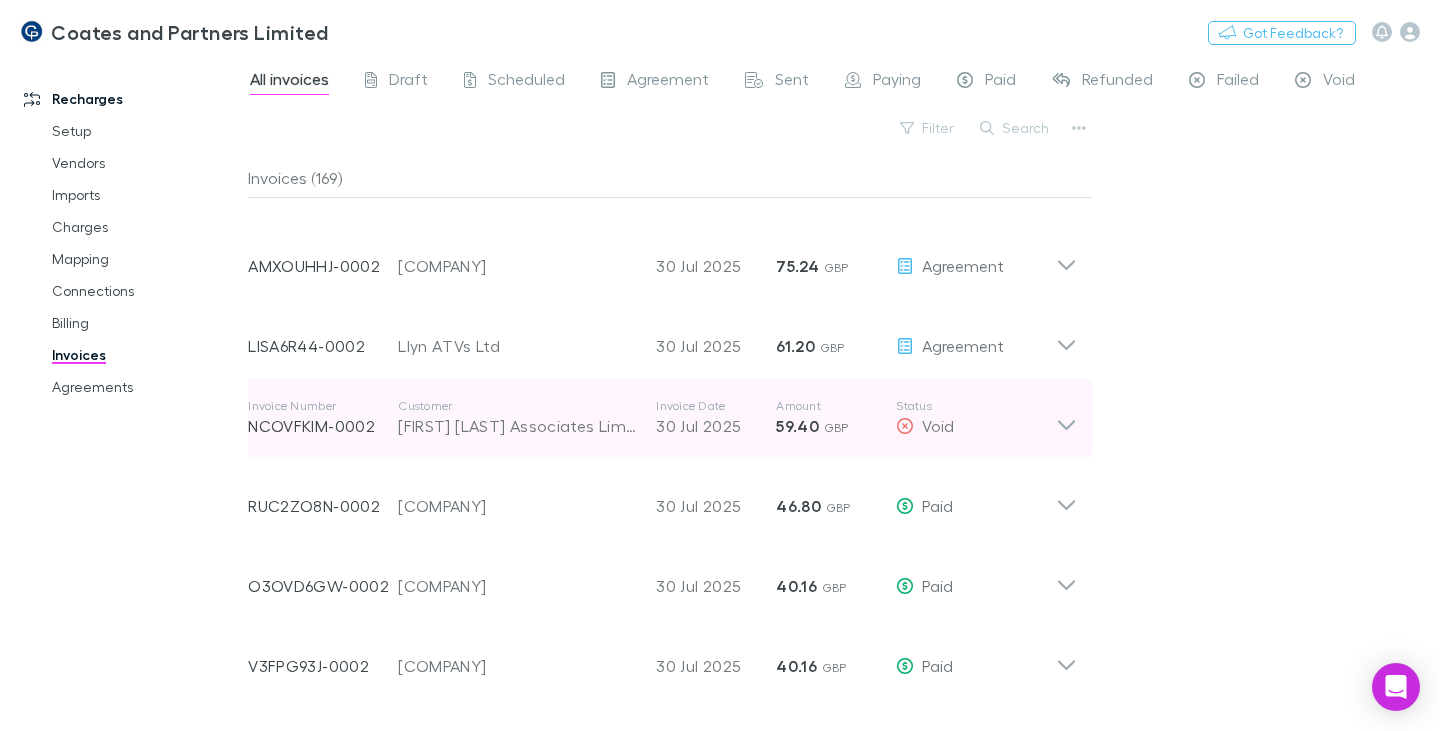 click on "[FIRST] [LAST] Associates Limited" at bounding box center (517, 426) 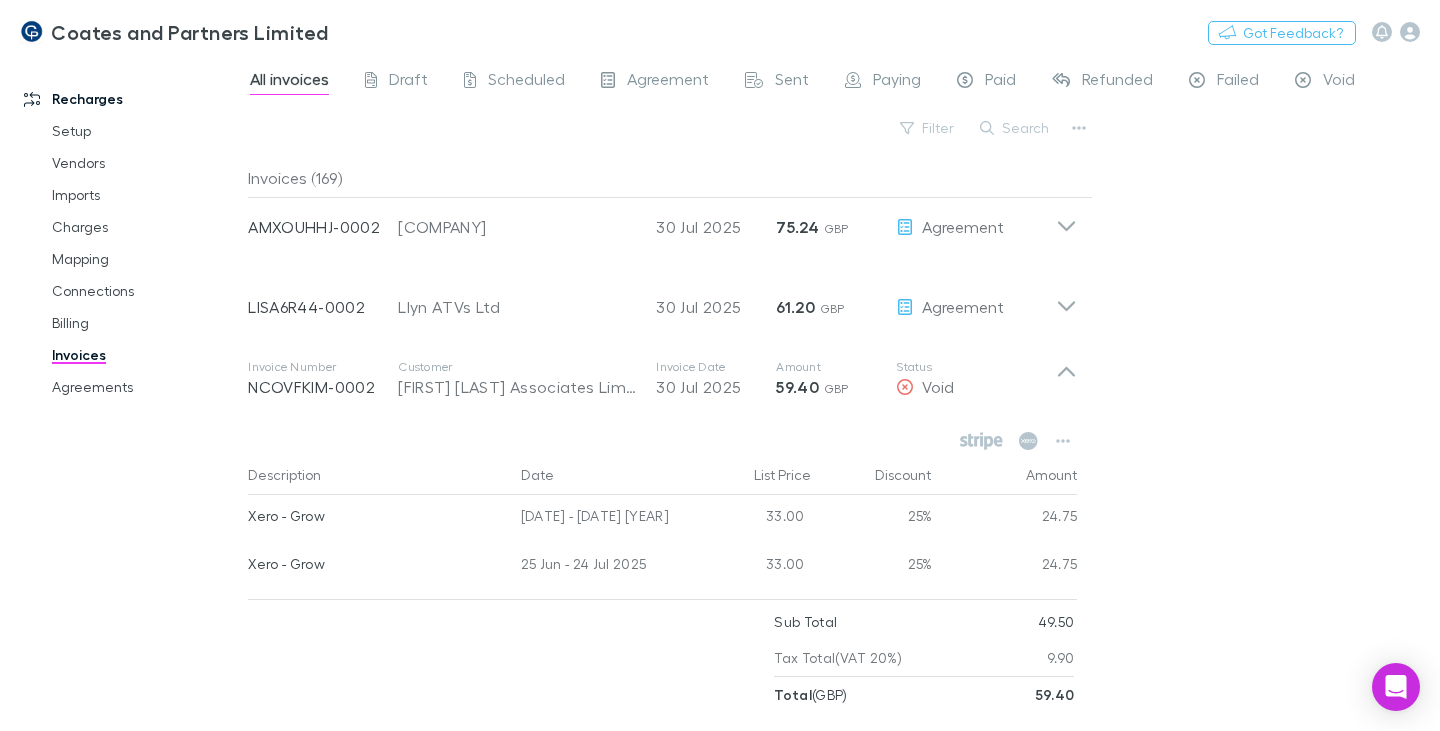 scroll, scrollTop: 3900, scrollLeft: 0, axis: vertical 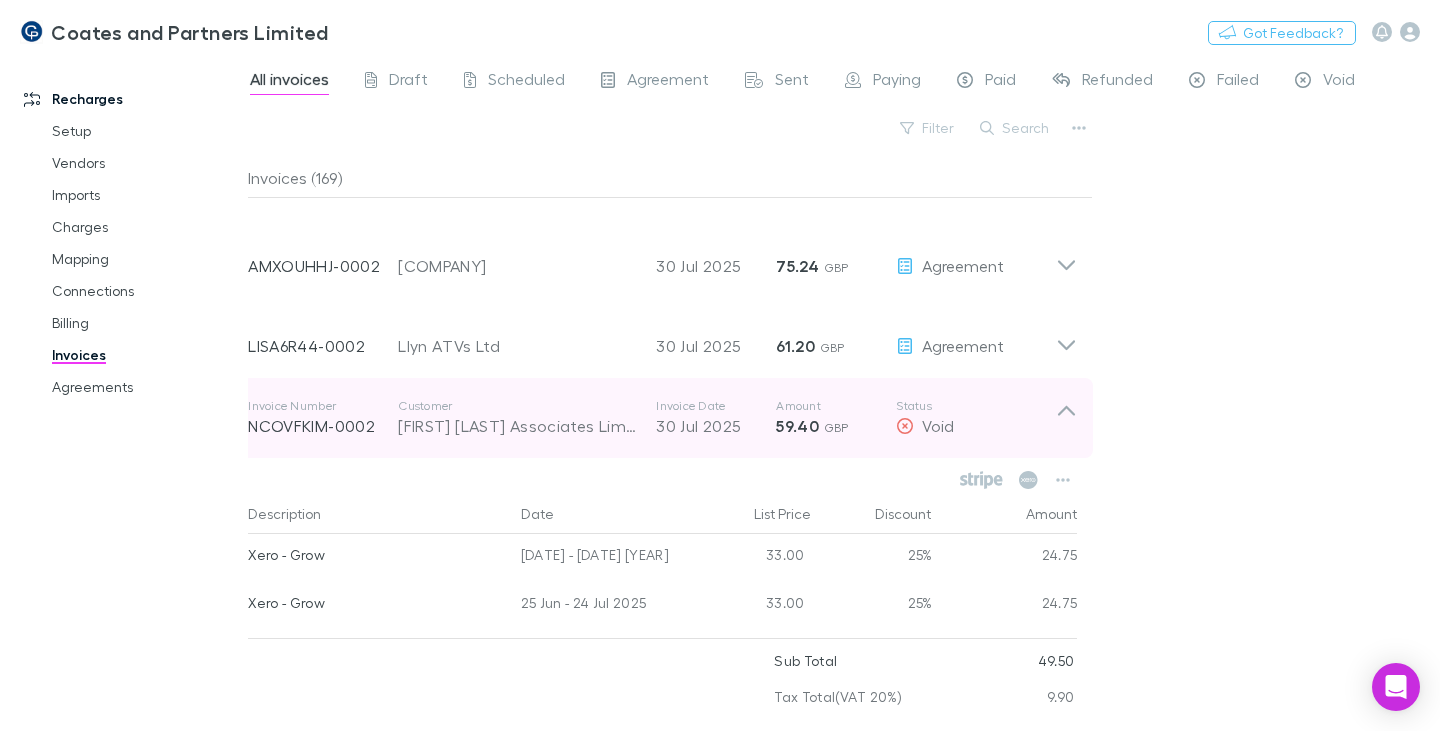 click 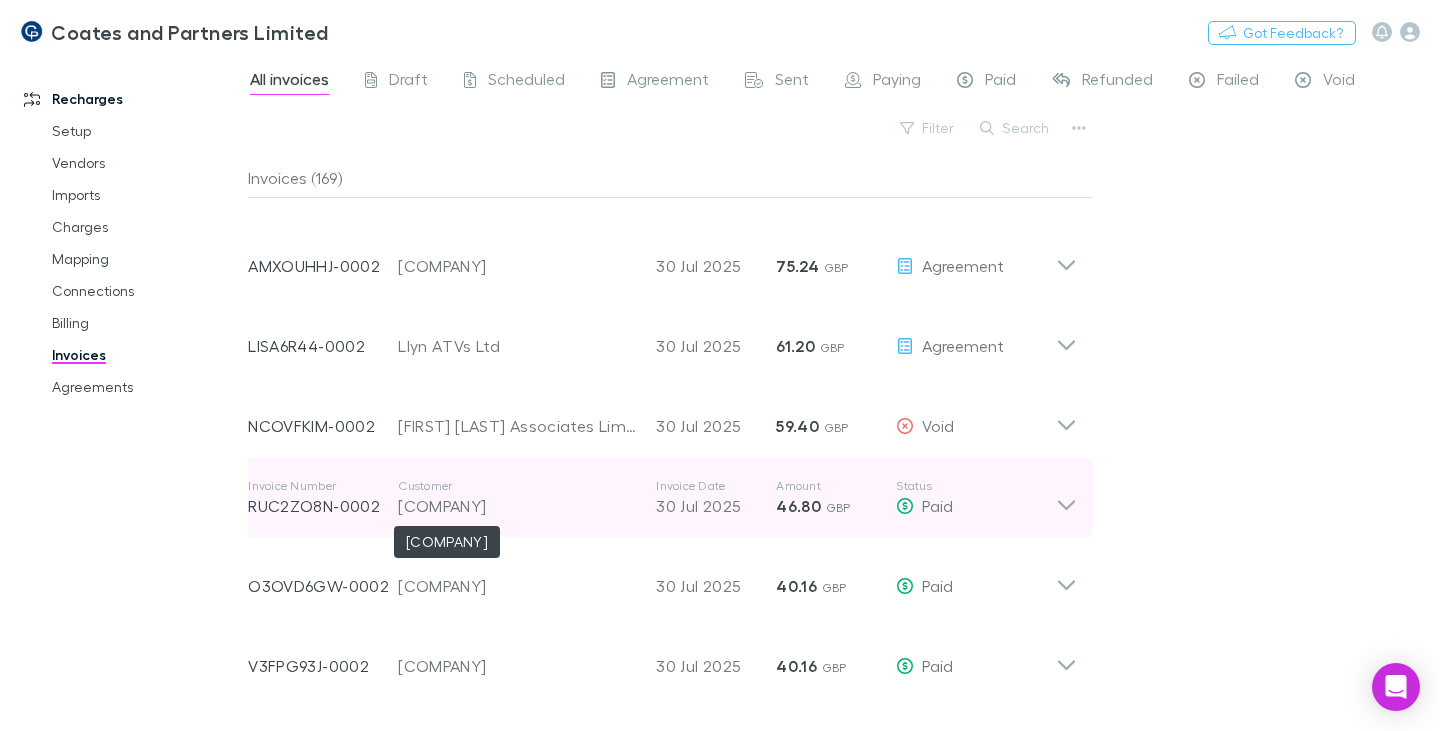 click on "[COMPANY]" at bounding box center [517, 506] 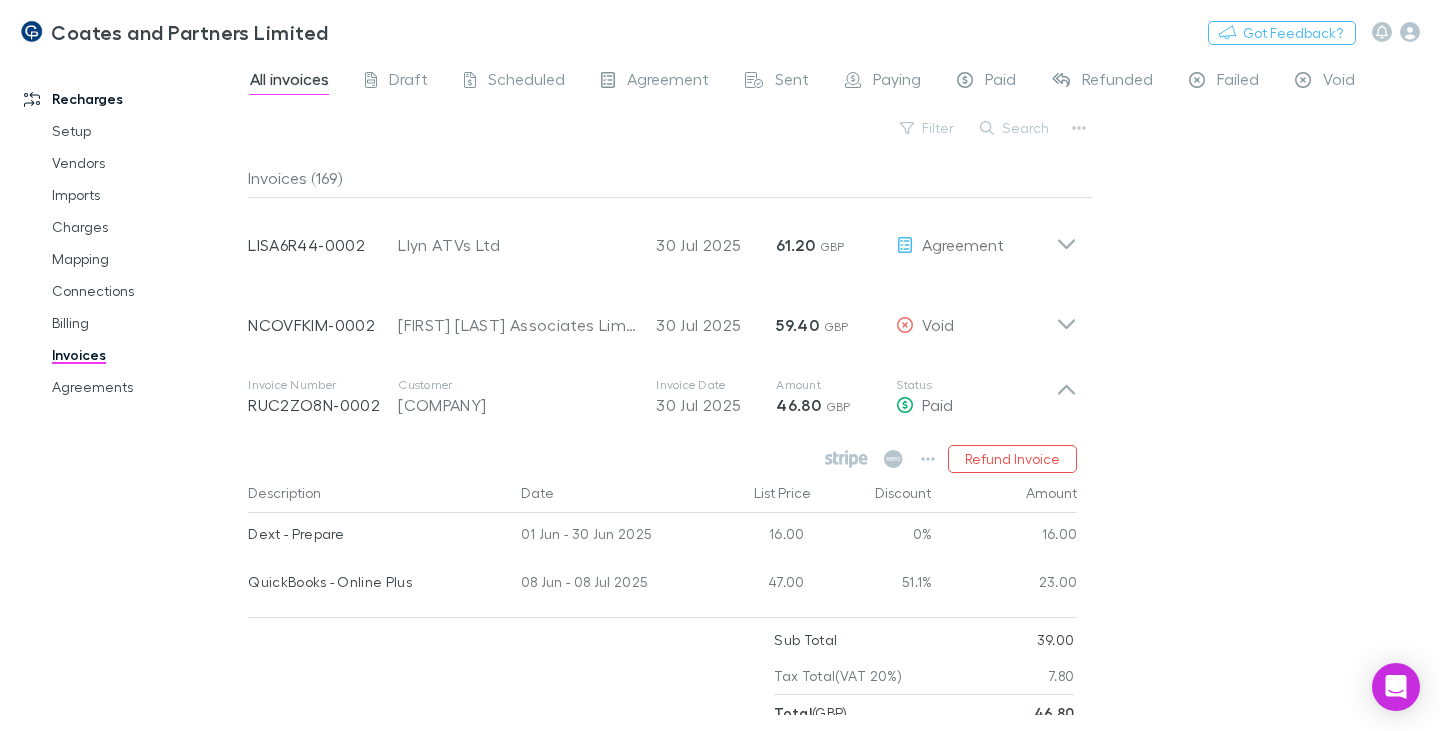 scroll, scrollTop: 4000, scrollLeft: 0, axis: vertical 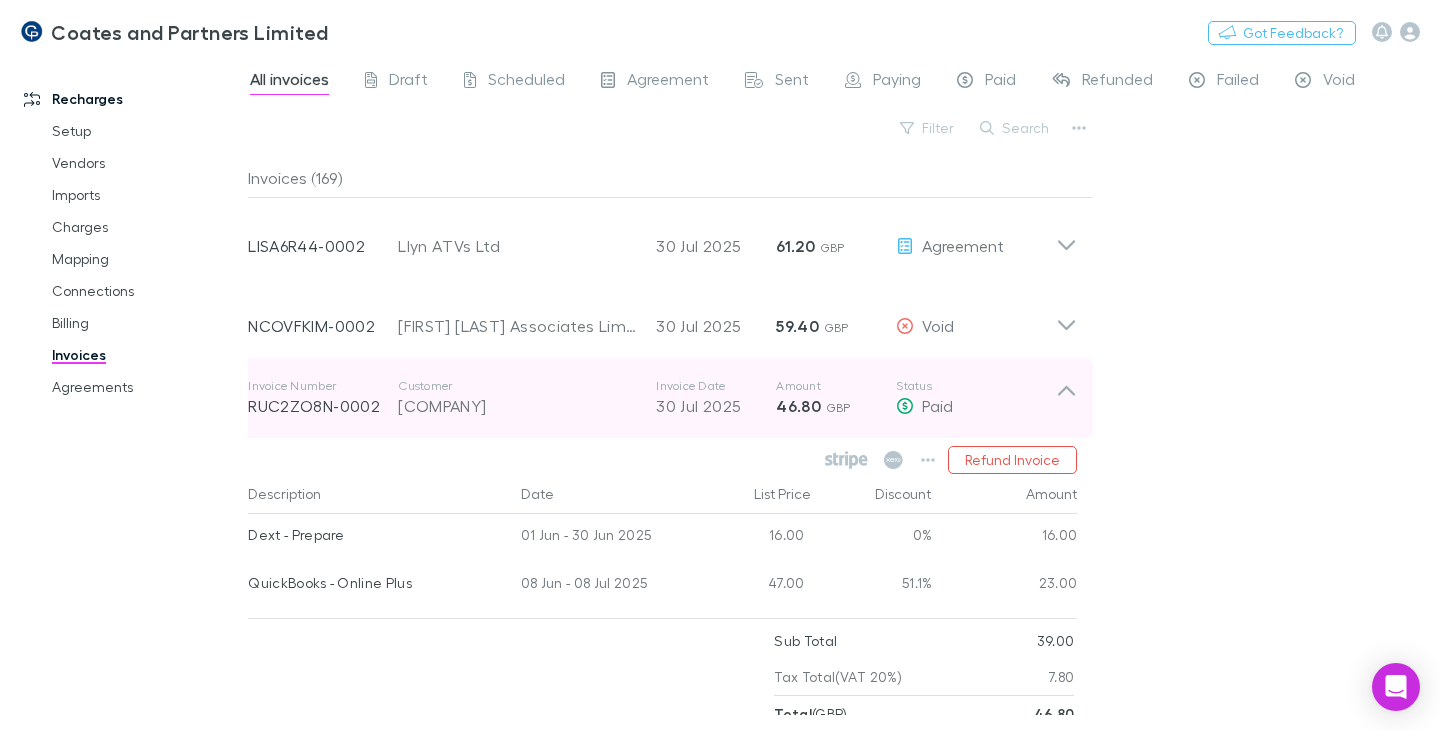 click 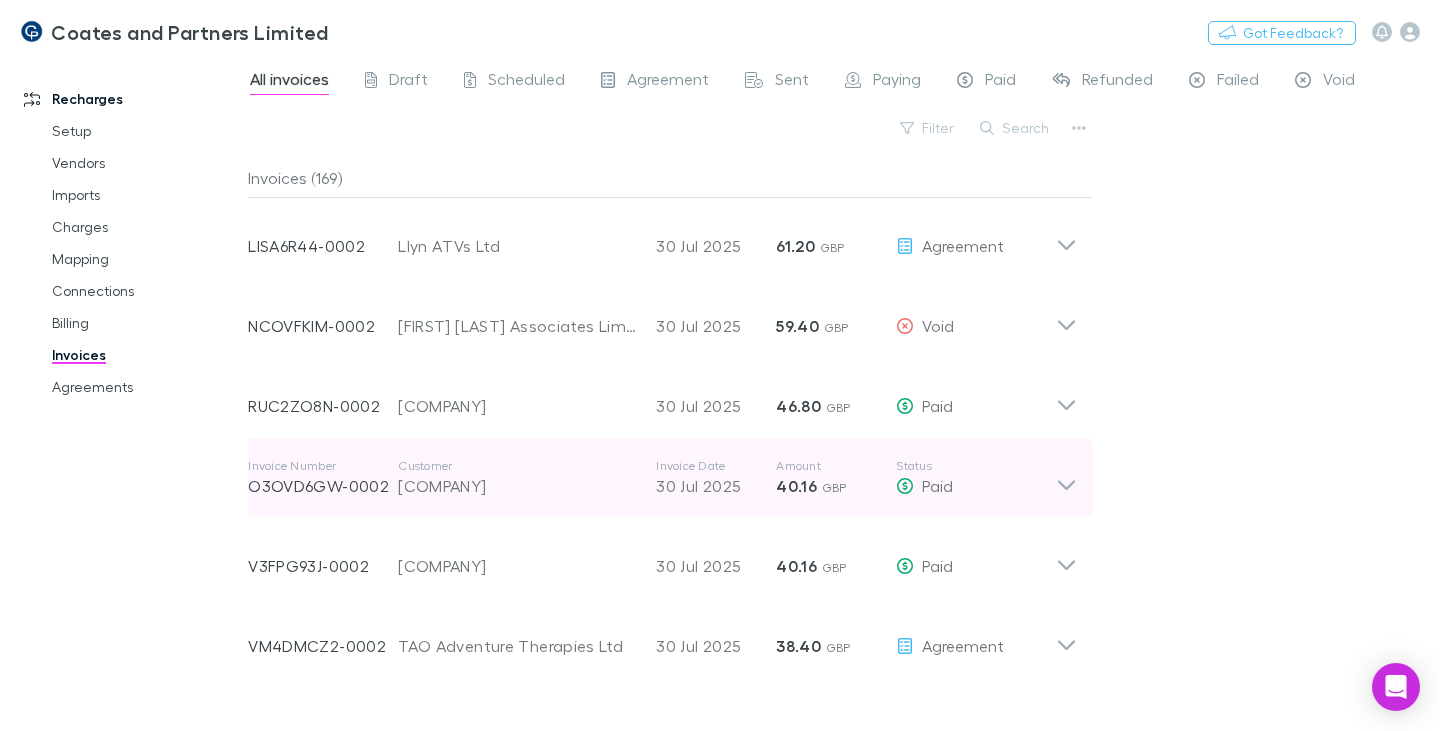 drag, startPoint x: 479, startPoint y: 489, endPoint x: 695, endPoint y: 514, distance: 217.44194 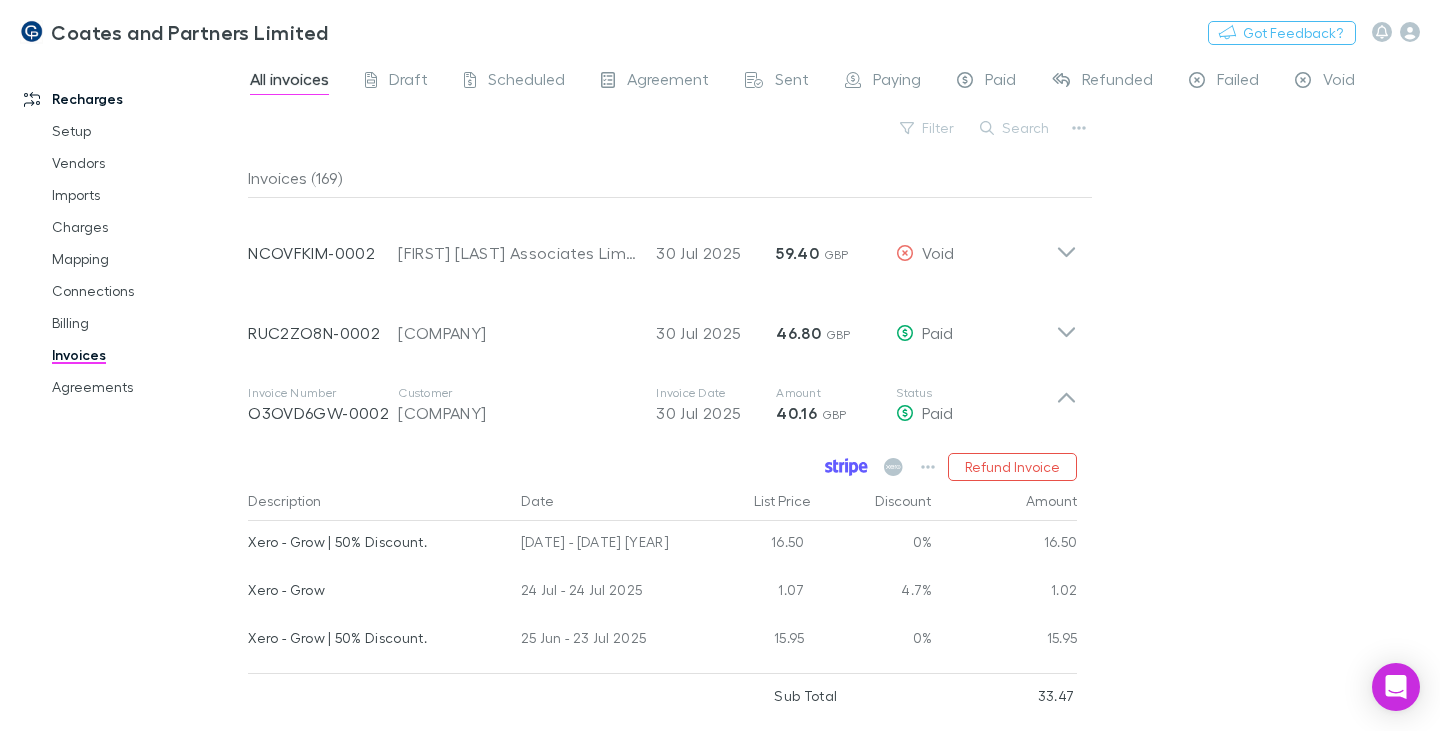 scroll, scrollTop: 4000, scrollLeft: 0, axis: vertical 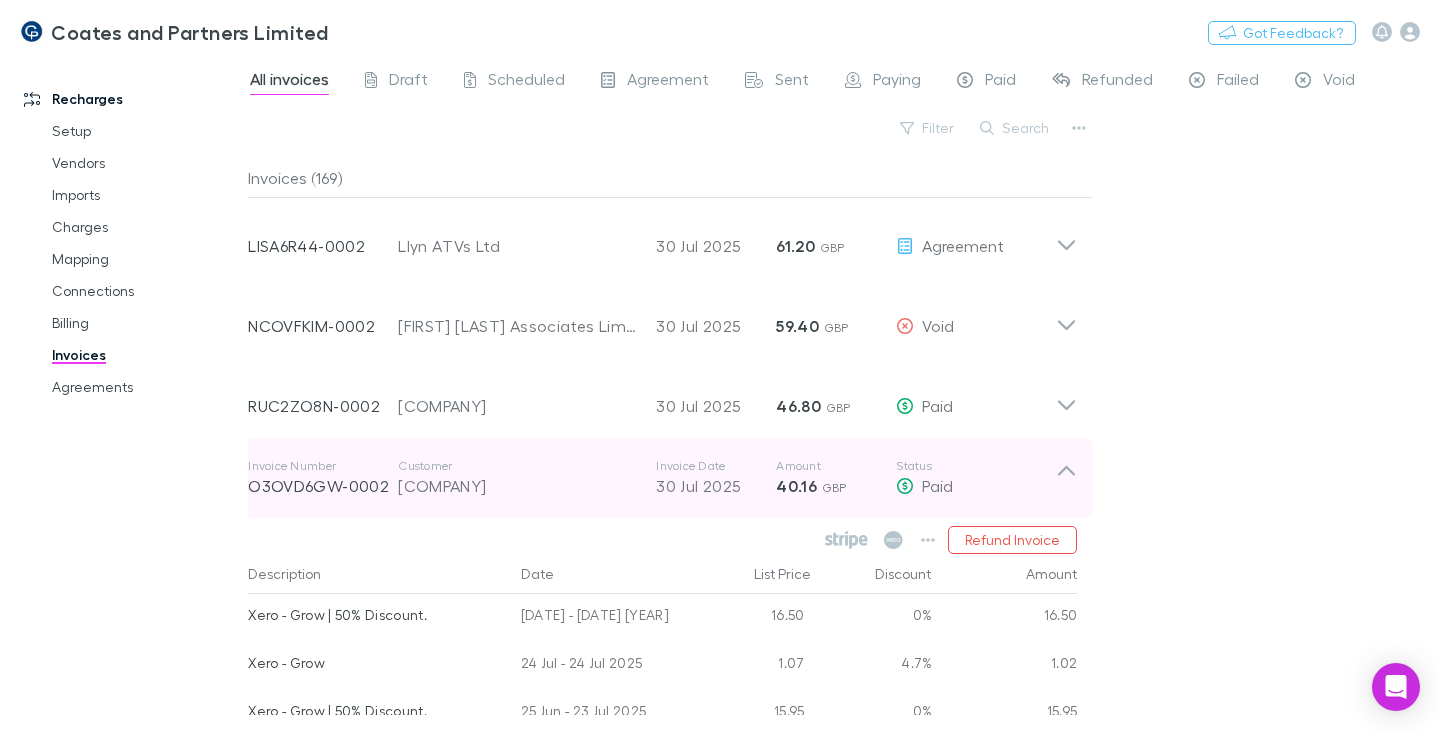 click 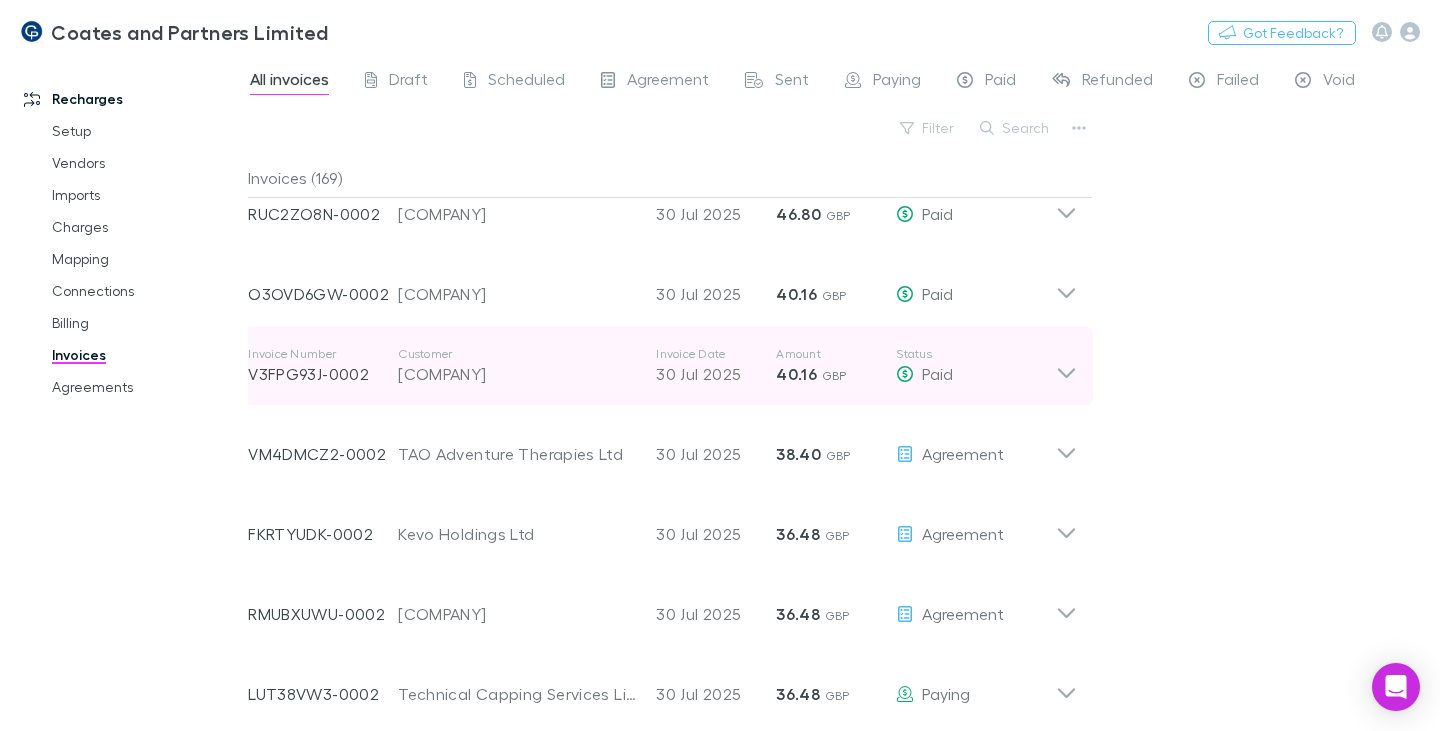 scroll, scrollTop: 4200, scrollLeft: 0, axis: vertical 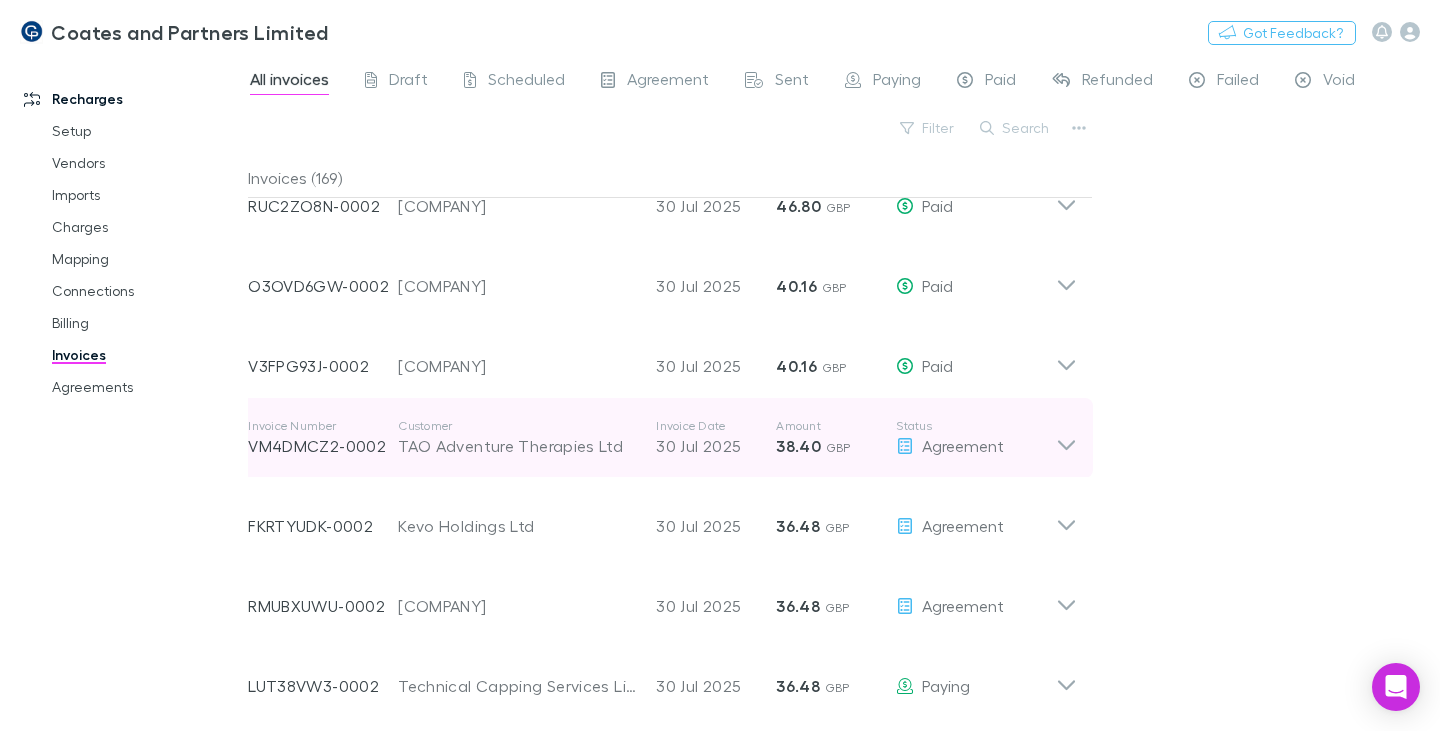 drag, startPoint x: 549, startPoint y: 447, endPoint x: 898, endPoint y: 464, distance: 349.4138 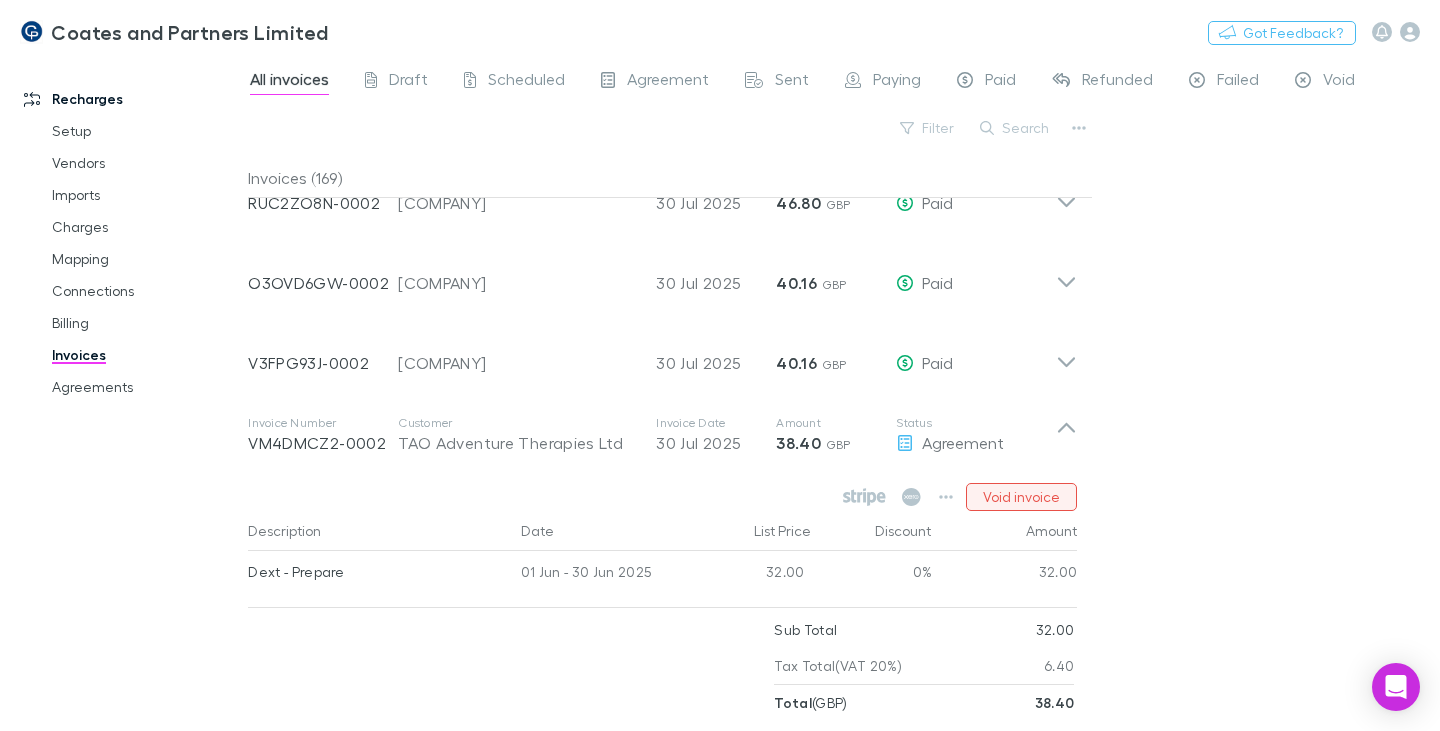 scroll, scrollTop: 4200, scrollLeft: 0, axis: vertical 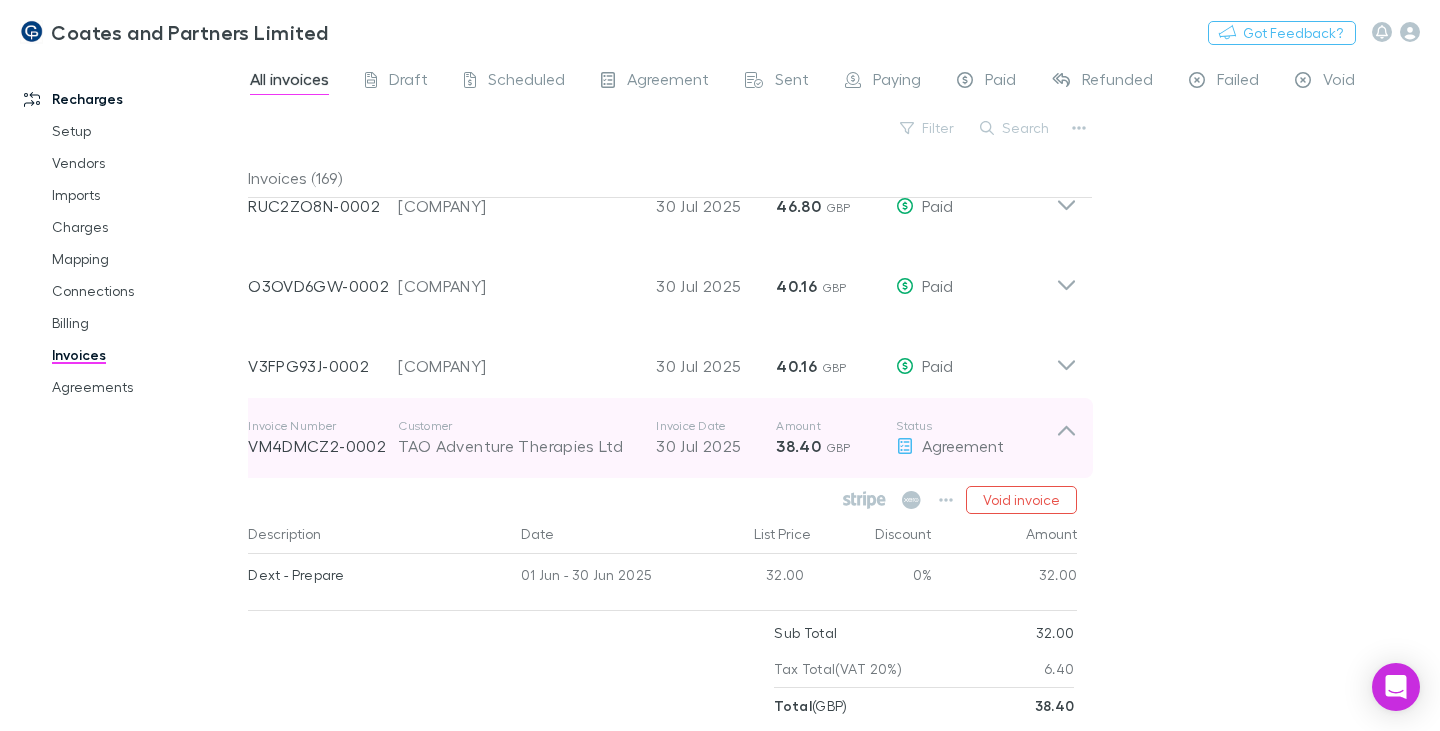 click 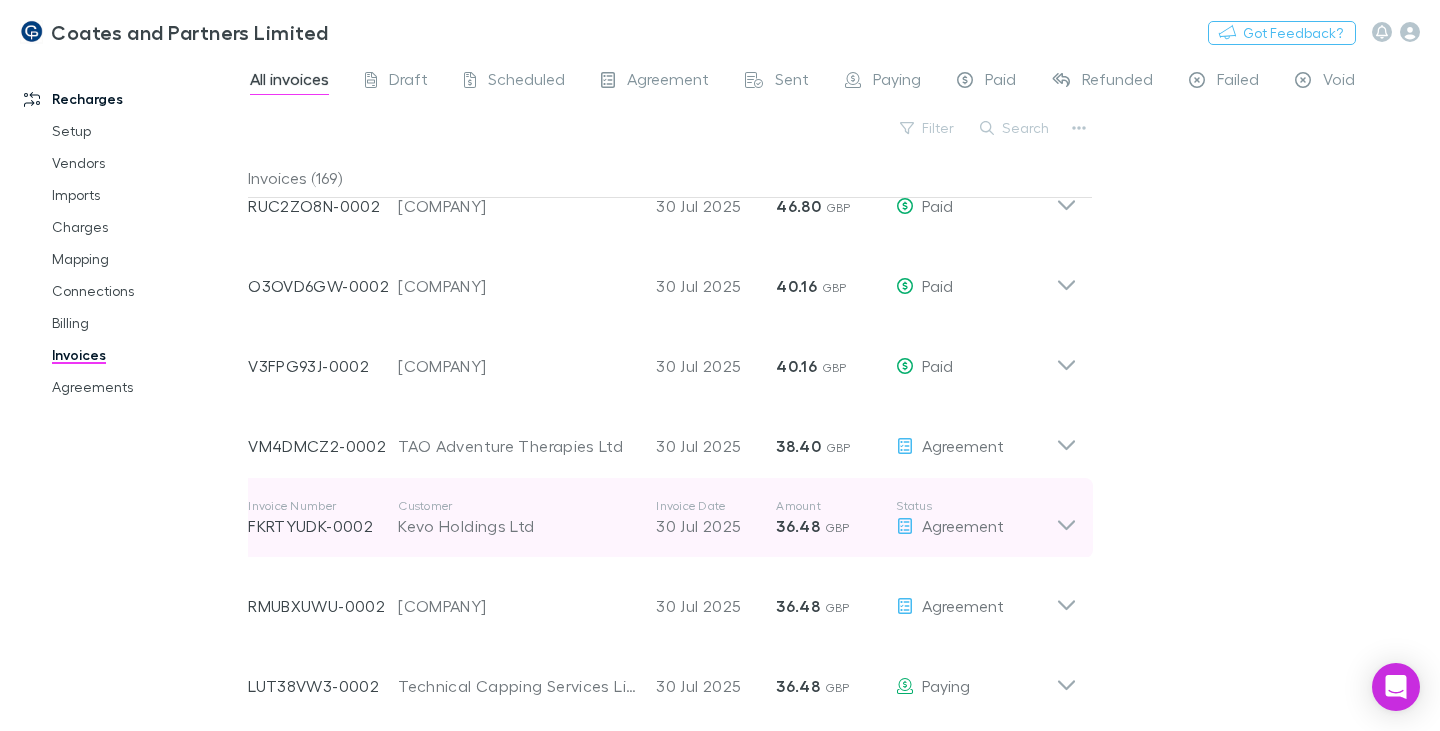click on "Kevo Holdings Ltd" at bounding box center (517, 526) 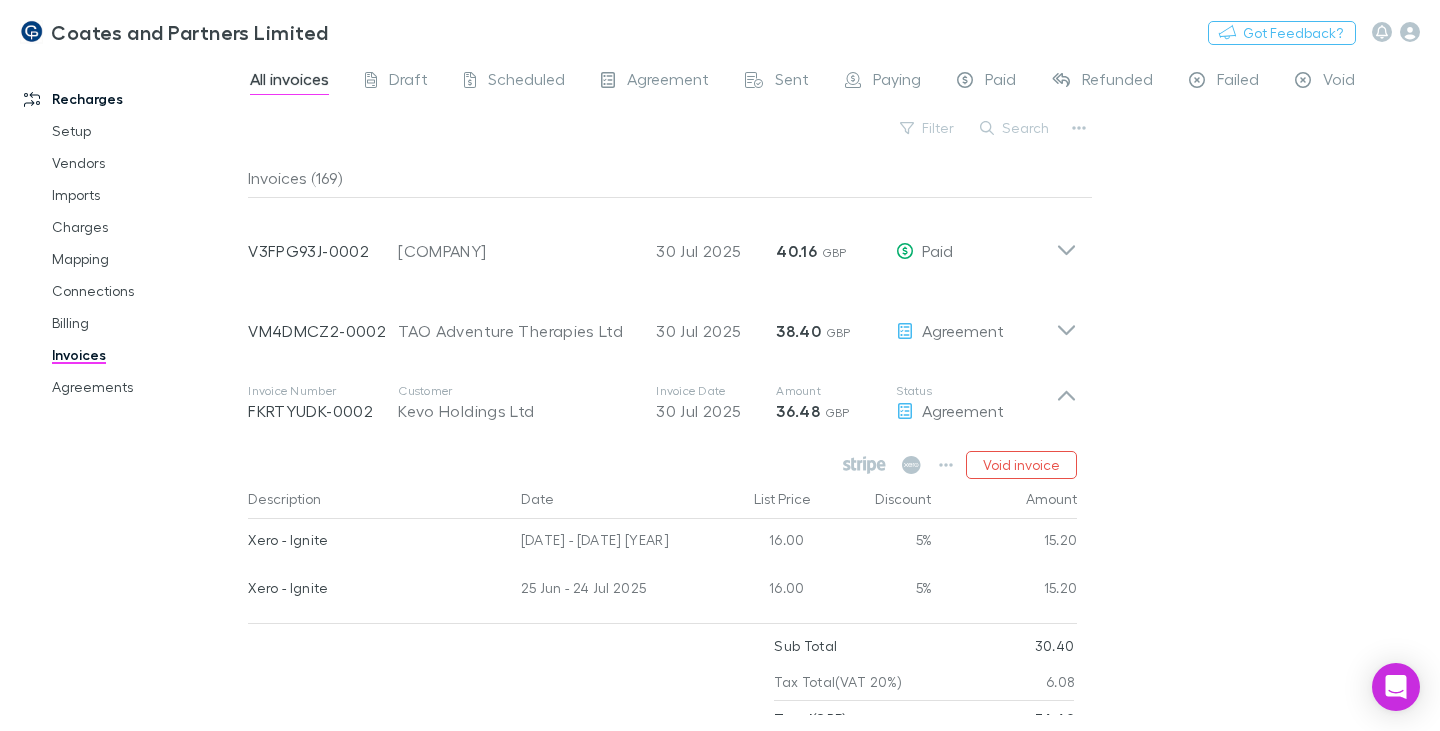 scroll, scrollTop: 4200, scrollLeft: 0, axis: vertical 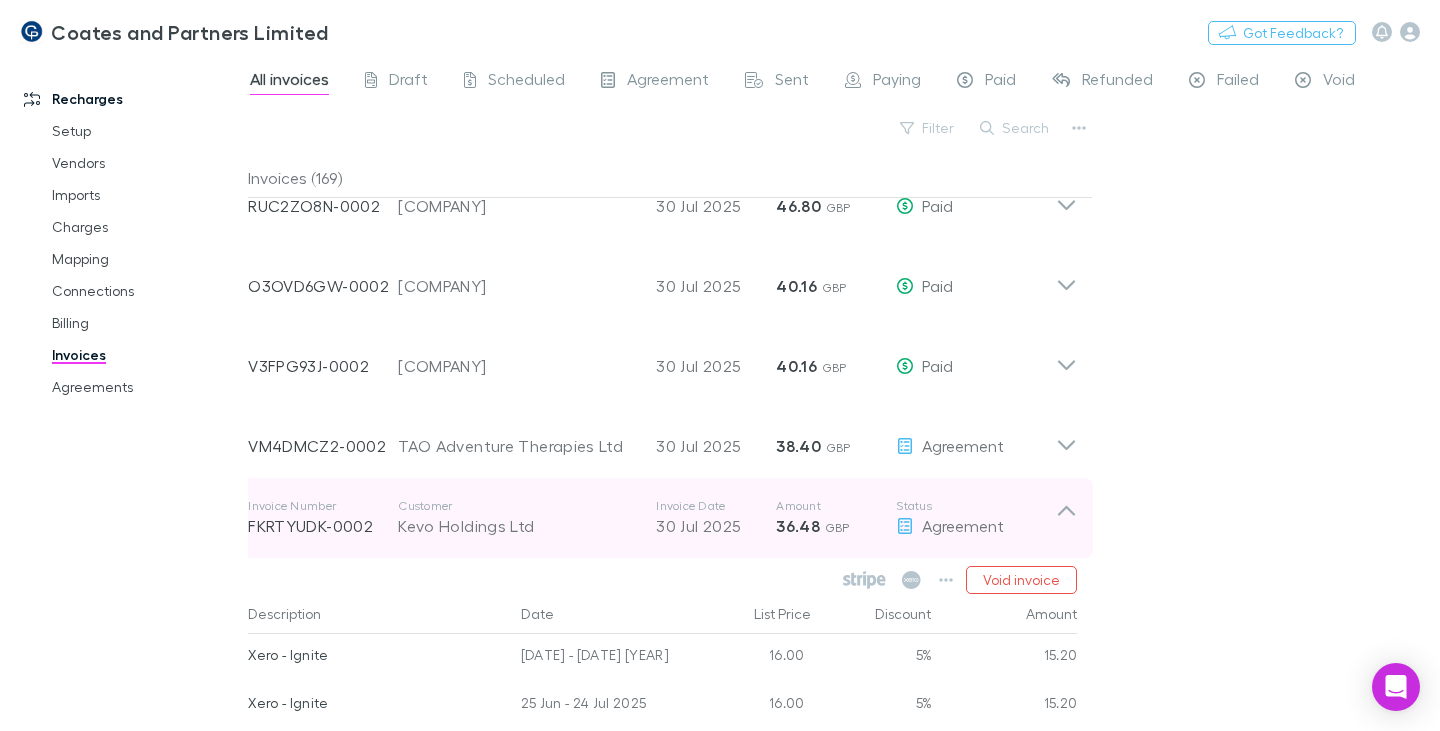 click 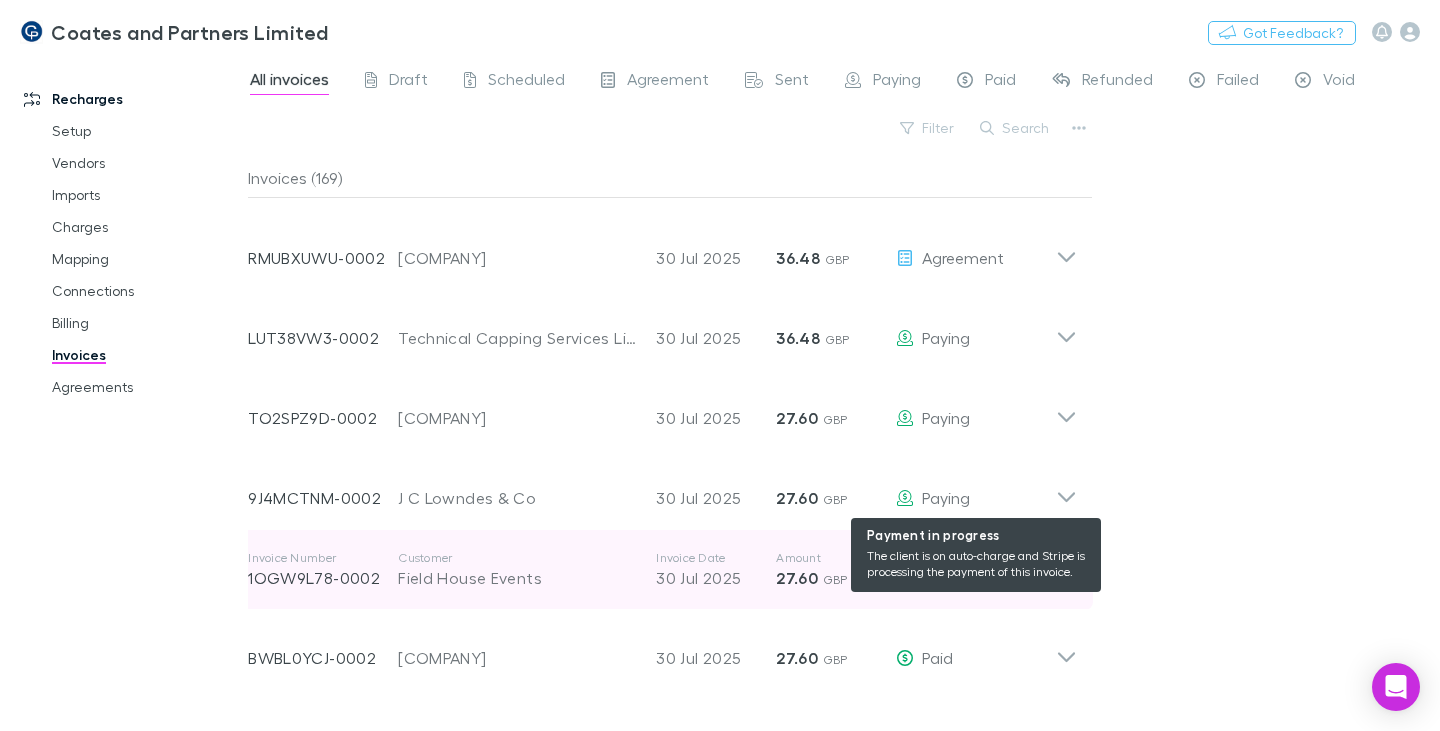 scroll, scrollTop: 4600, scrollLeft: 0, axis: vertical 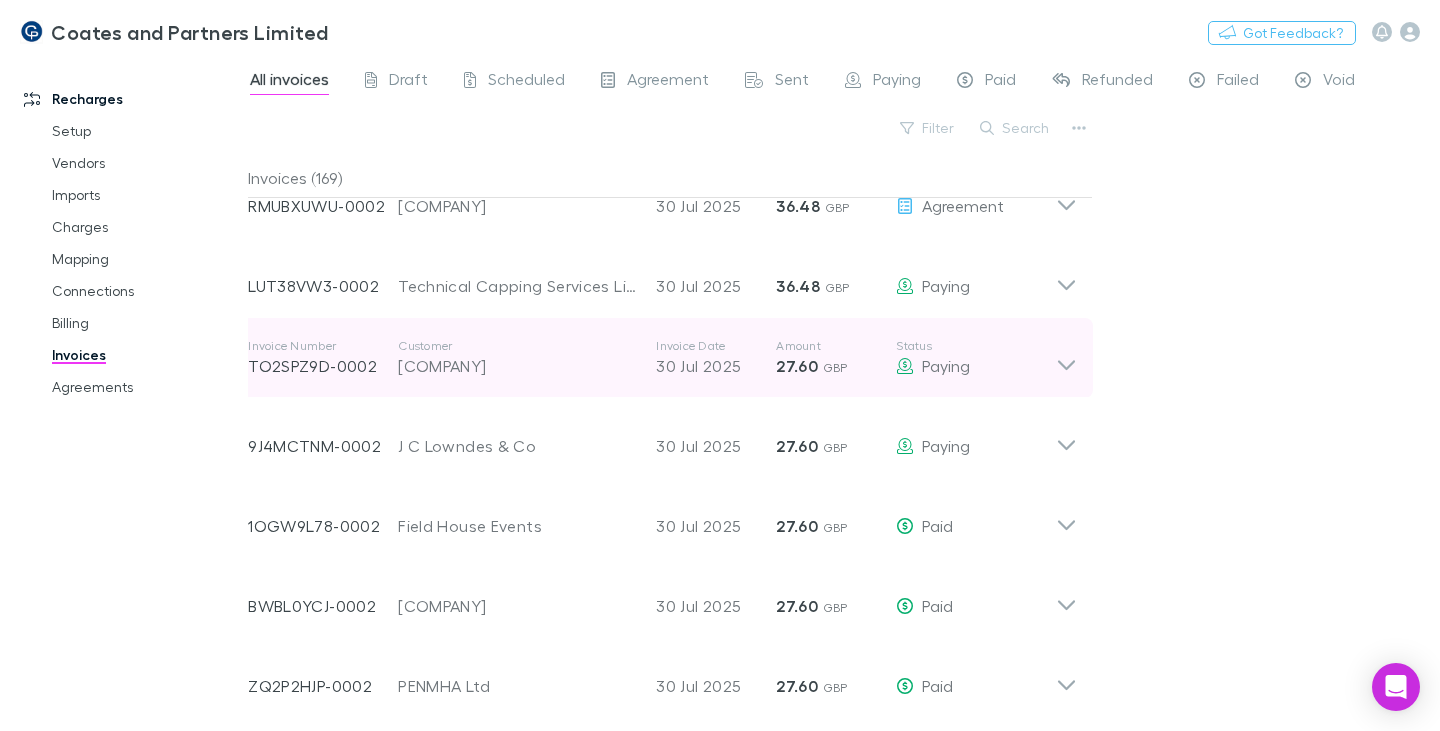 click on "[COMPANY]" at bounding box center (517, 366) 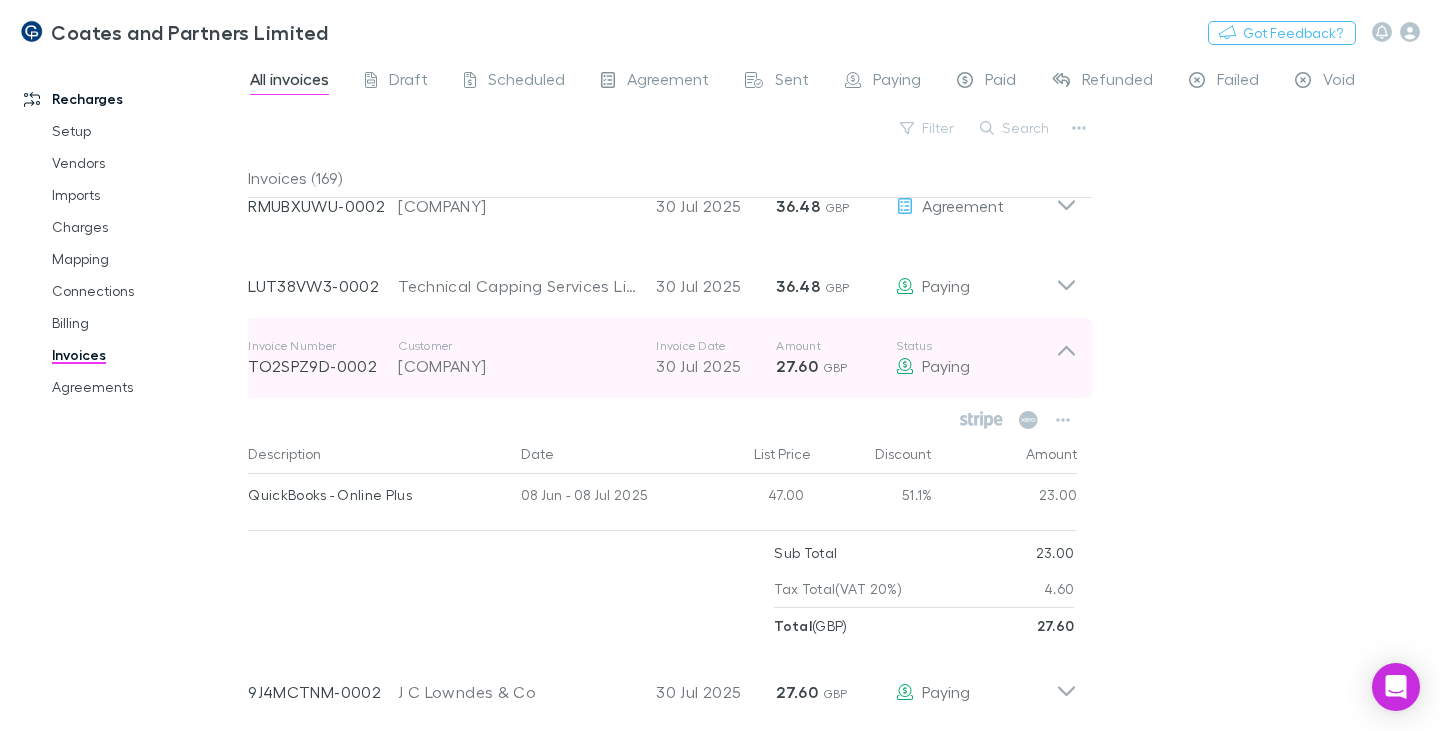 click 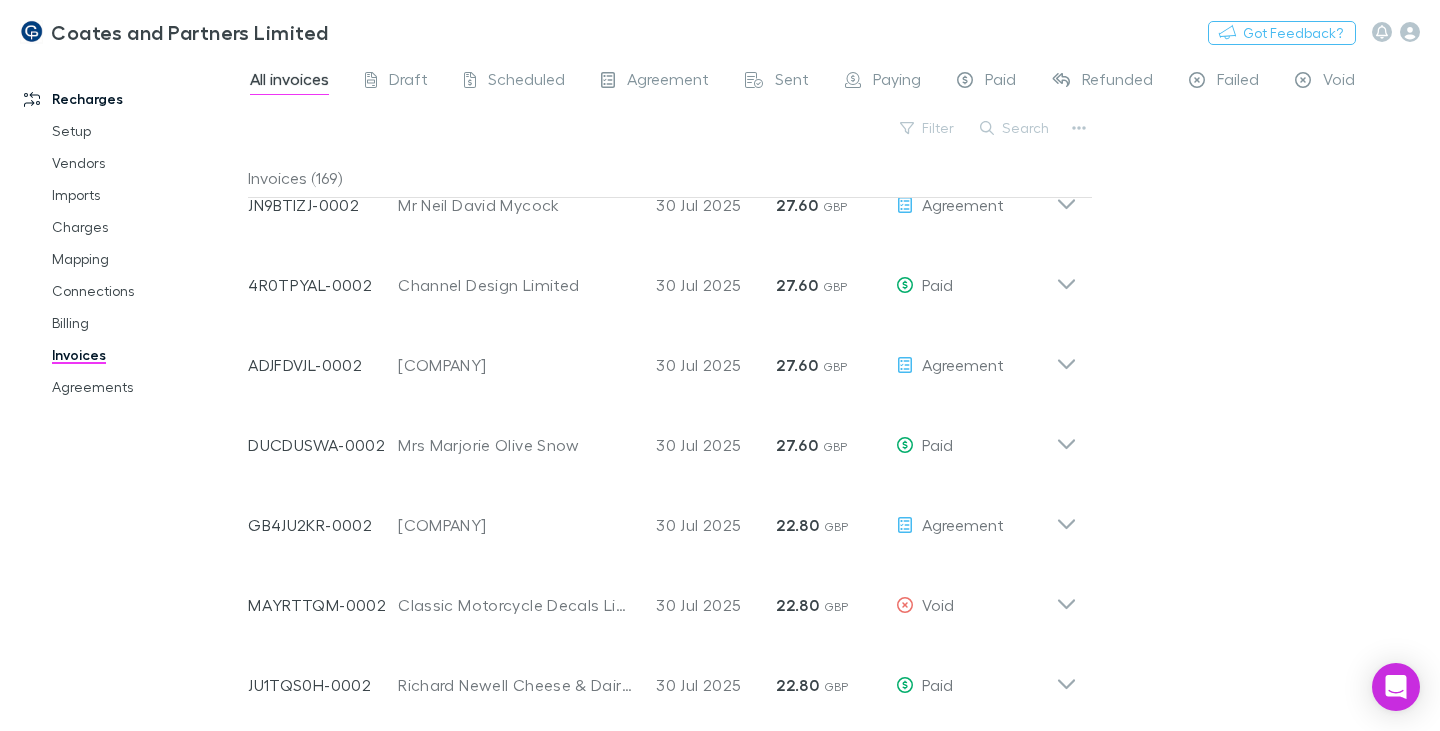 scroll, scrollTop: 5600, scrollLeft: 0, axis: vertical 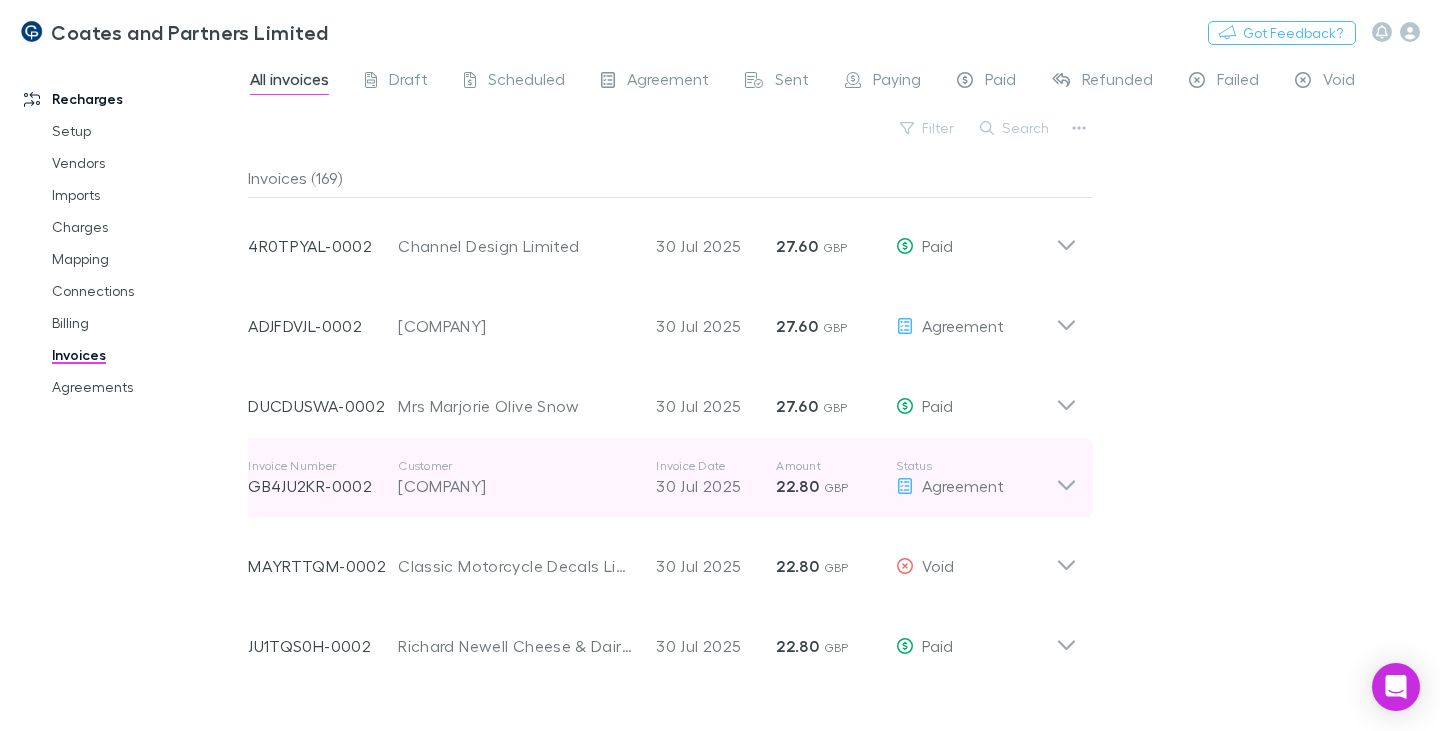 click on "[COMPANY]" at bounding box center (517, 486) 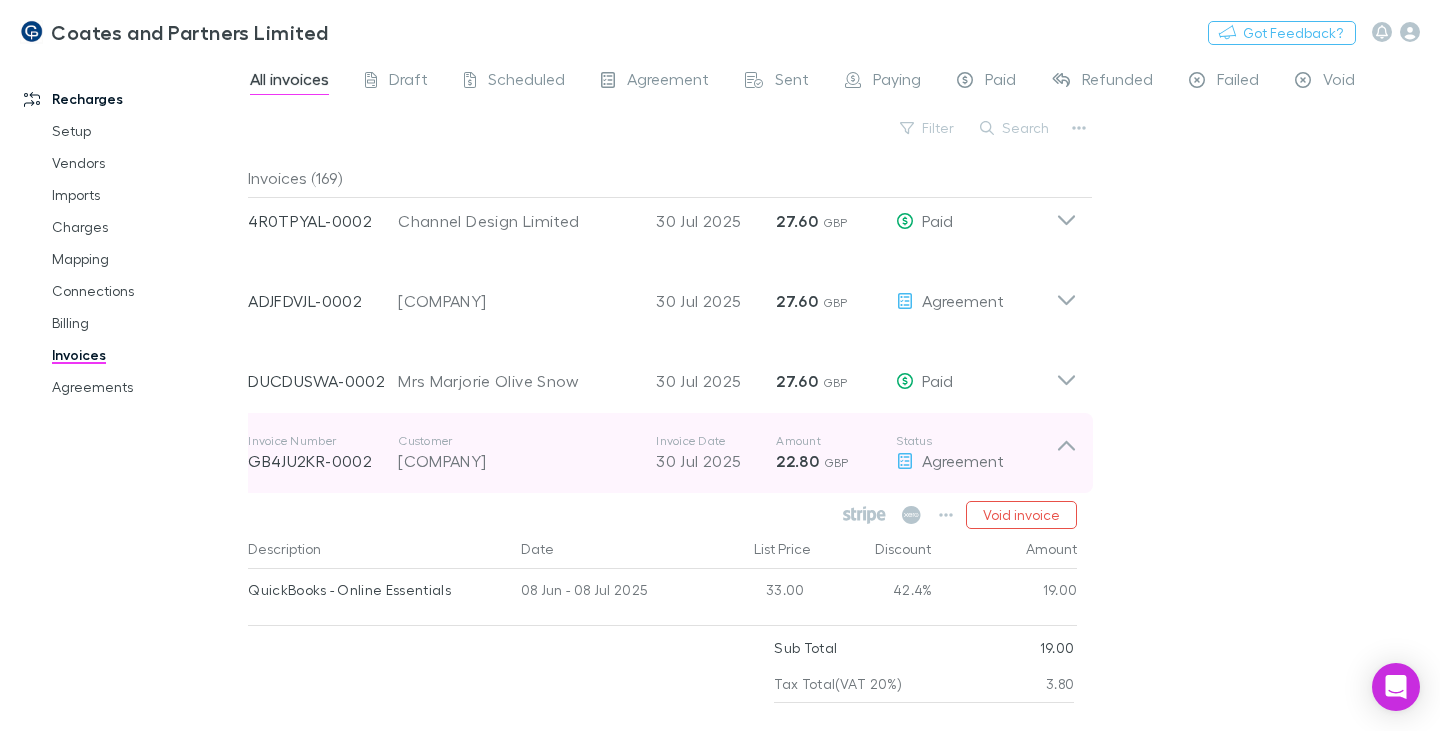 scroll, scrollTop: 5600, scrollLeft: 0, axis: vertical 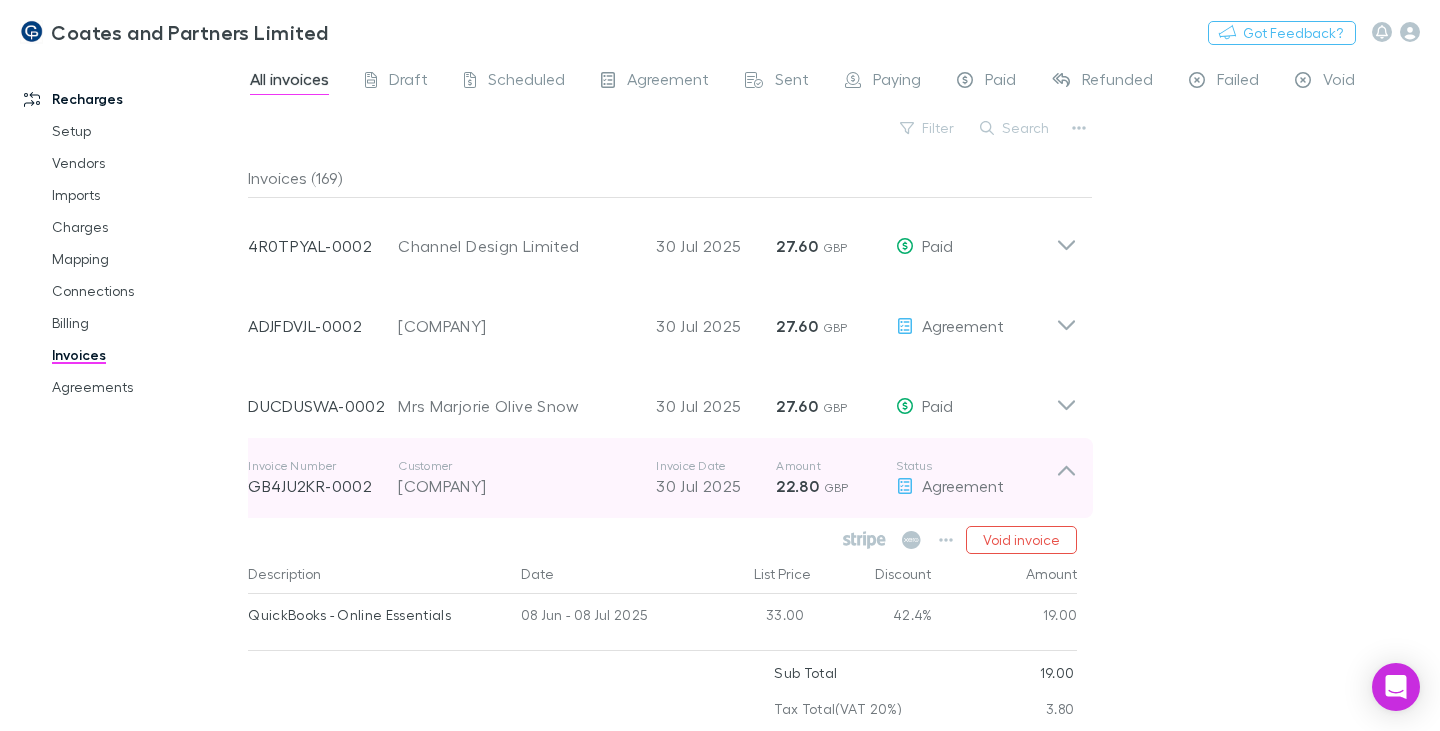 click 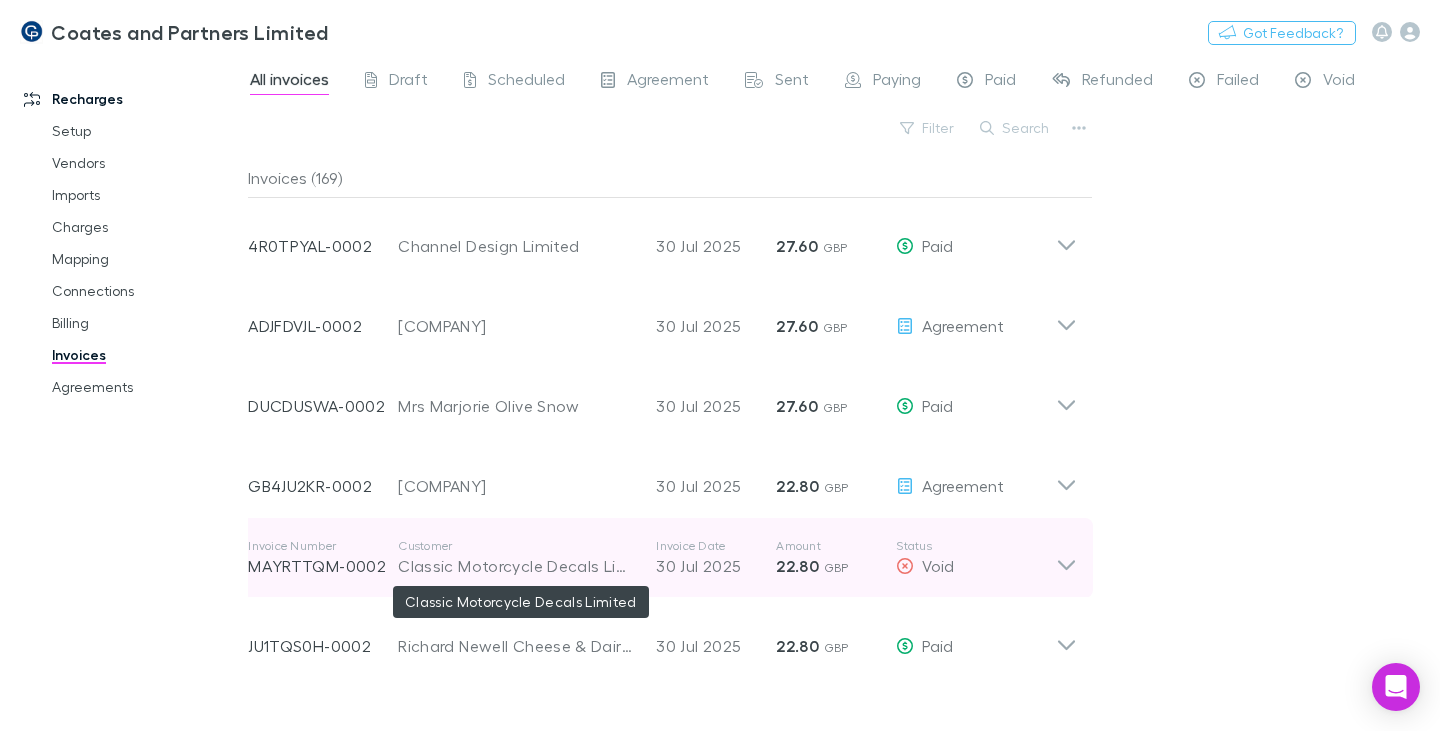 click on "Classic Motorcycle Decals Limited" at bounding box center [517, 566] 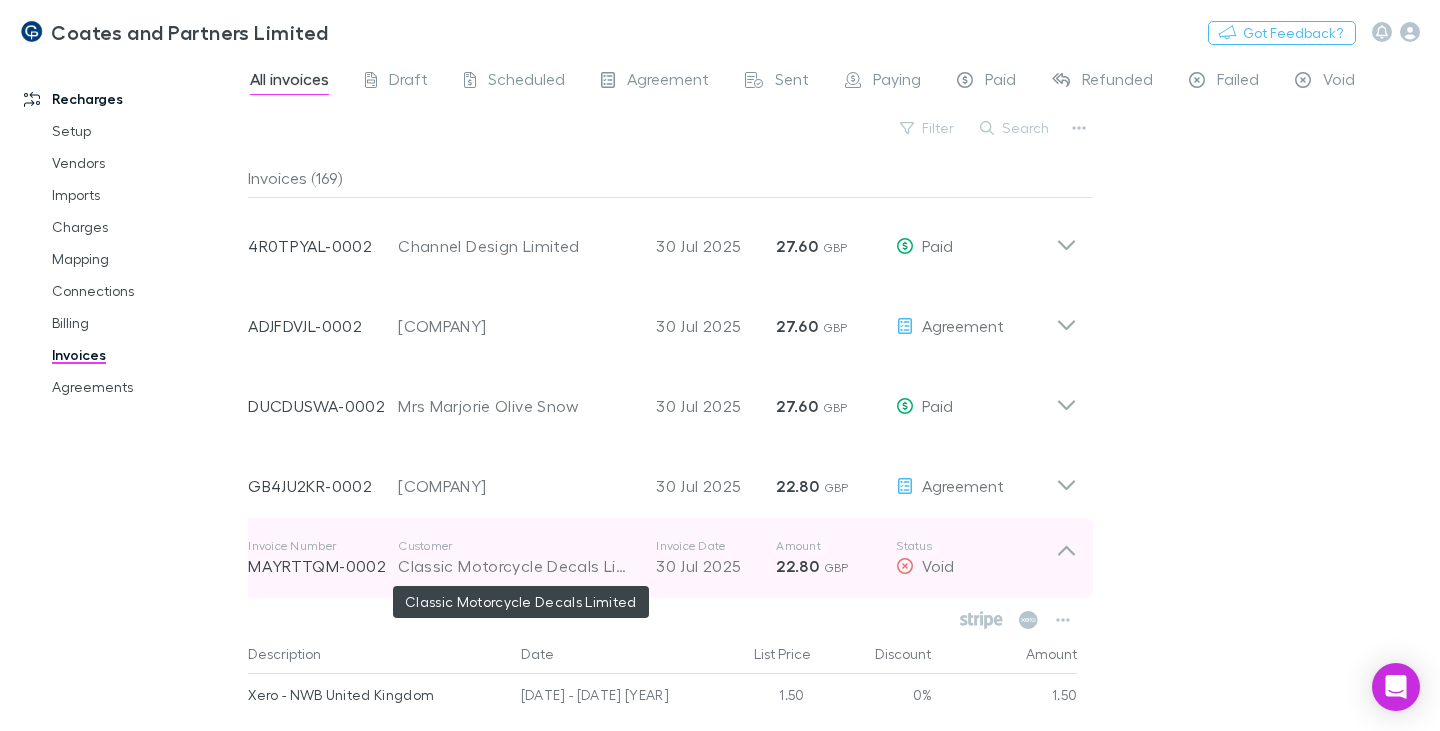 click on "Classic Motorcycle Decals Limited" at bounding box center (517, 566) 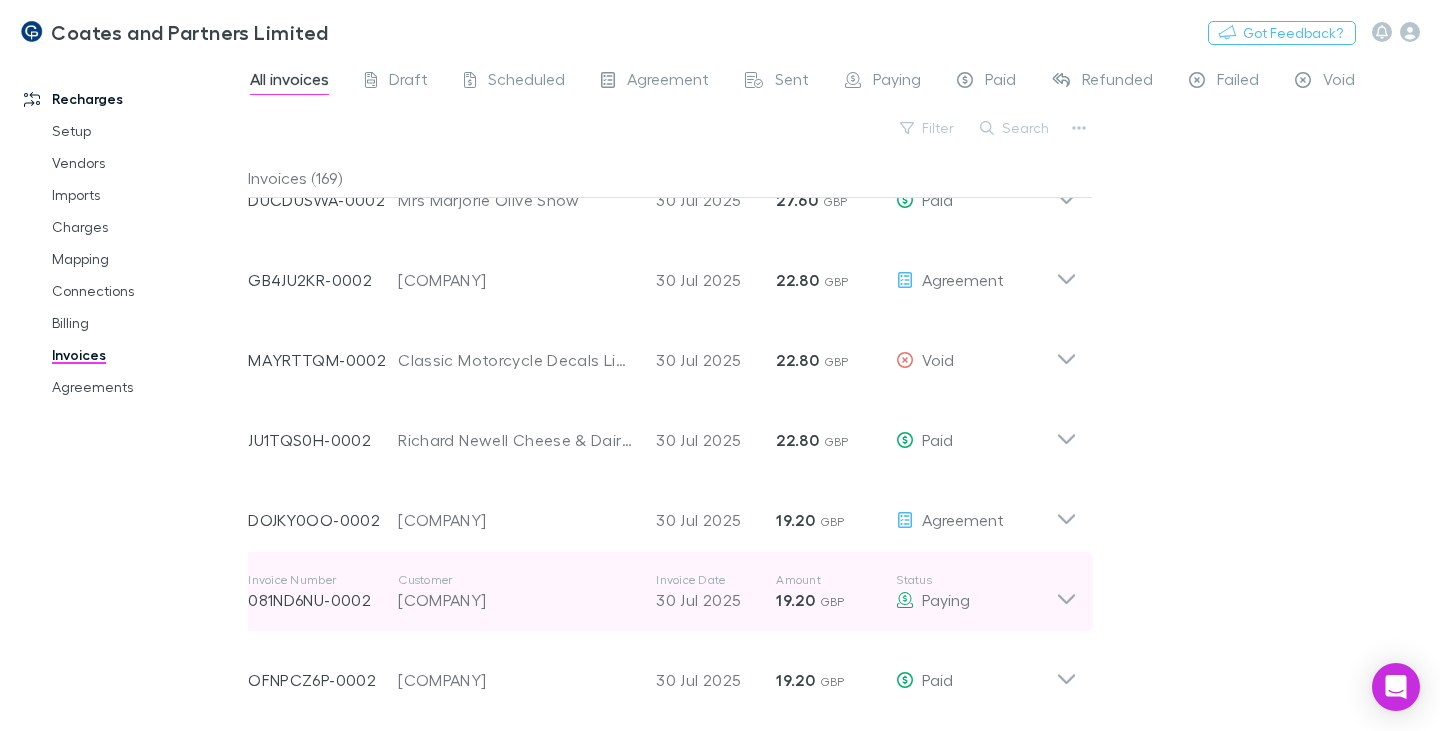 scroll, scrollTop: 5900, scrollLeft: 0, axis: vertical 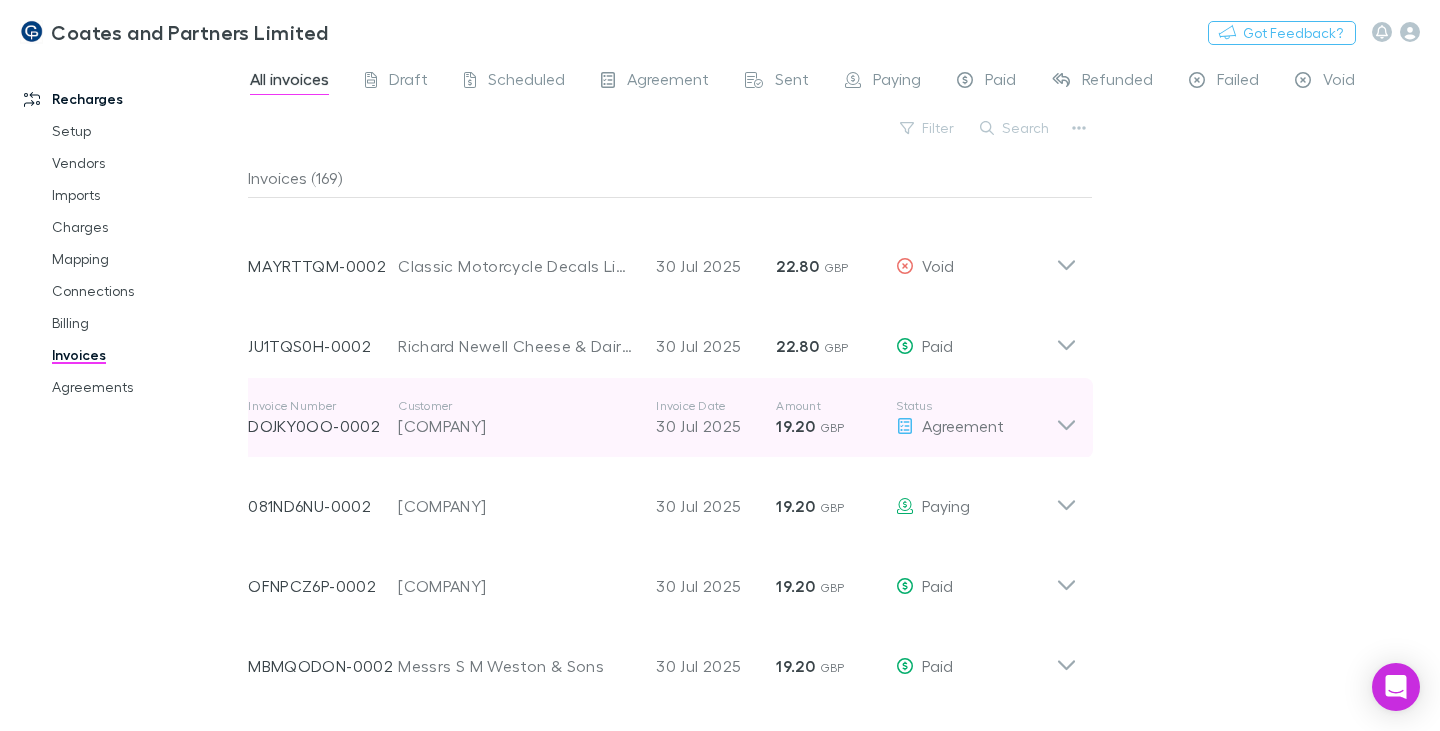 click on "[COMPANY]" at bounding box center [517, 426] 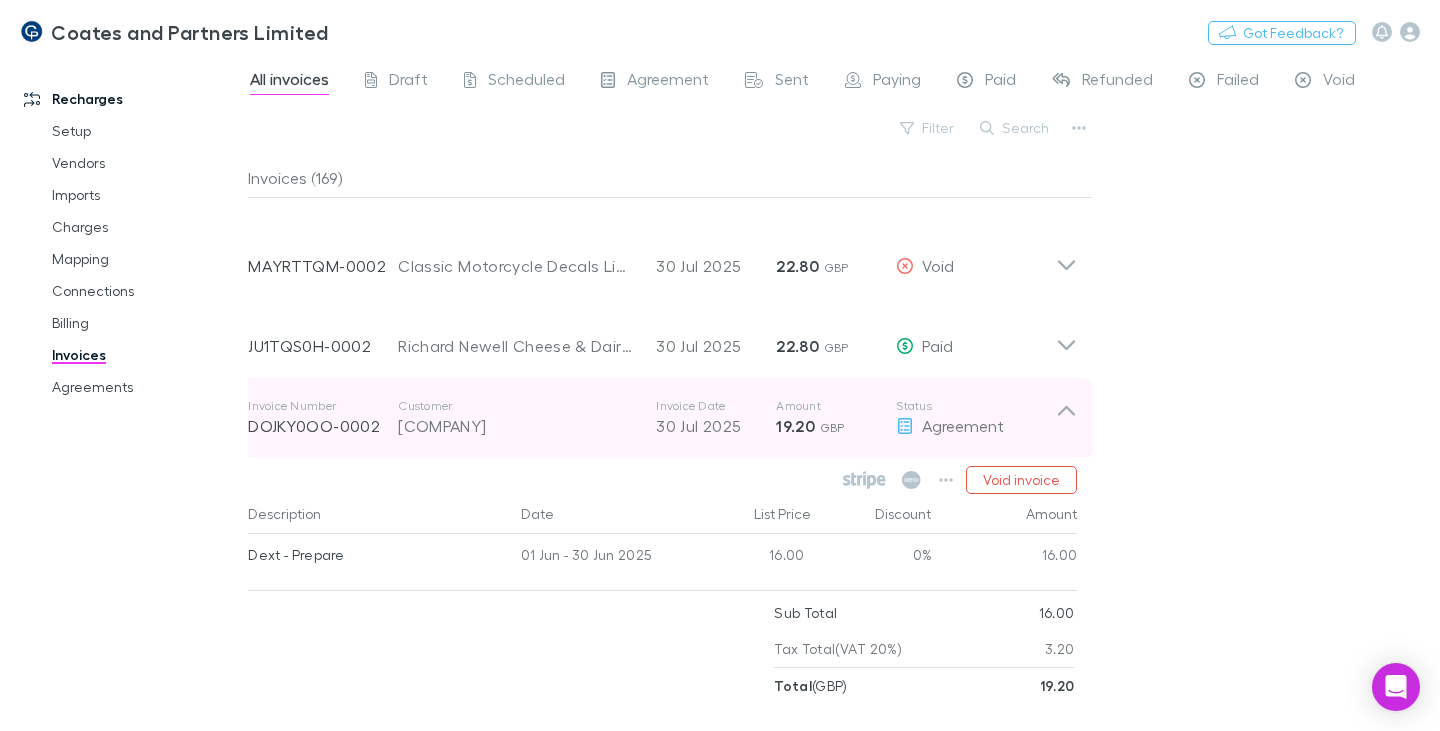 click 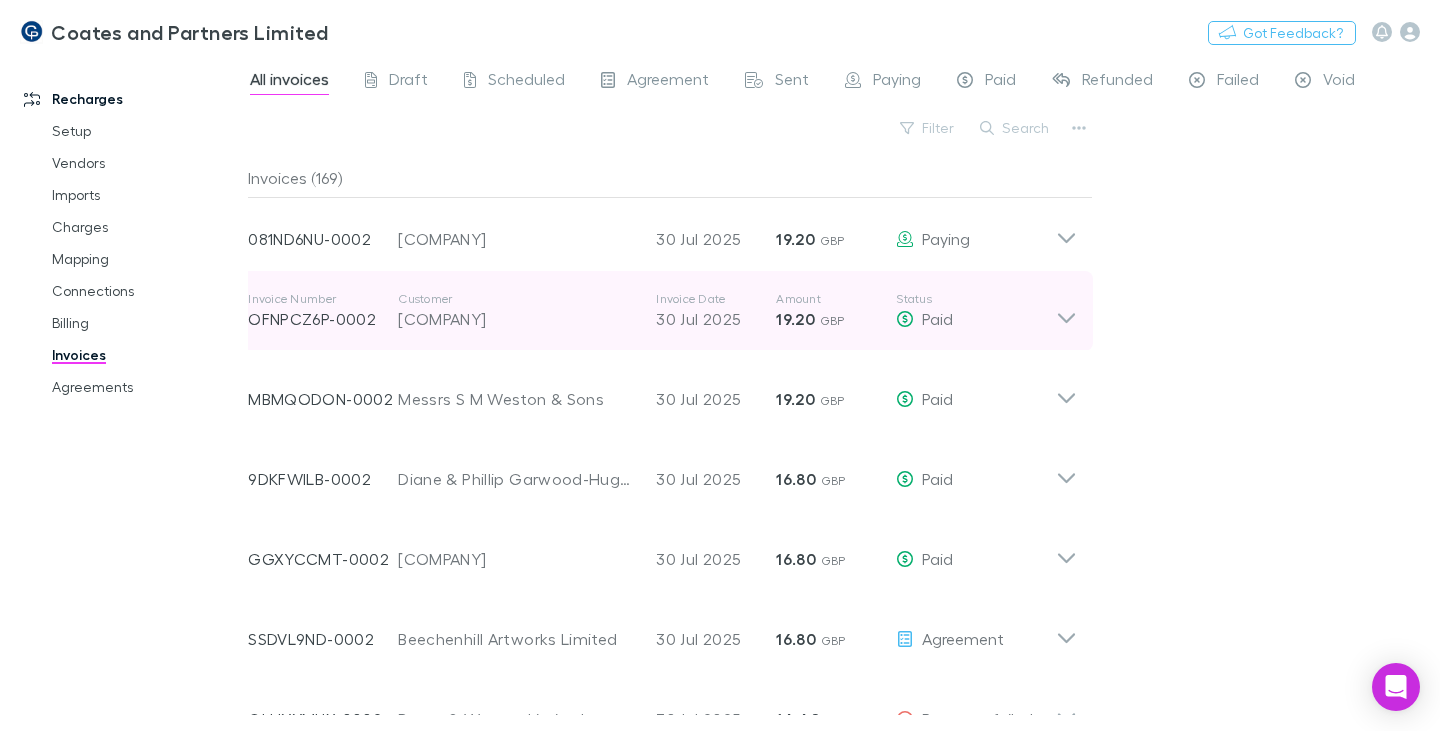 scroll, scrollTop: 6200, scrollLeft: 0, axis: vertical 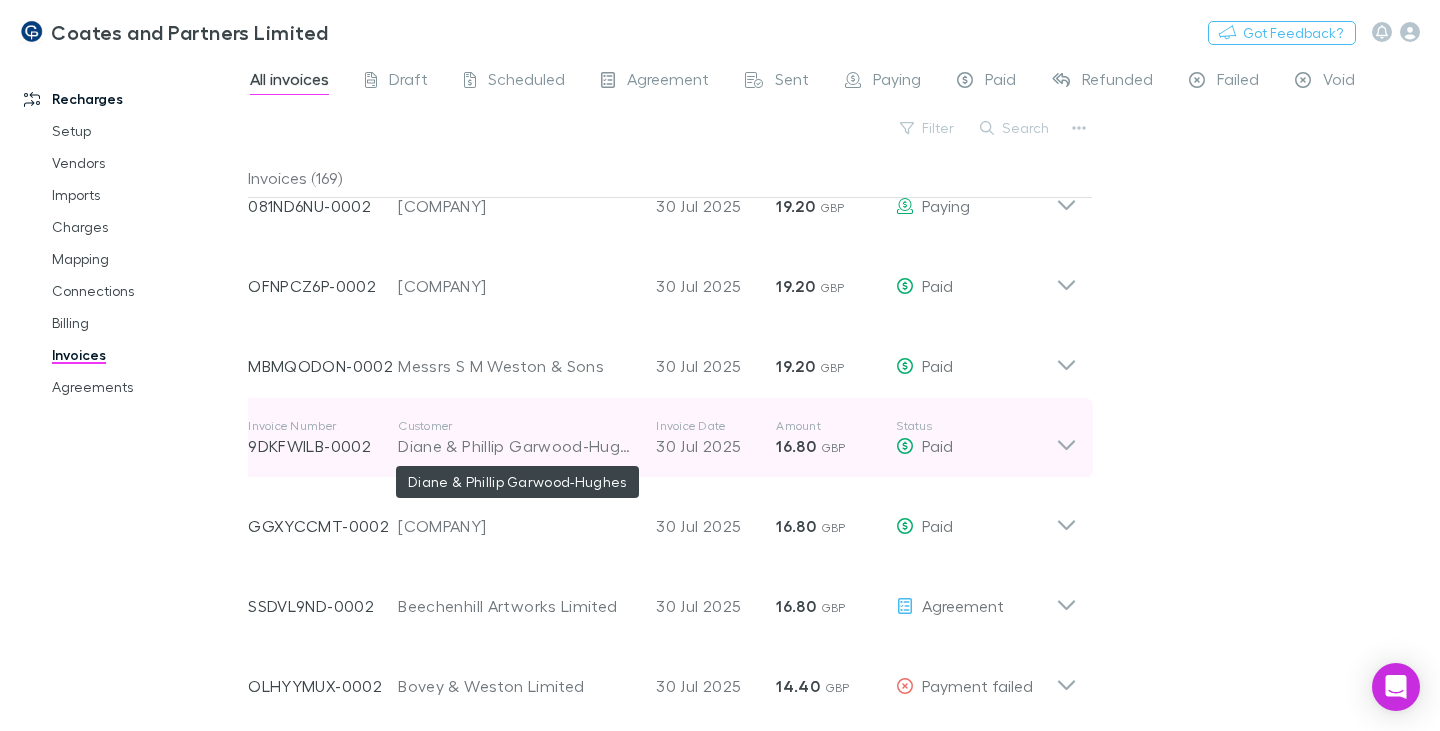 click on "Diane & Phillip Garwood-Hughes" at bounding box center (517, 446) 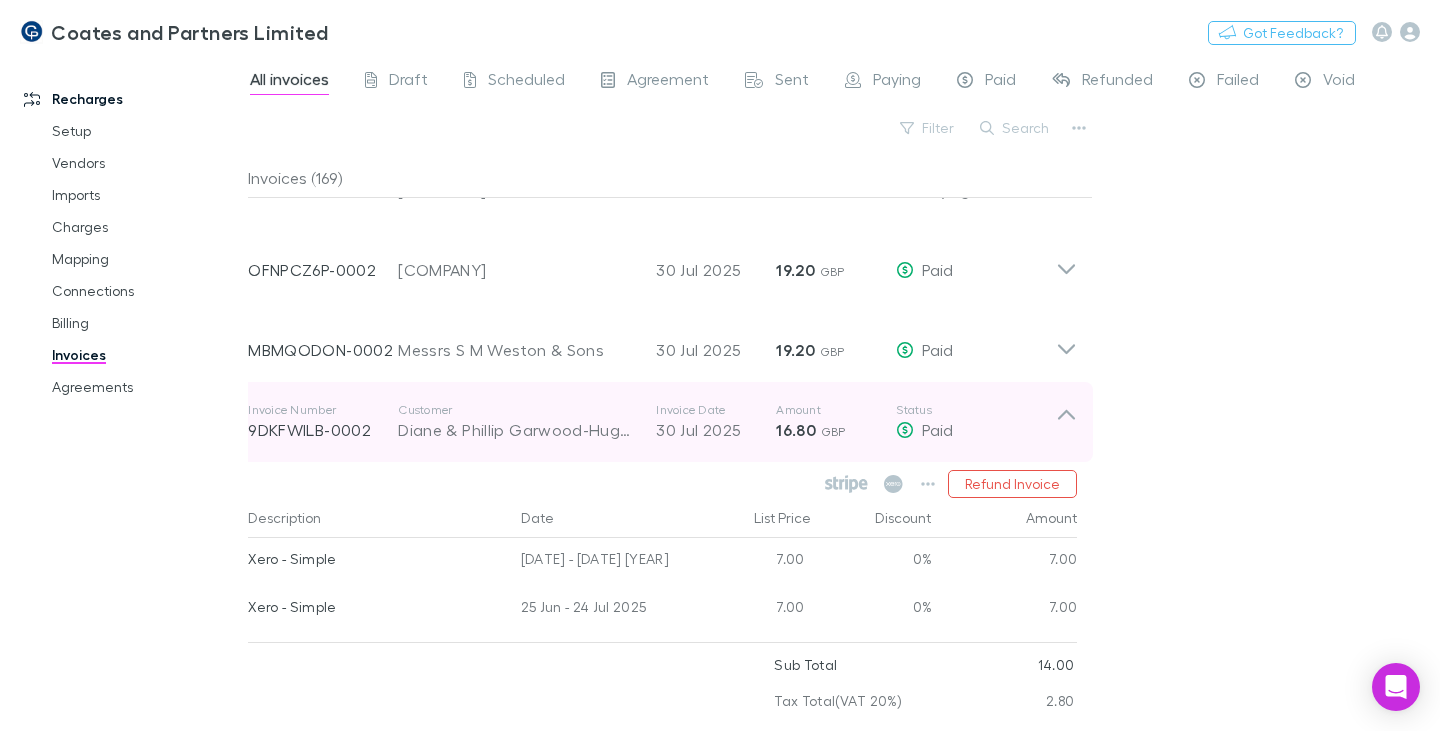 scroll, scrollTop: 6200, scrollLeft: 0, axis: vertical 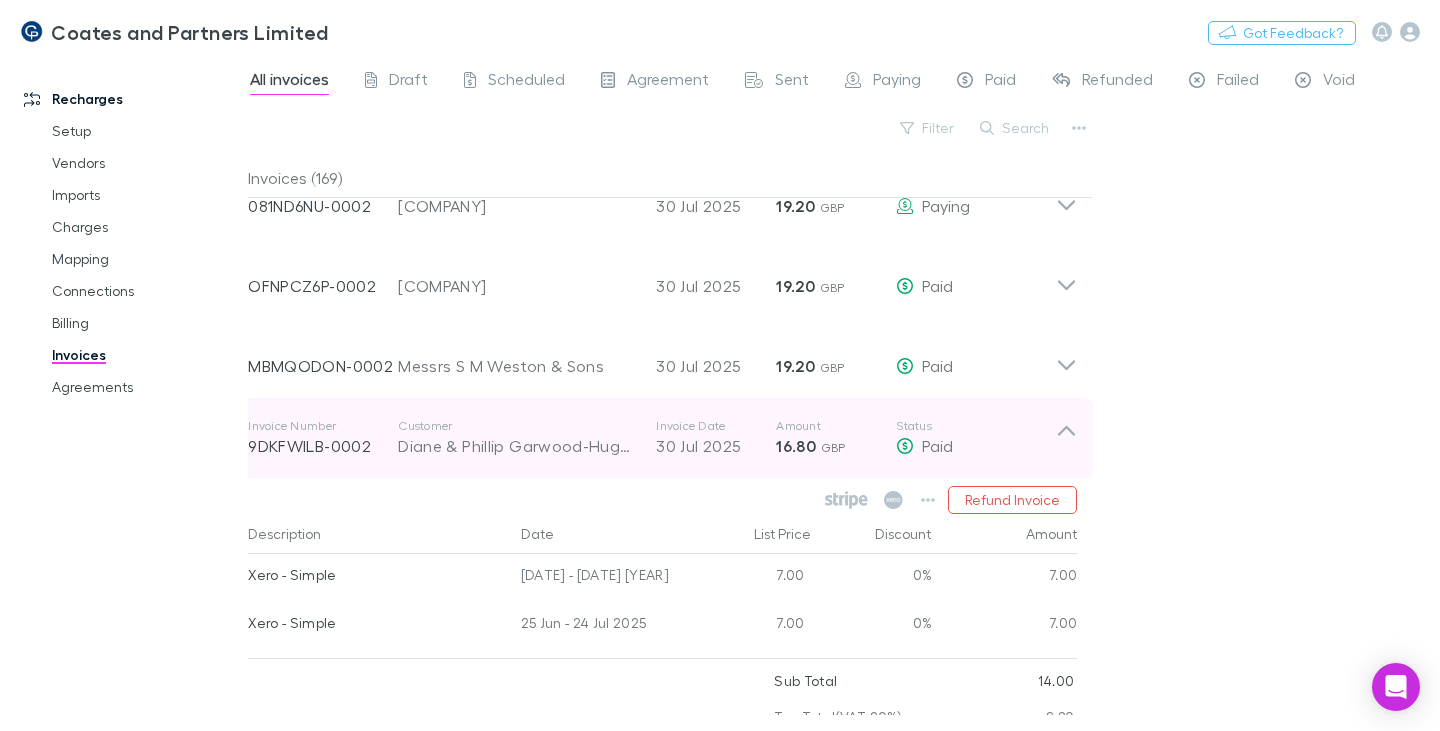 click 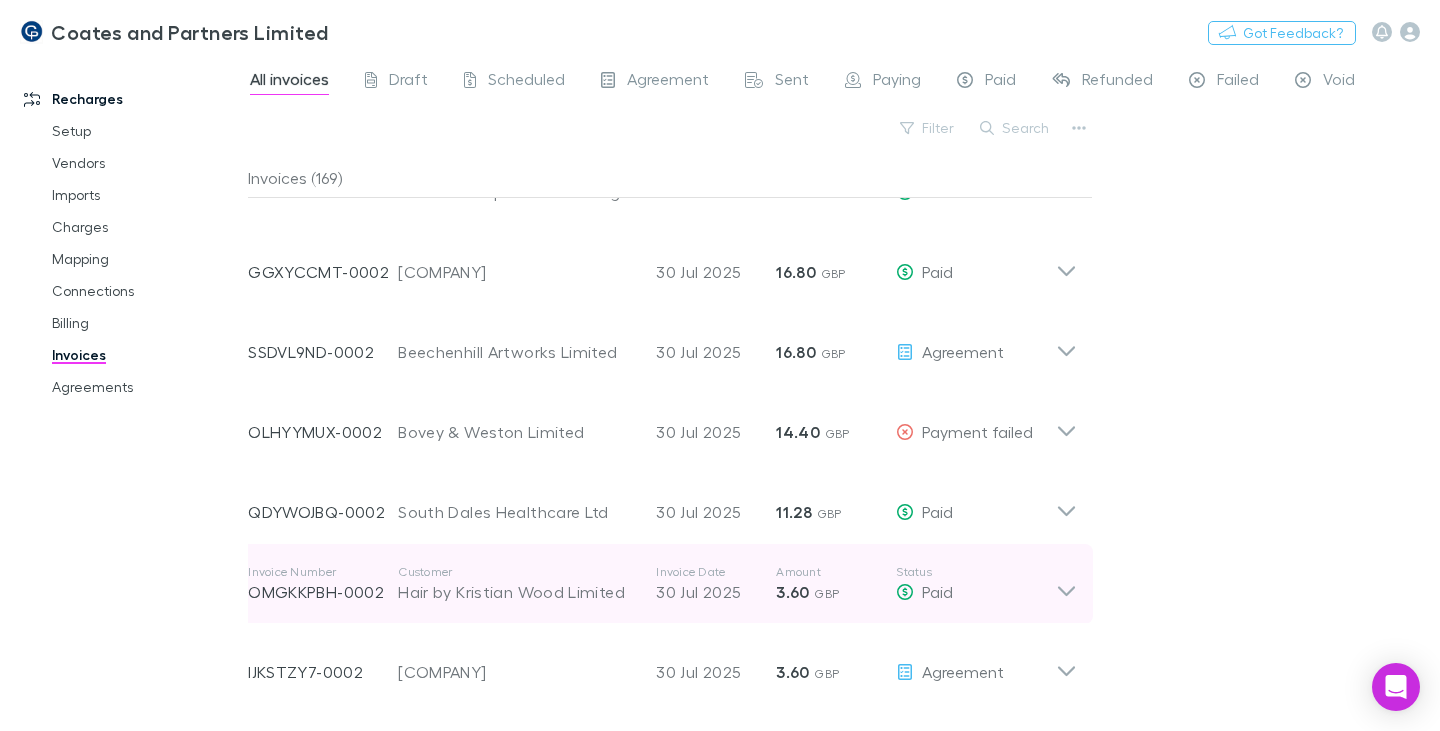 scroll, scrollTop: 6500, scrollLeft: 0, axis: vertical 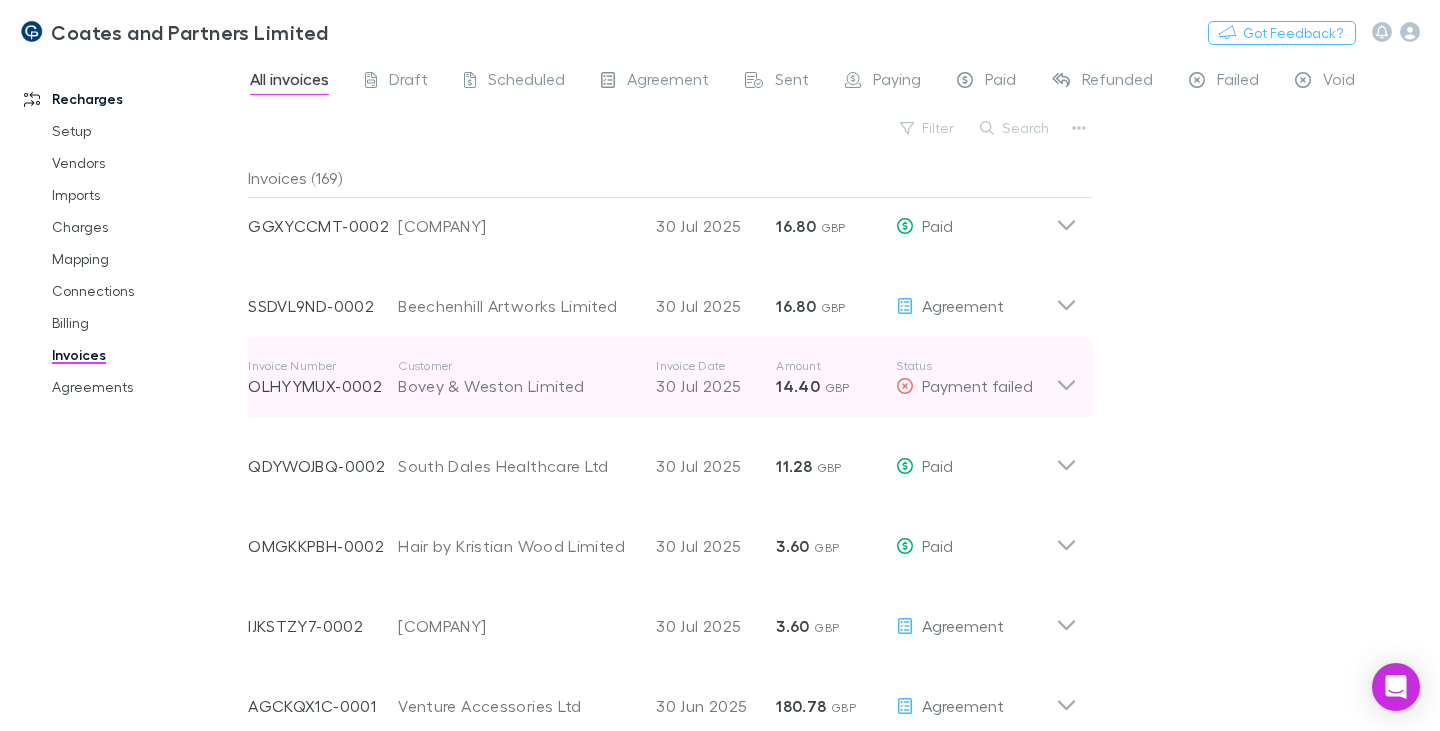 click on "Bovey & Weston Limited" at bounding box center [517, 386] 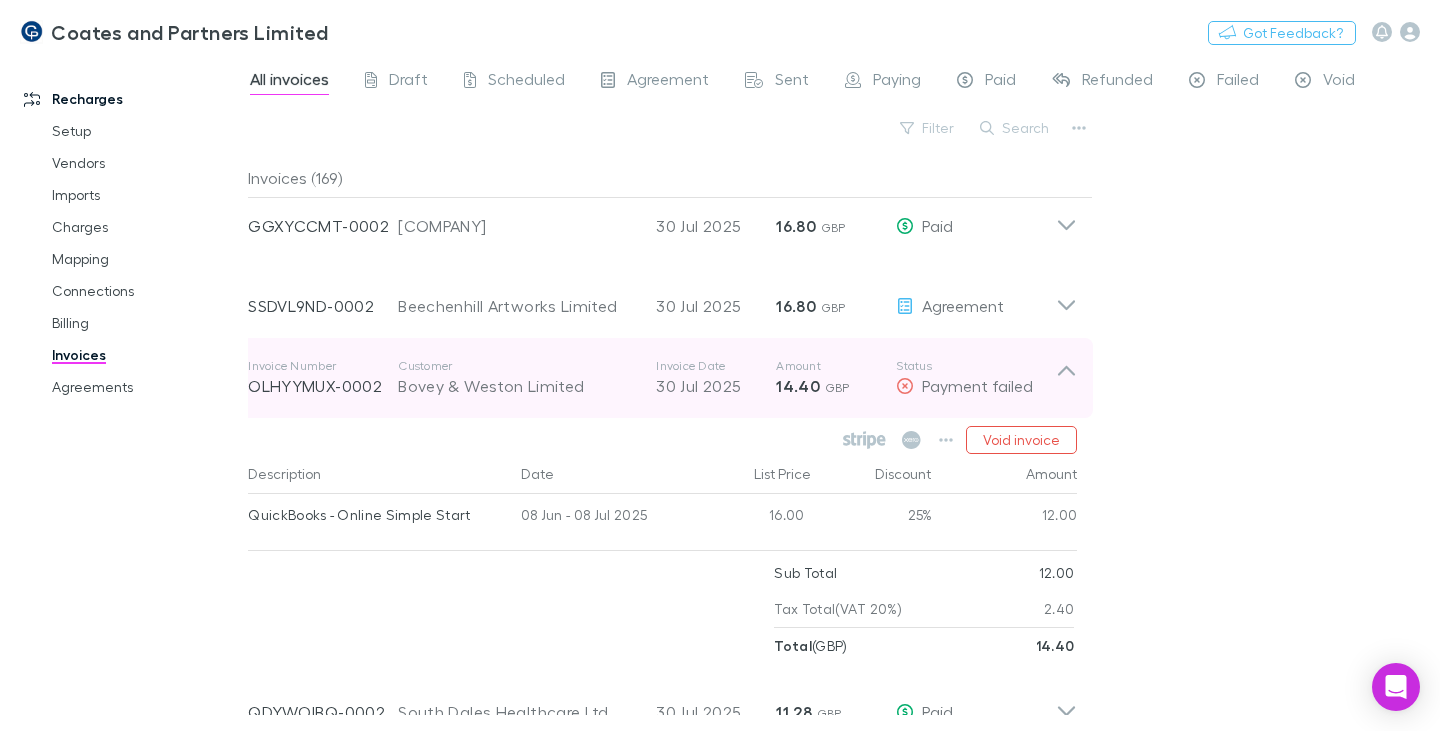 drag, startPoint x: 1058, startPoint y: 367, endPoint x: 1030, endPoint y: 389, distance: 35.608986 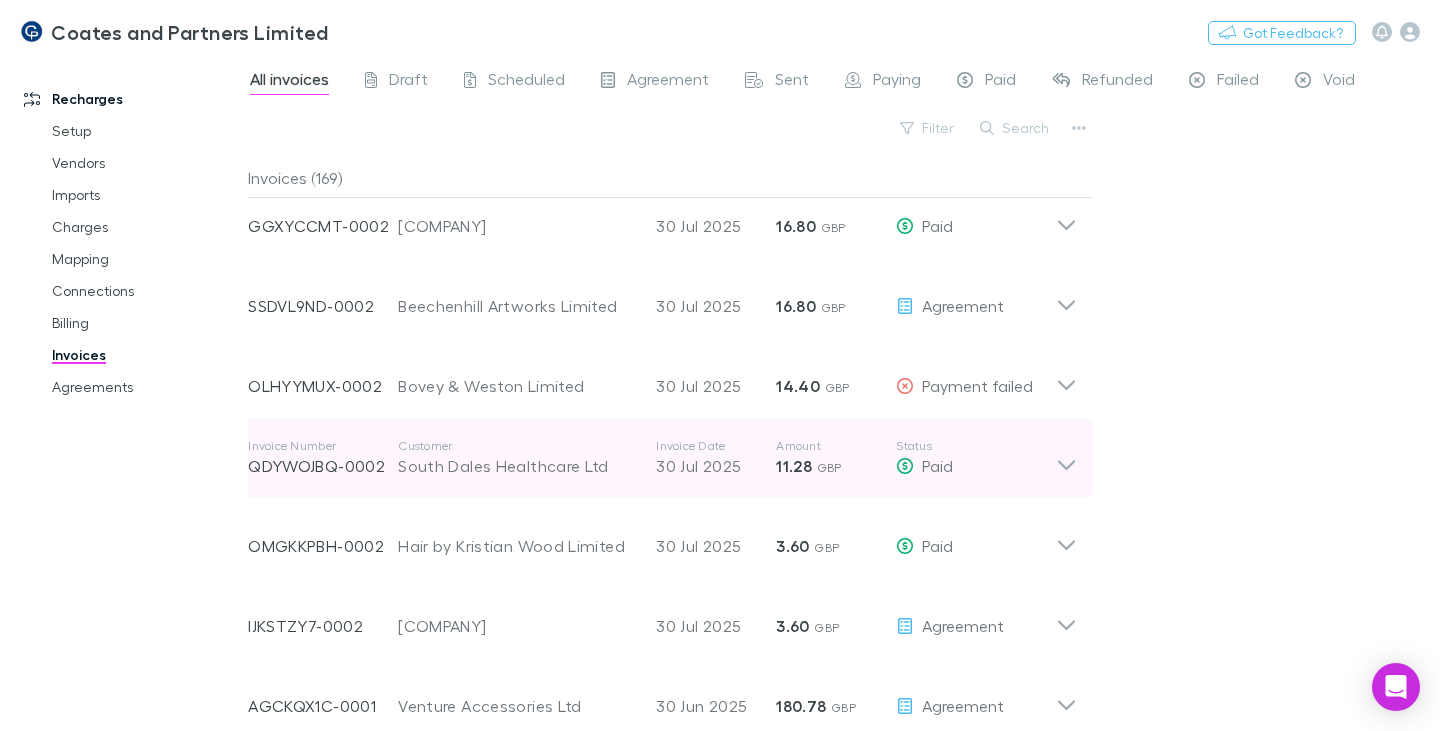 click on "South Dales Healthcare Ltd" at bounding box center (517, 466) 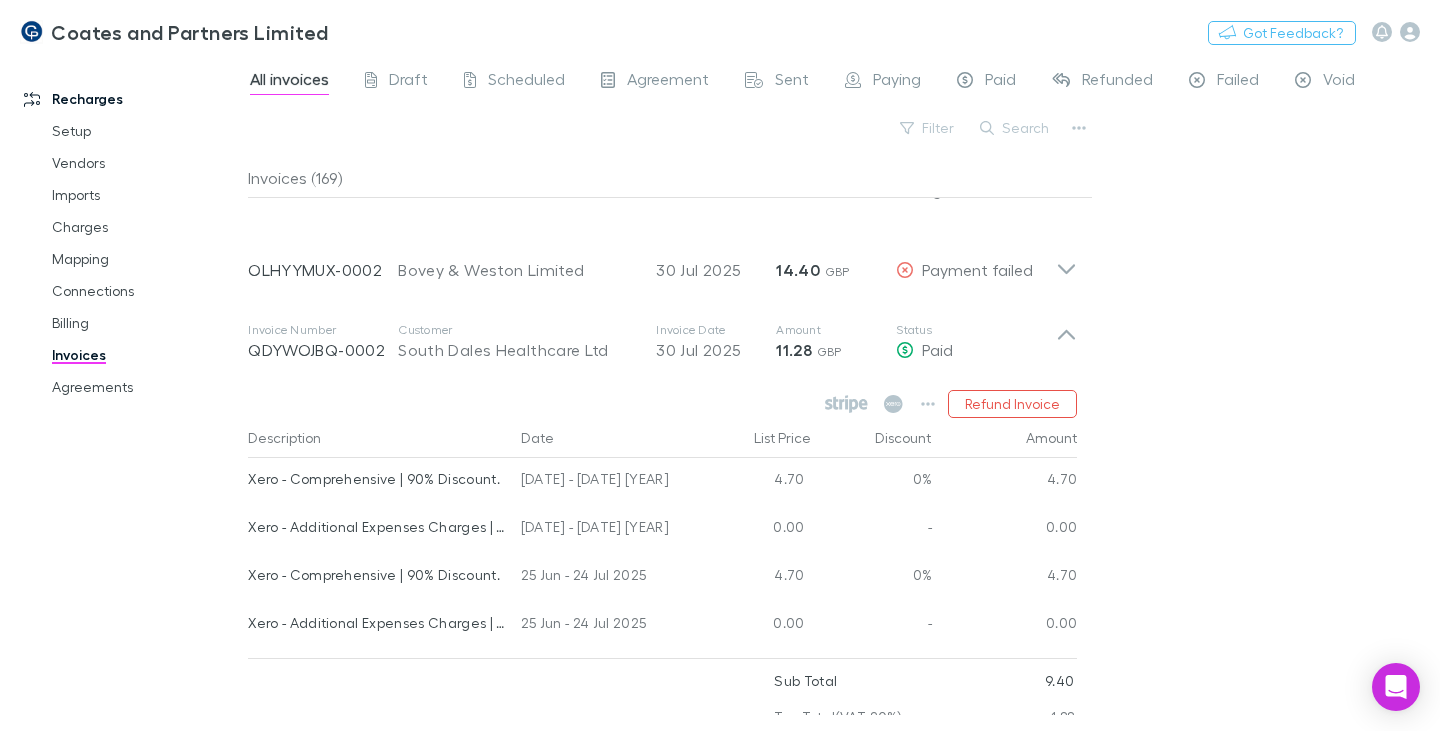 scroll, scrollTop: 6600, scrollLeft: 0, axis: vertical 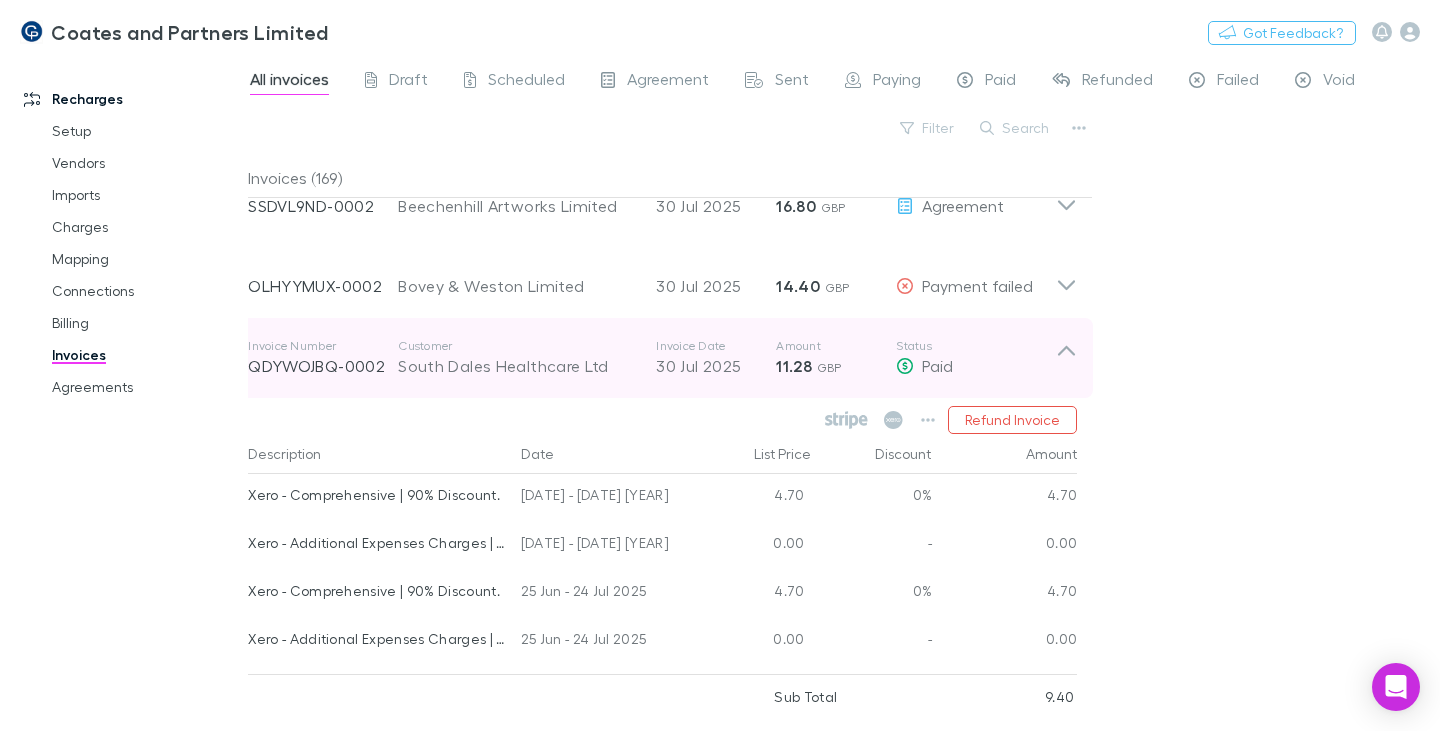click 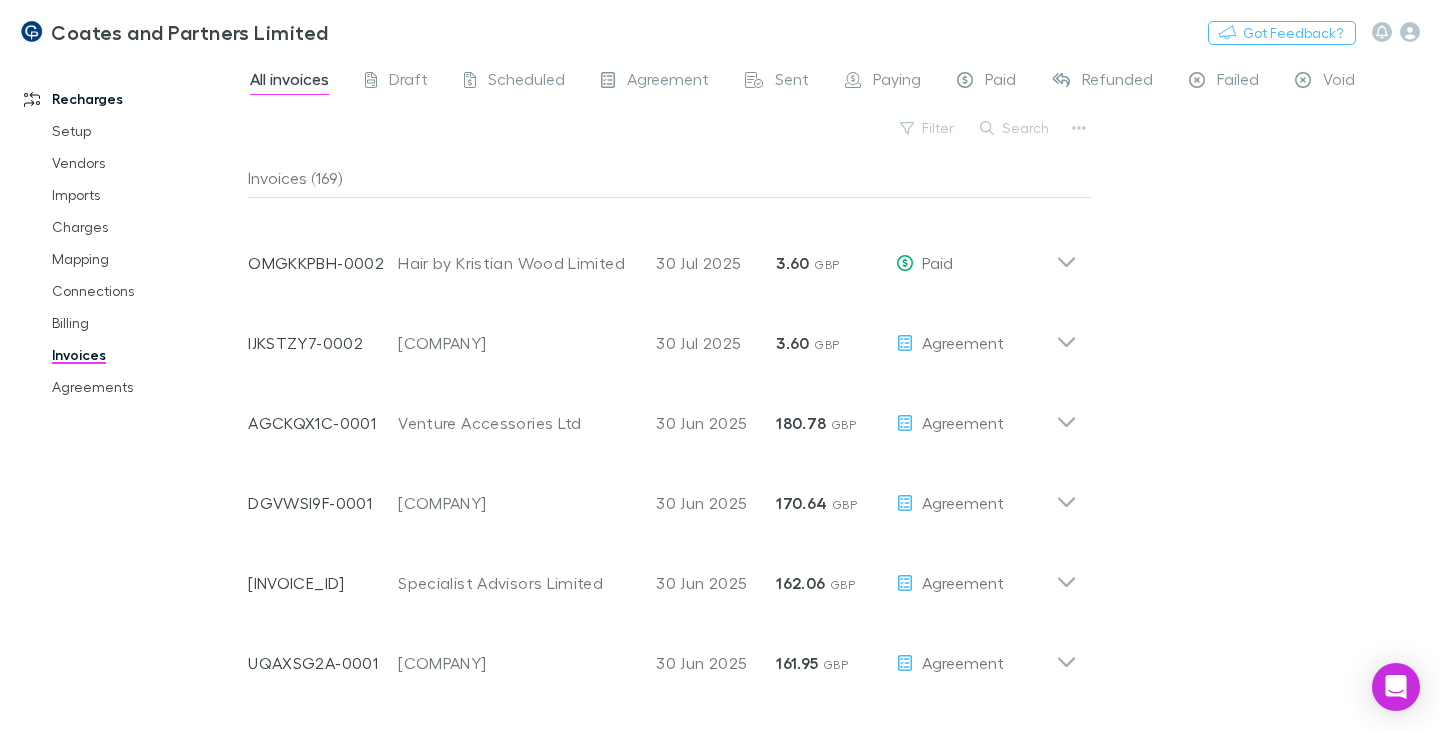 scroll, scrollTop: 6800, scrollLeft: 0, axis: vertical 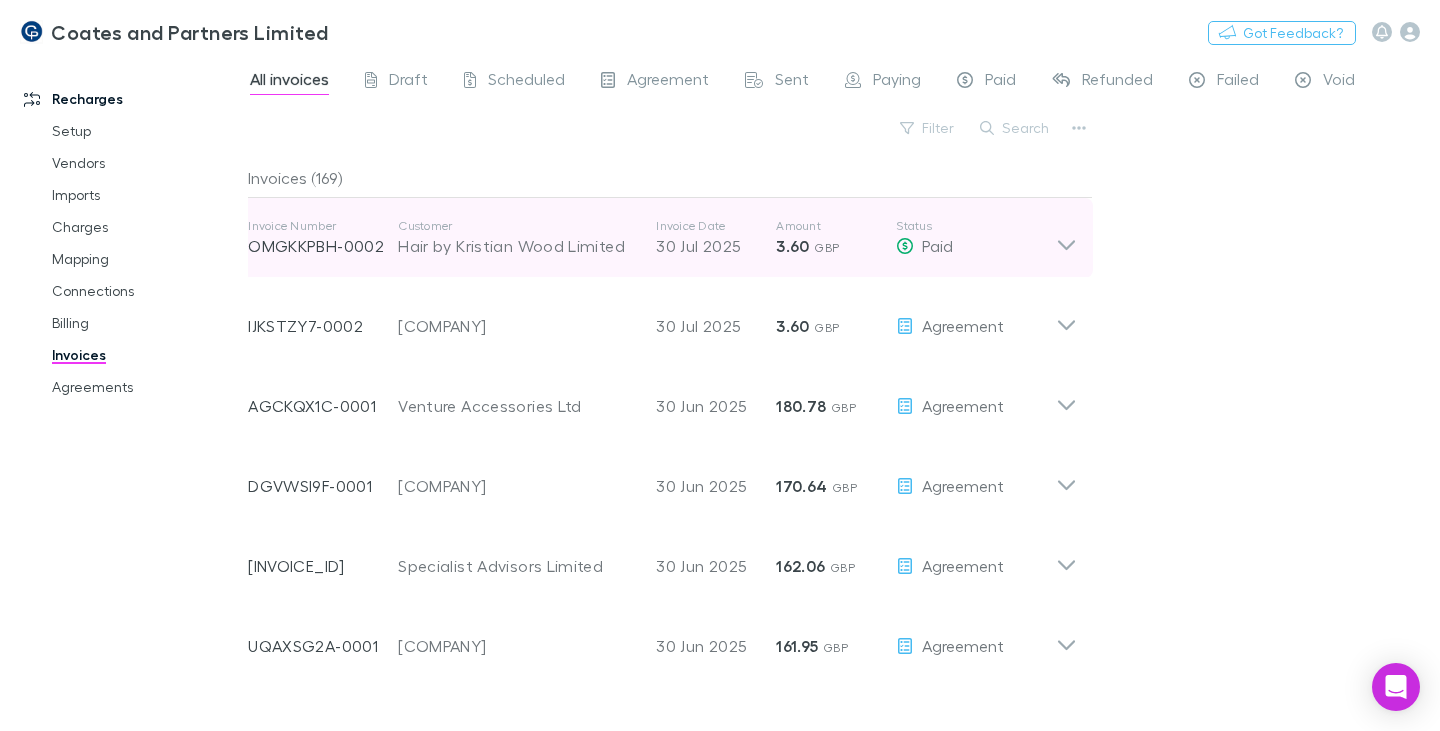 click on "Hair by Kristian Wood Limited" at bounding box center (517, 246) 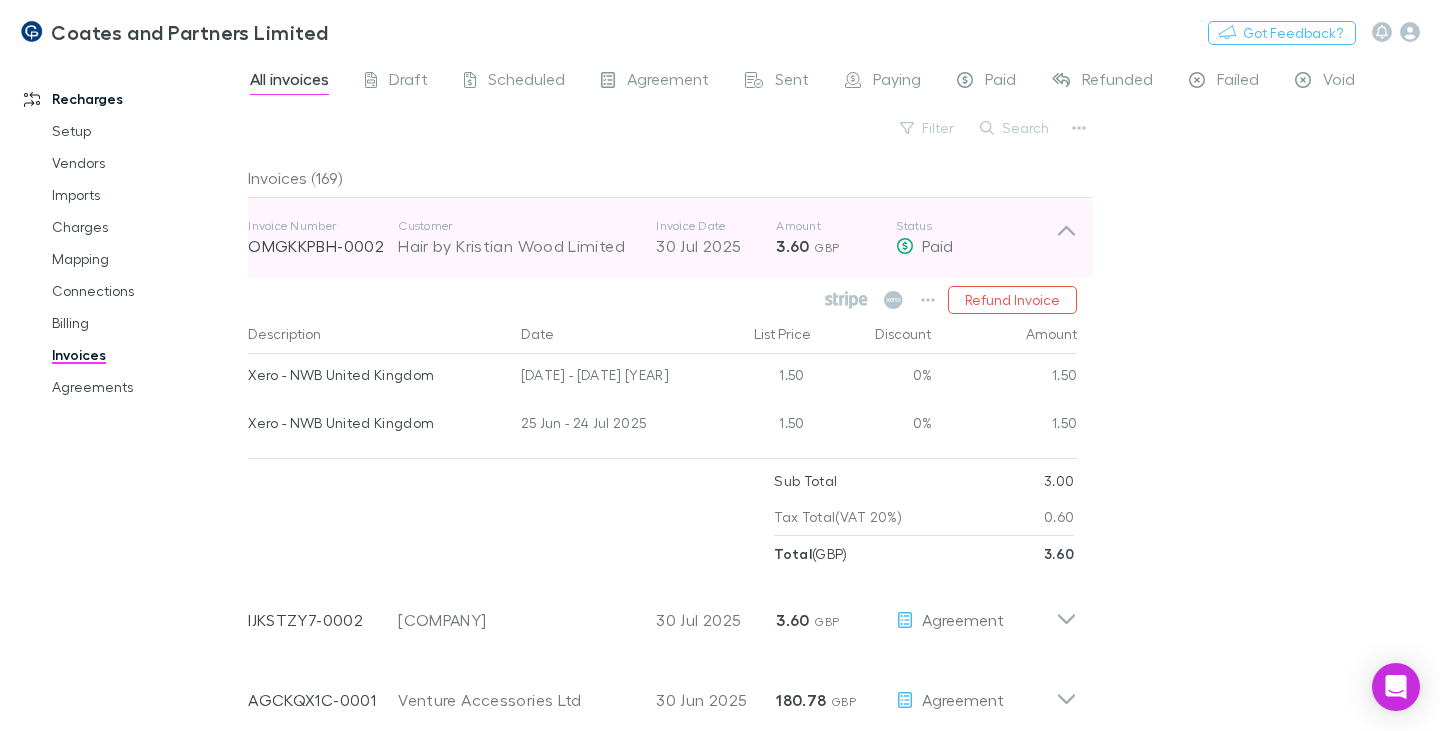 click 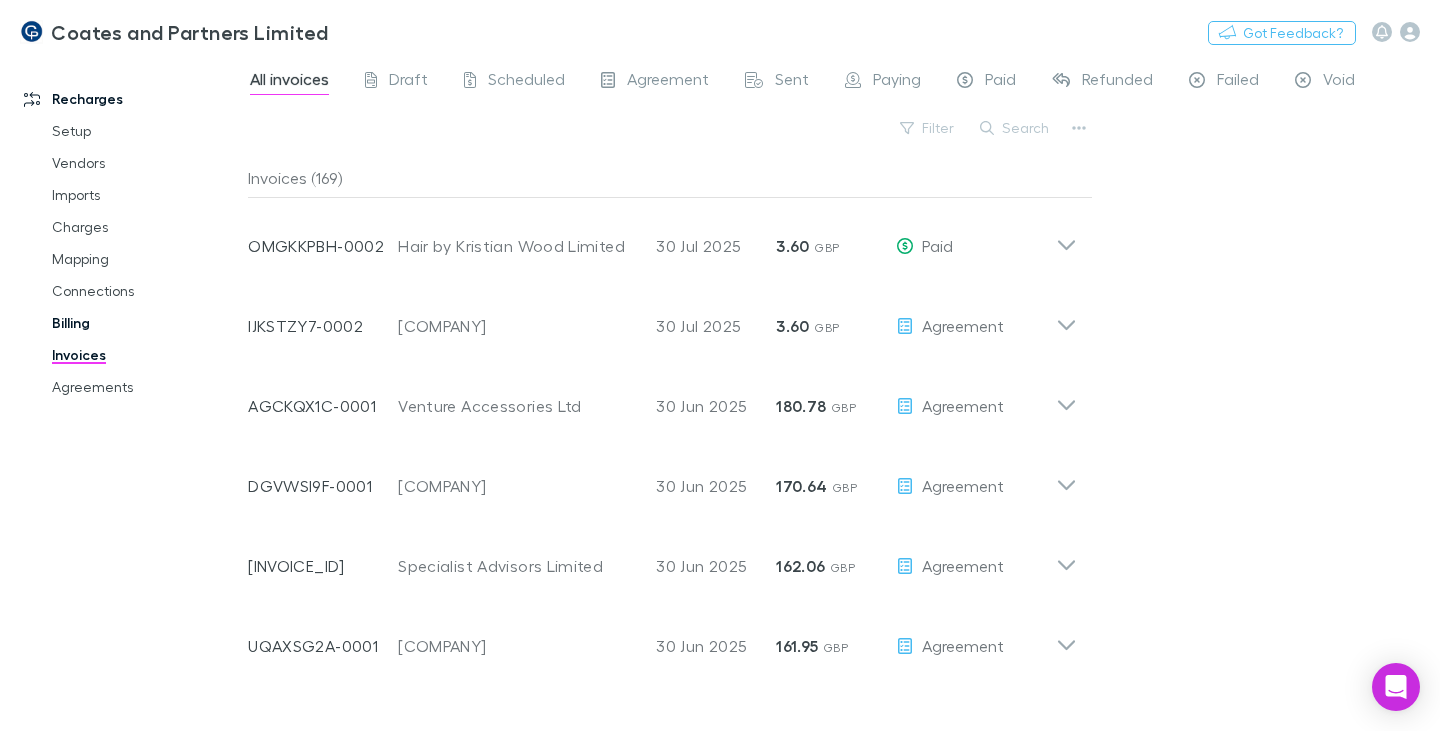 click on "Billing" at bounding box center (145, 323) 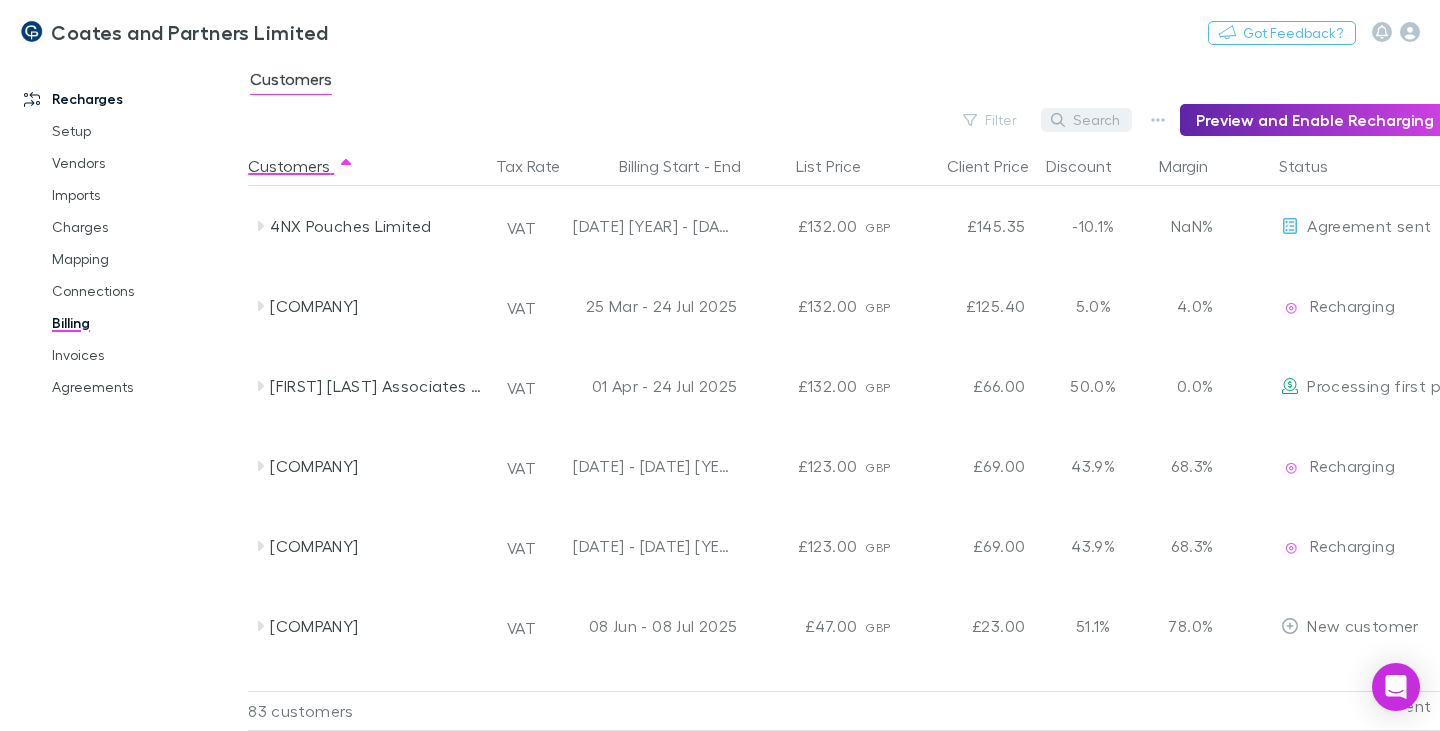 click on "Search" at bounding box center [1086, 120] 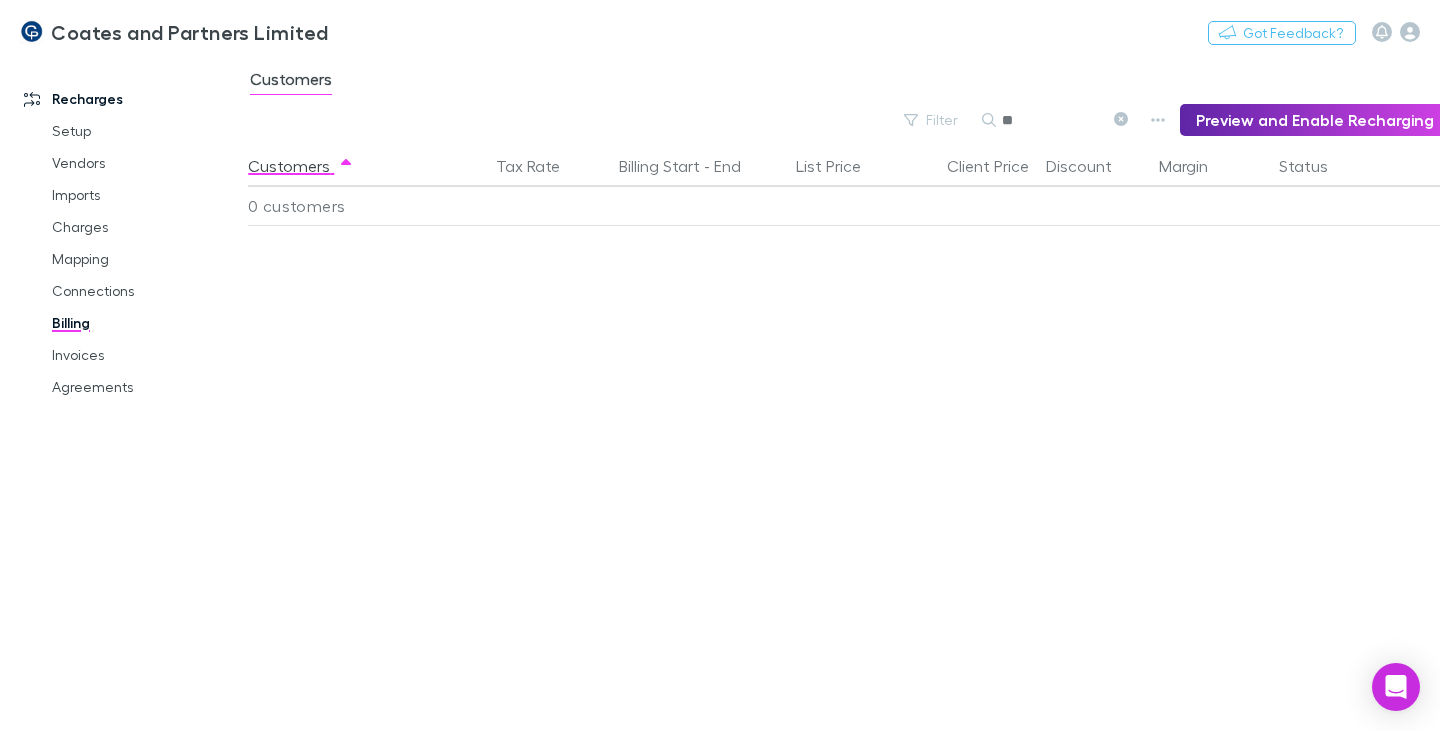 type on "*" 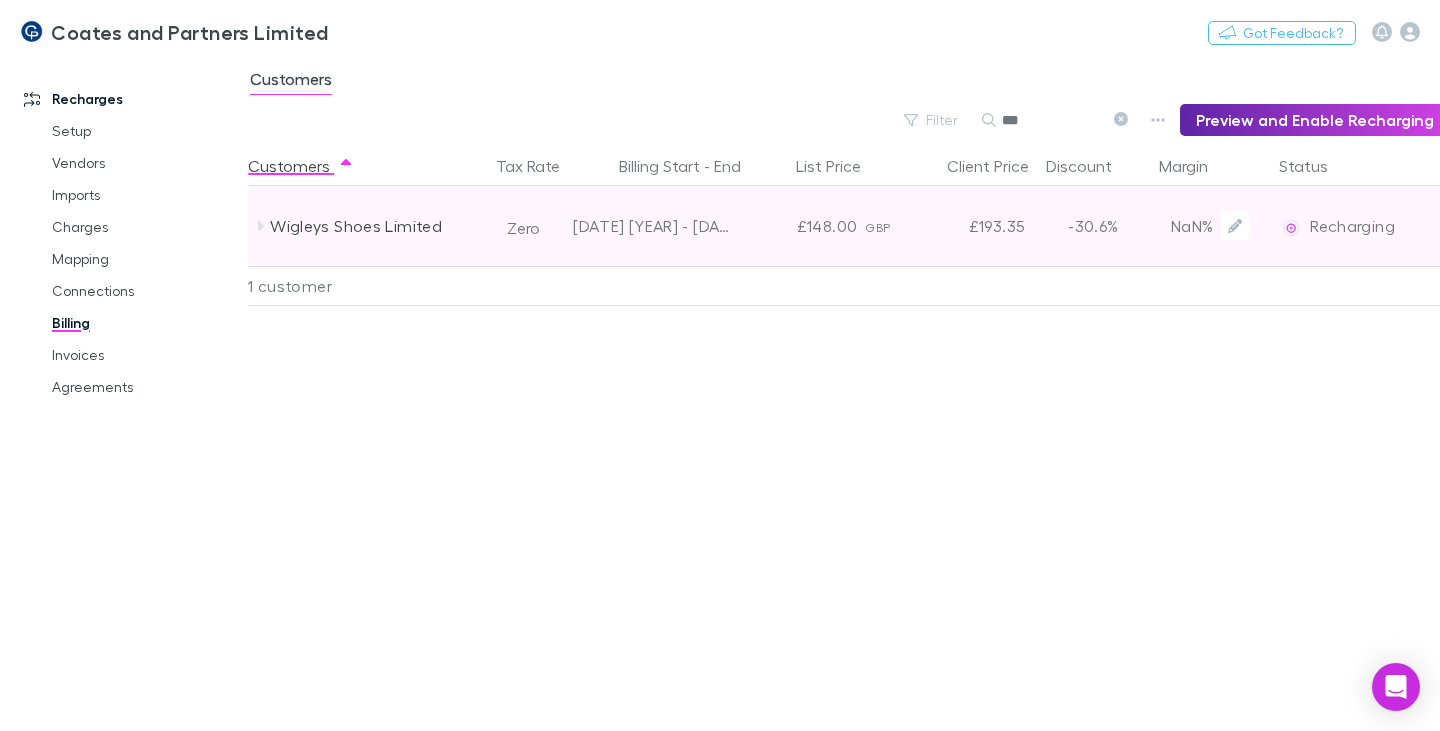 type on "***" 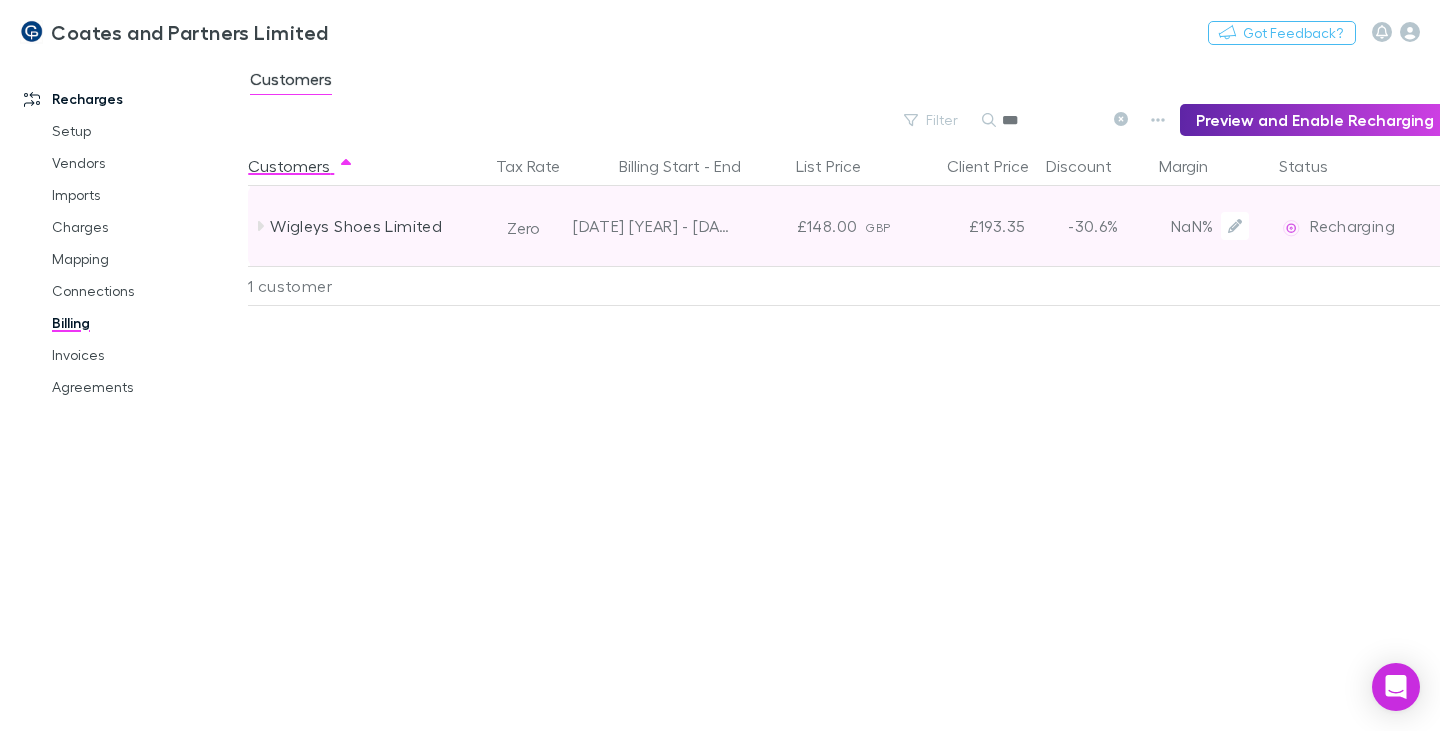 click on "Wigleys Shoes Limited" at bounding box center (376, 226) 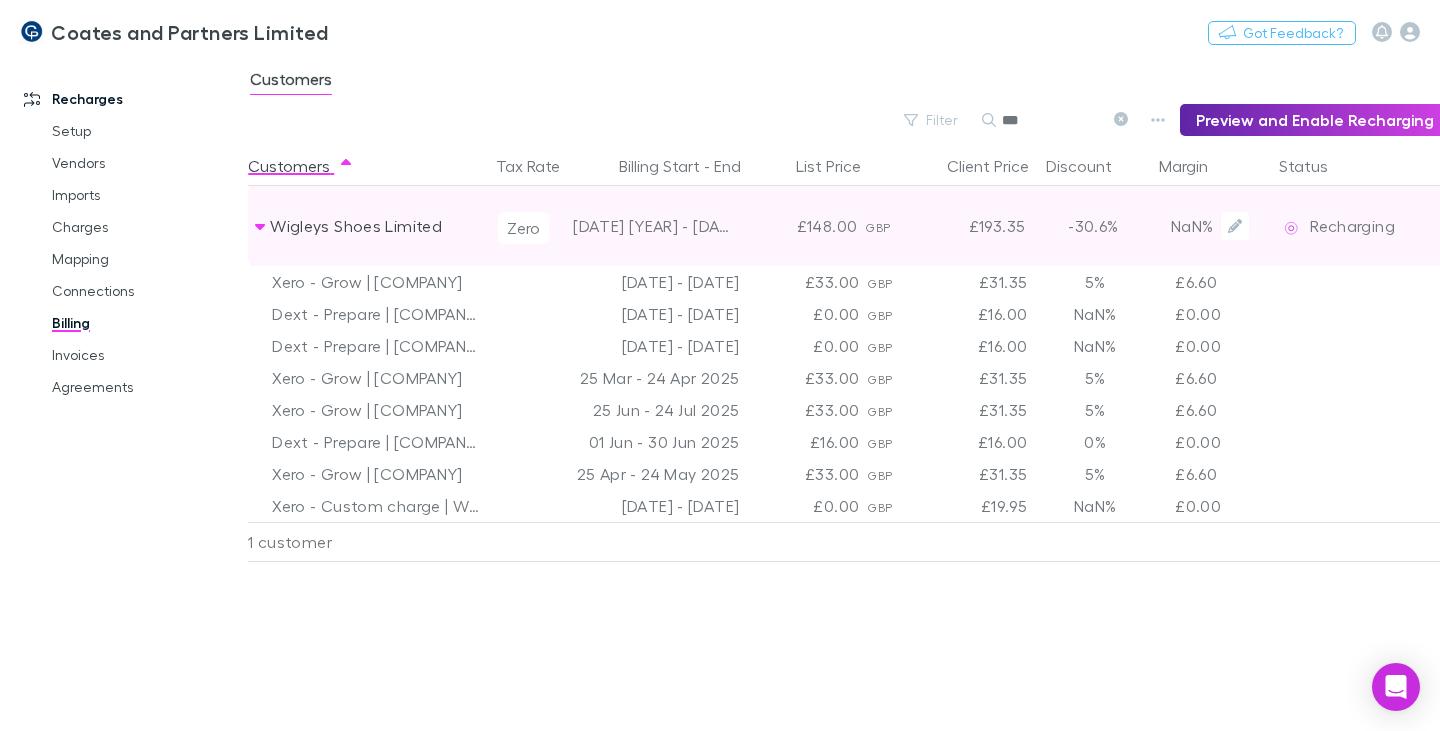 click on "Zero" at bounding box center (523, 228) 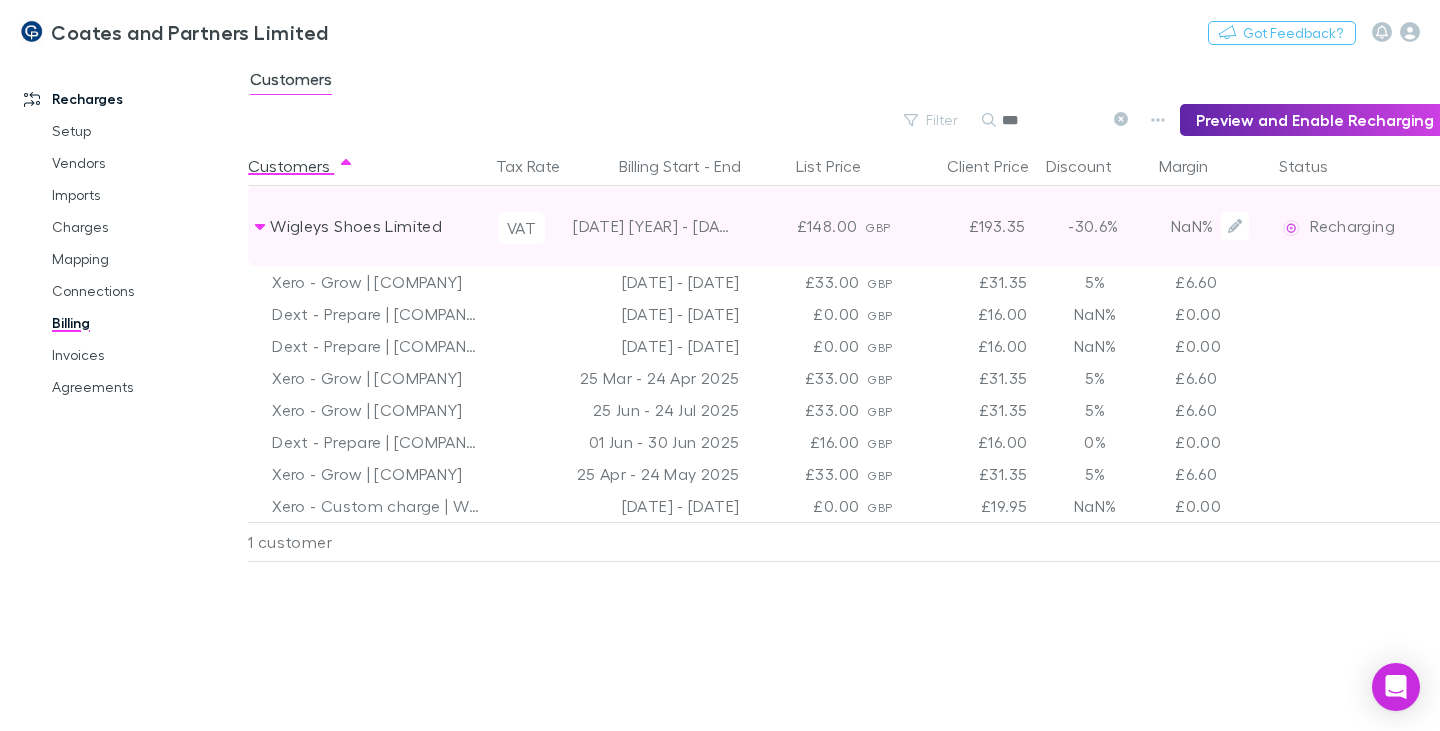 click on "VAT" at bounding box center (521, 228) 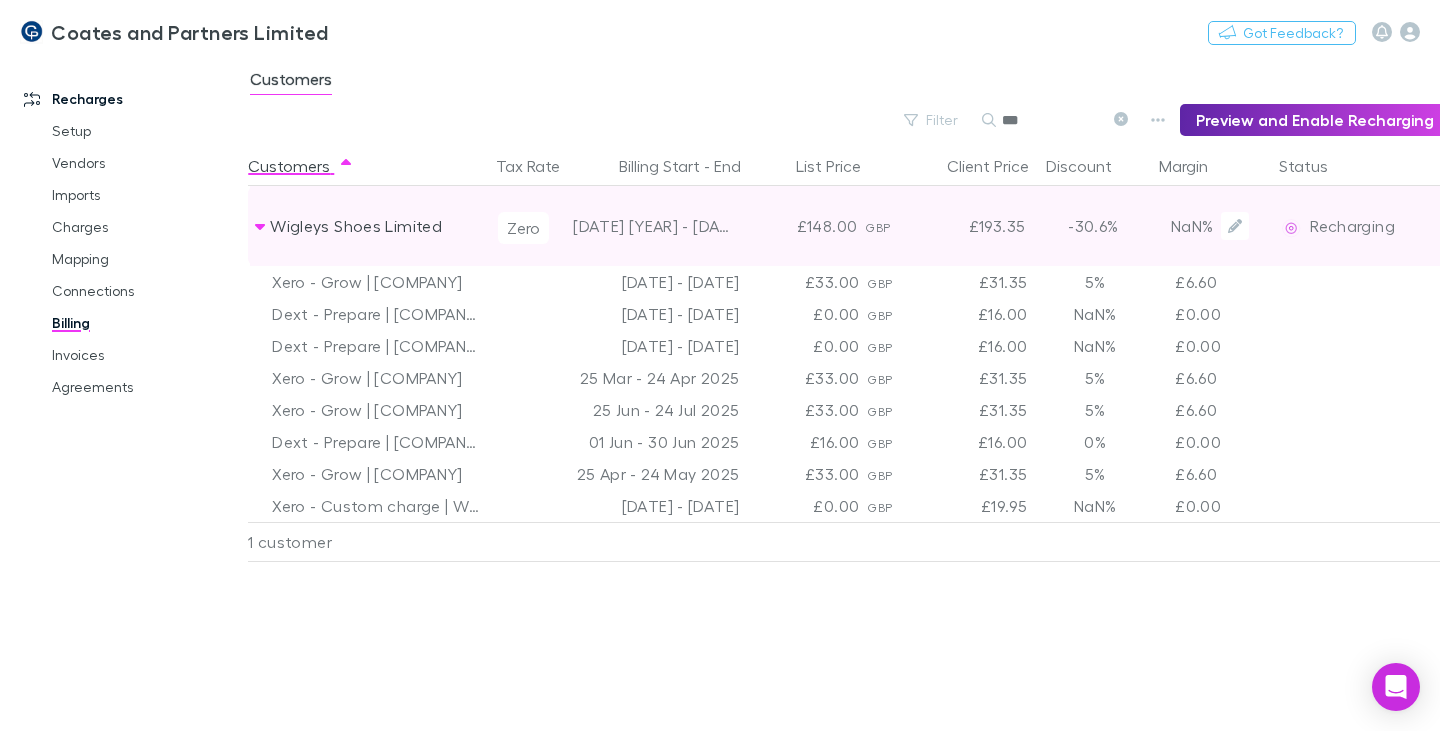 click on "Zero" at bounding box center (523, 228) 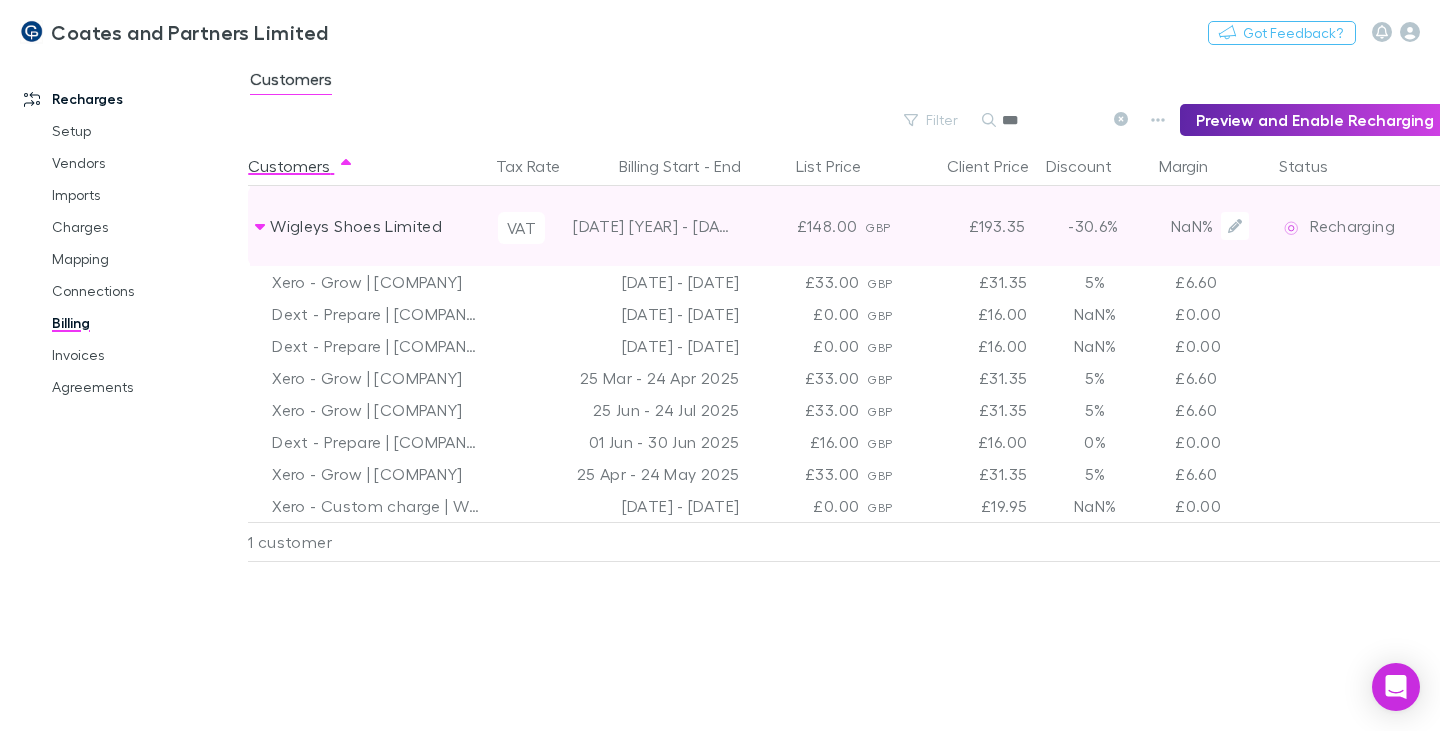 click on "VAT" at bounding box center [521, 228] 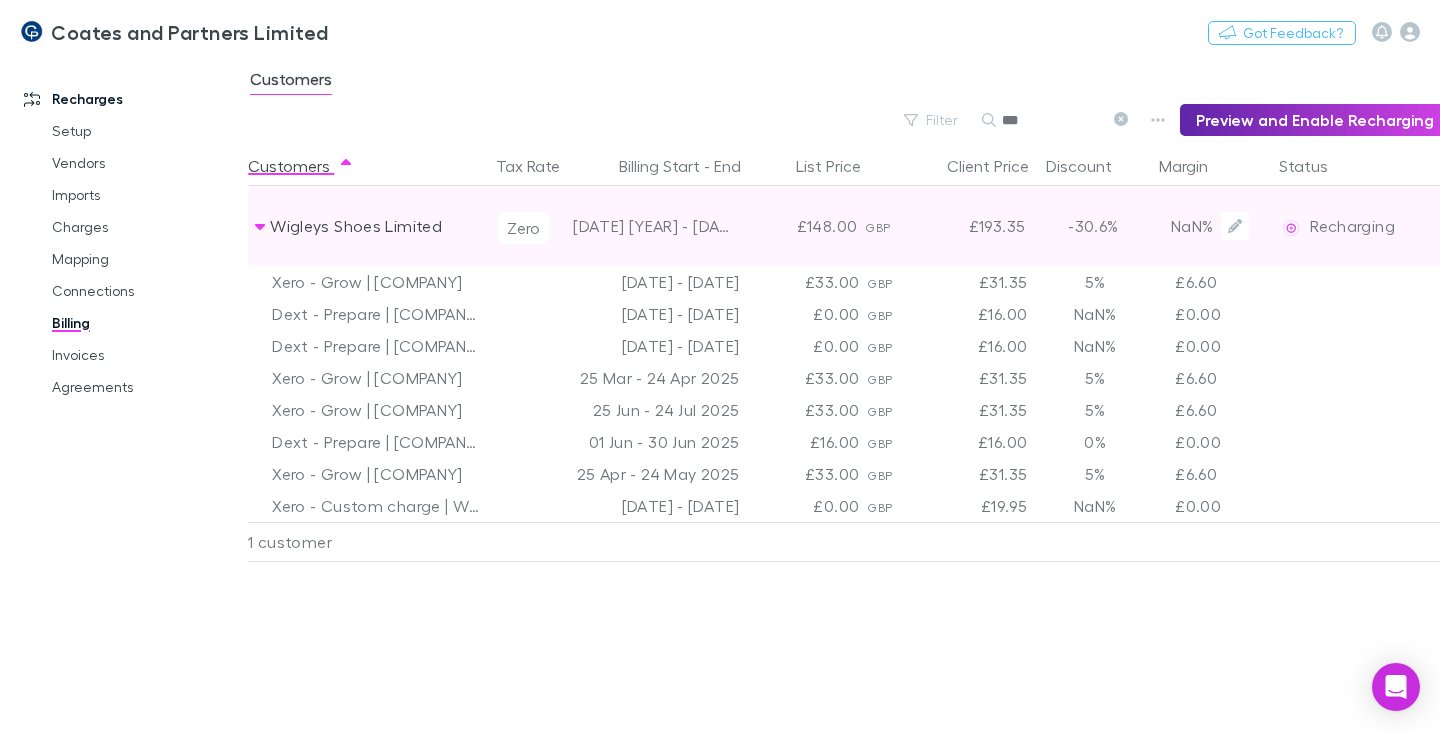 click on "Zero" at bounding box center [523, 228] 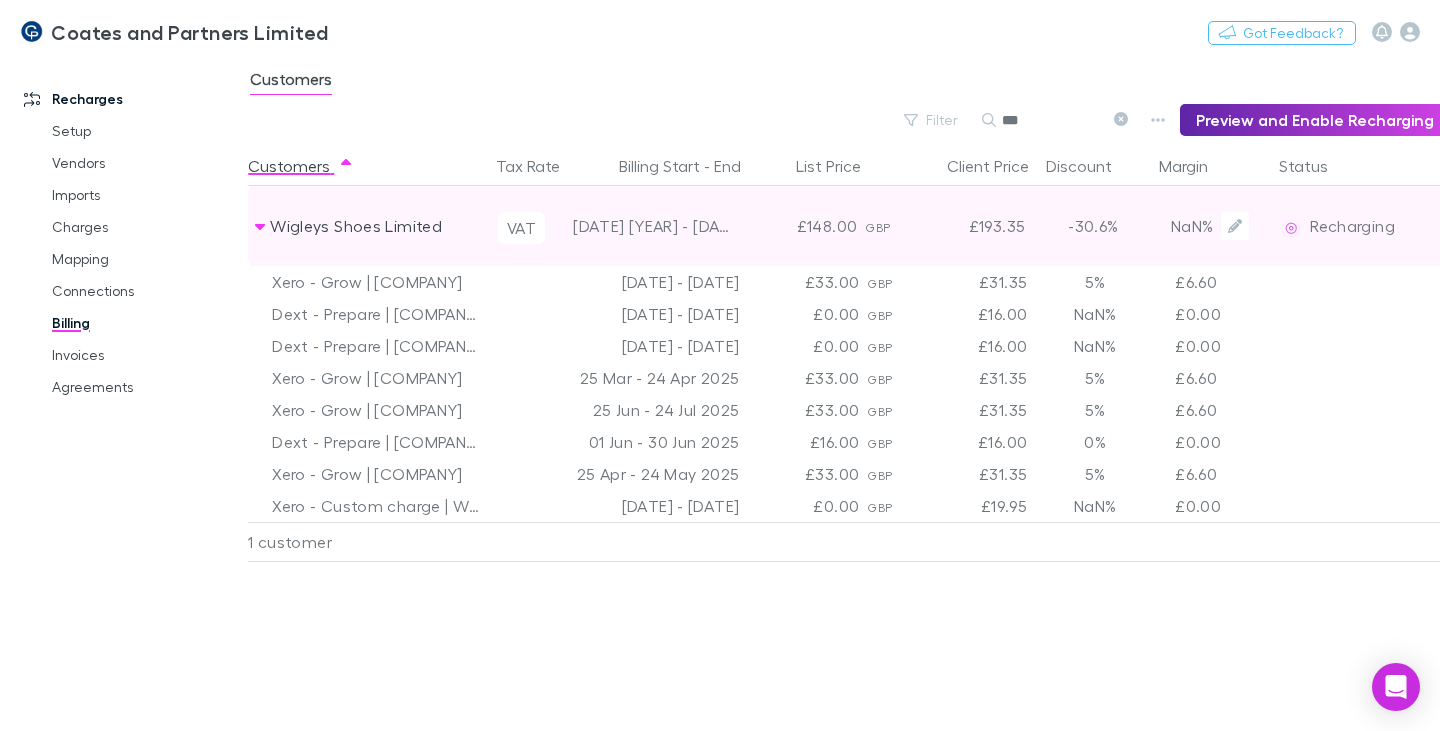 click on "VAT" at bounding box center [521, 228] 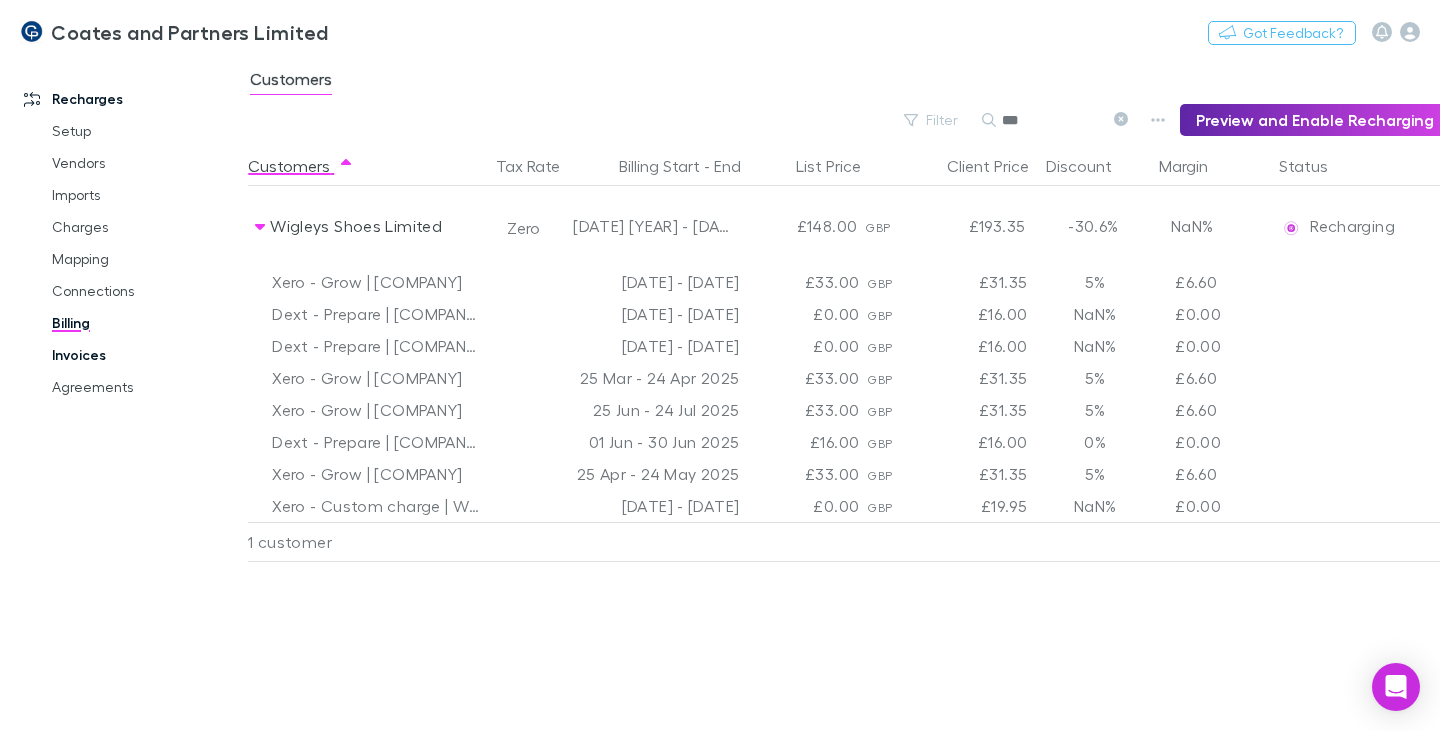 click on "Invoices" at bounding box center [145, 355] 